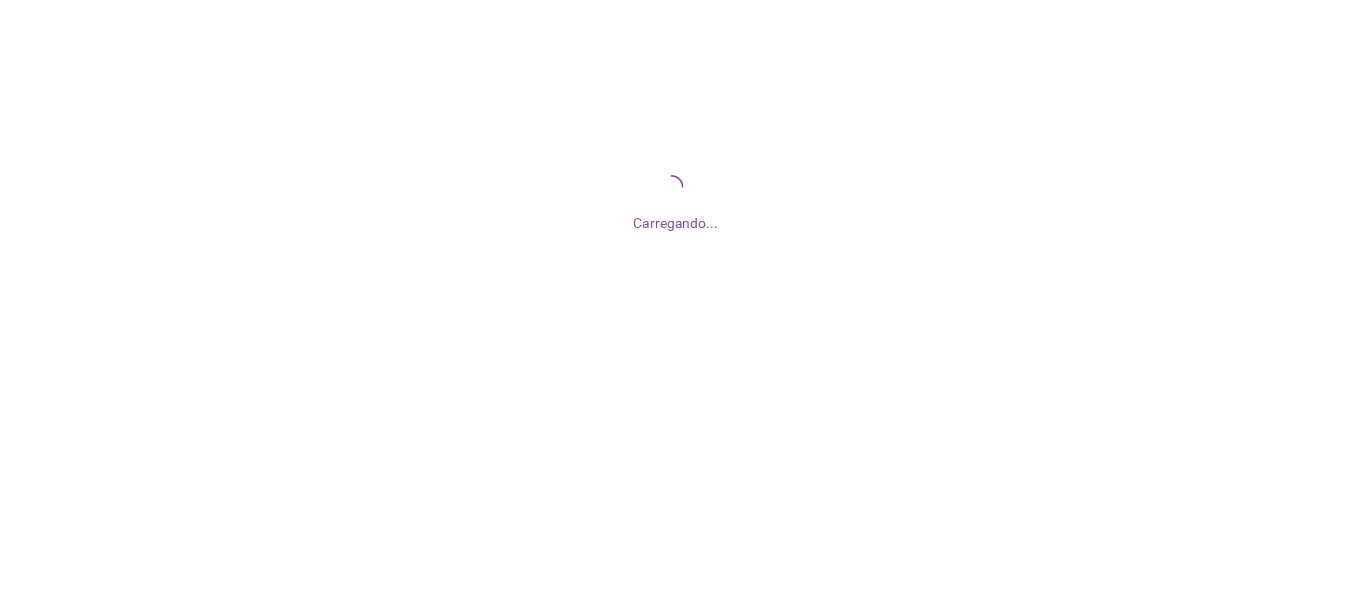 scroll, scrollTop: 0, scrollLeft: 0, axis: both 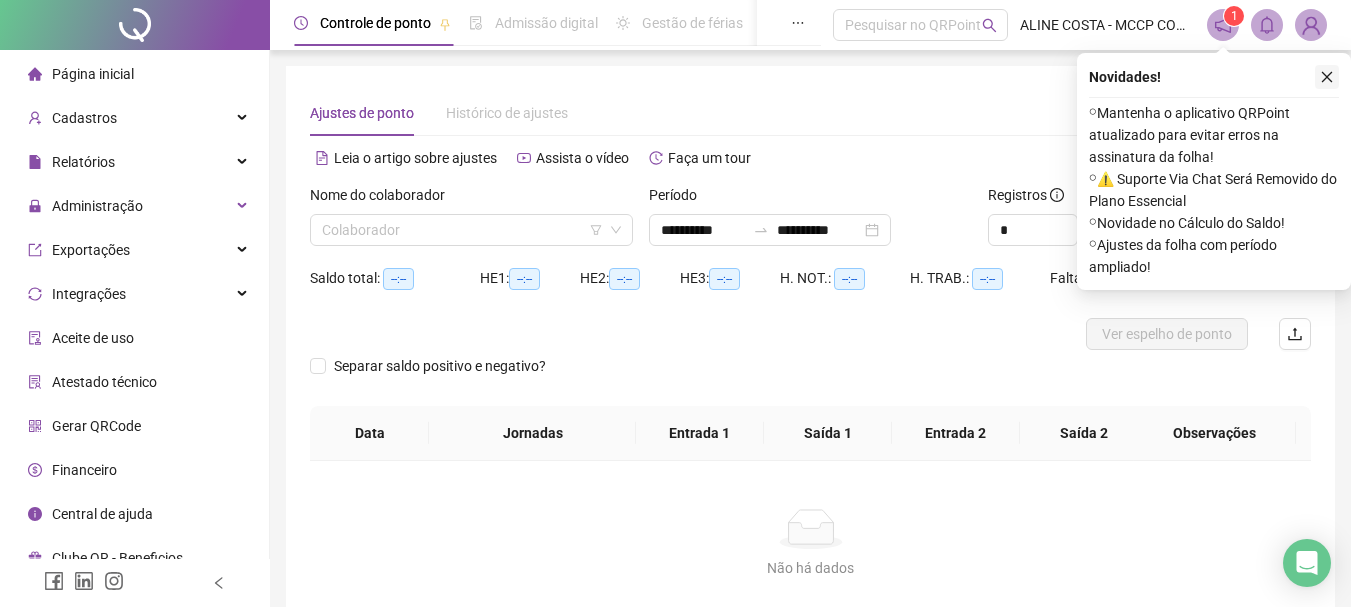 click 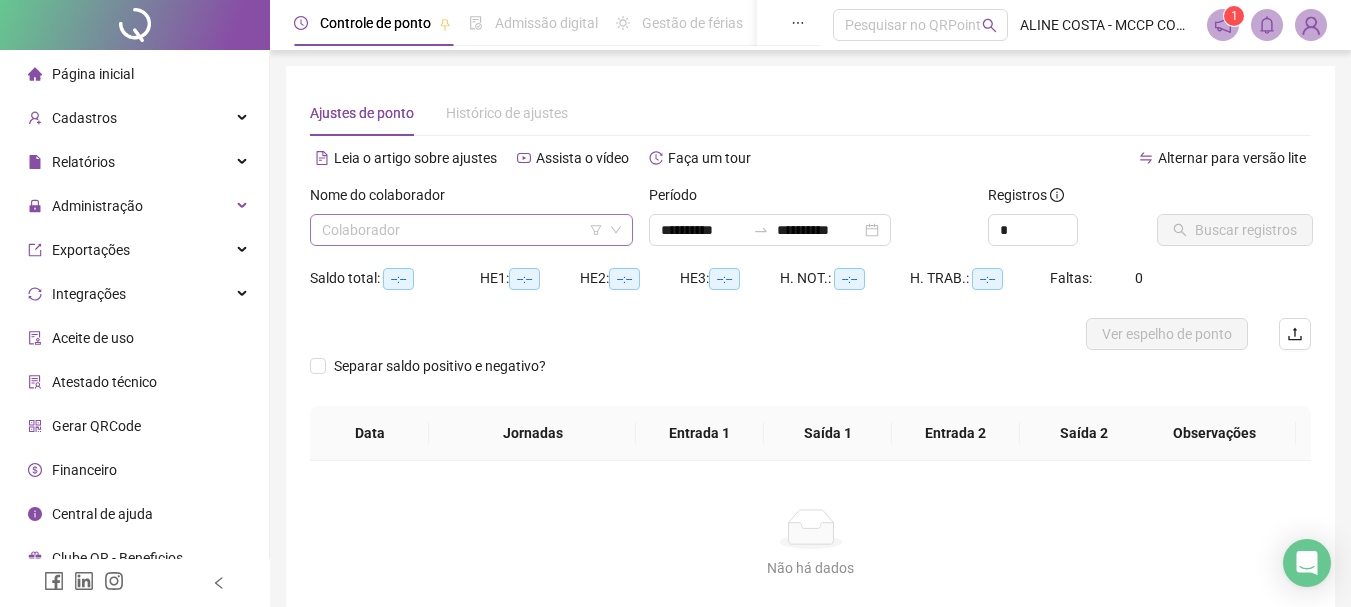 click at bounding box center (462, 230) 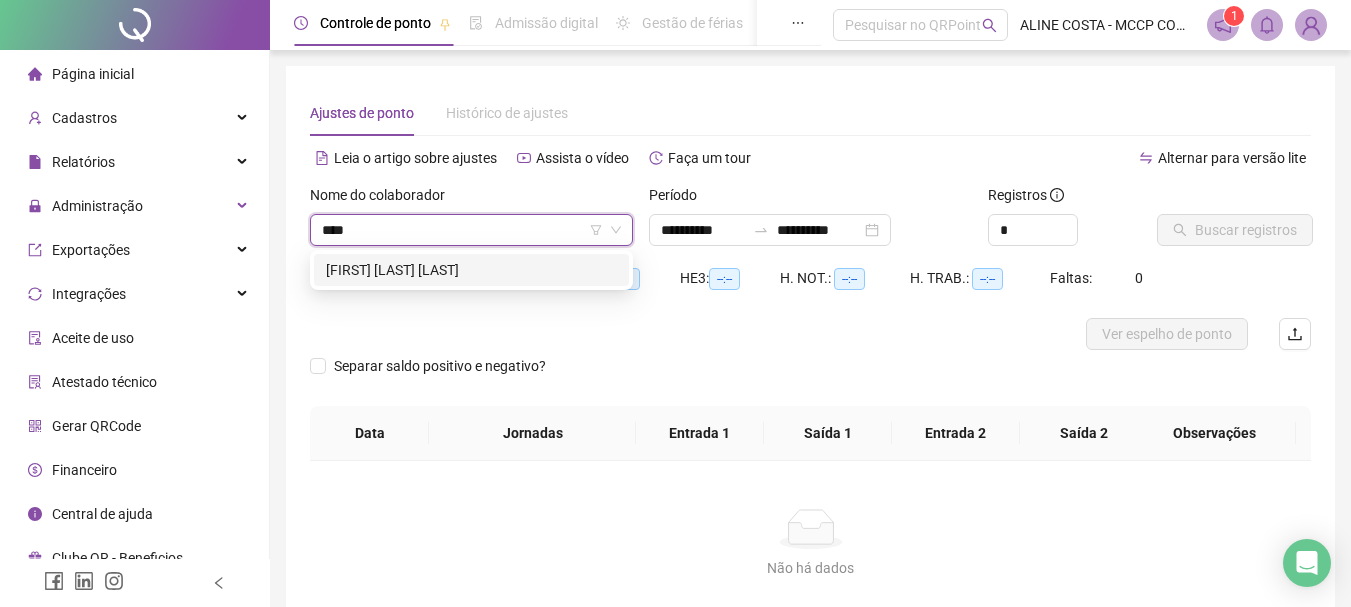 type on "*****" 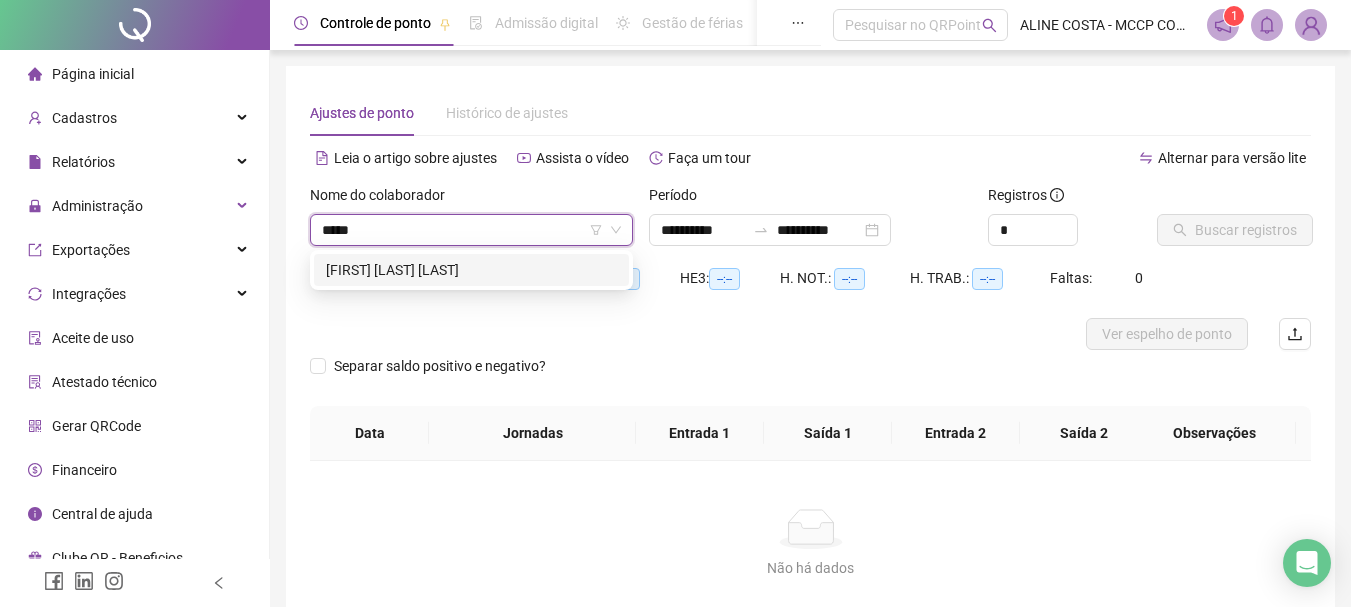 drag, startPoint x: 394, startPoint y: 265, endPoint x: 700, endPoint y: 278, distance: 306.27603 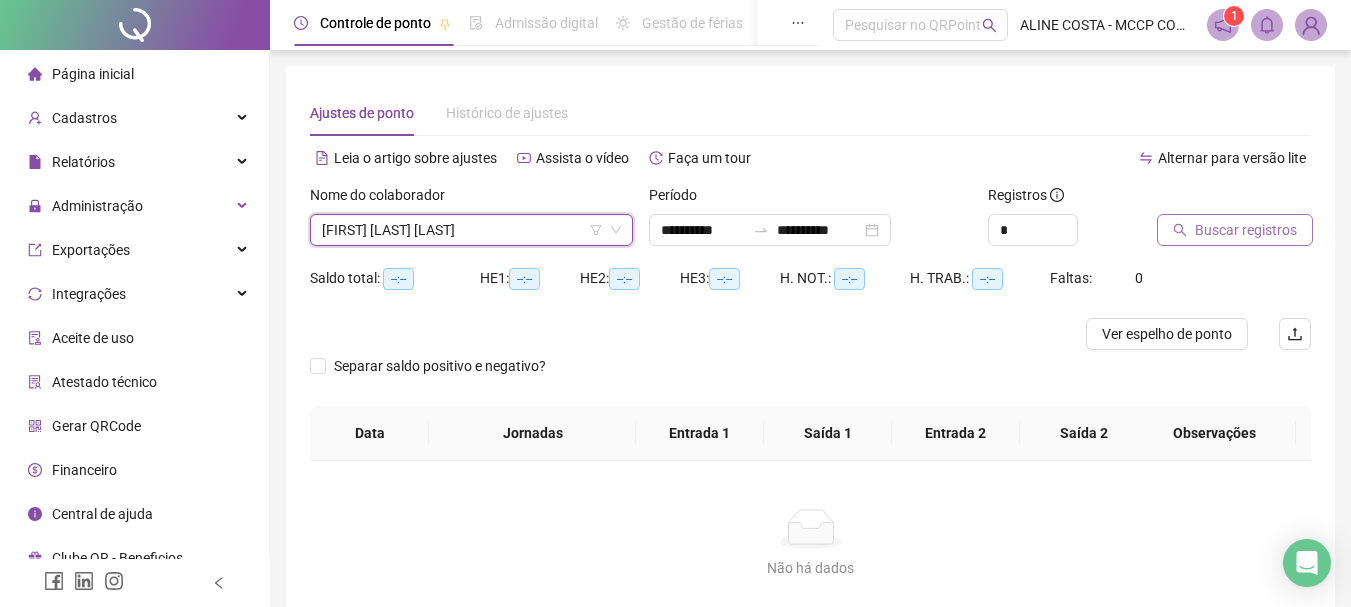 click on "Buscar registros" at bounding box center [1246, 230] 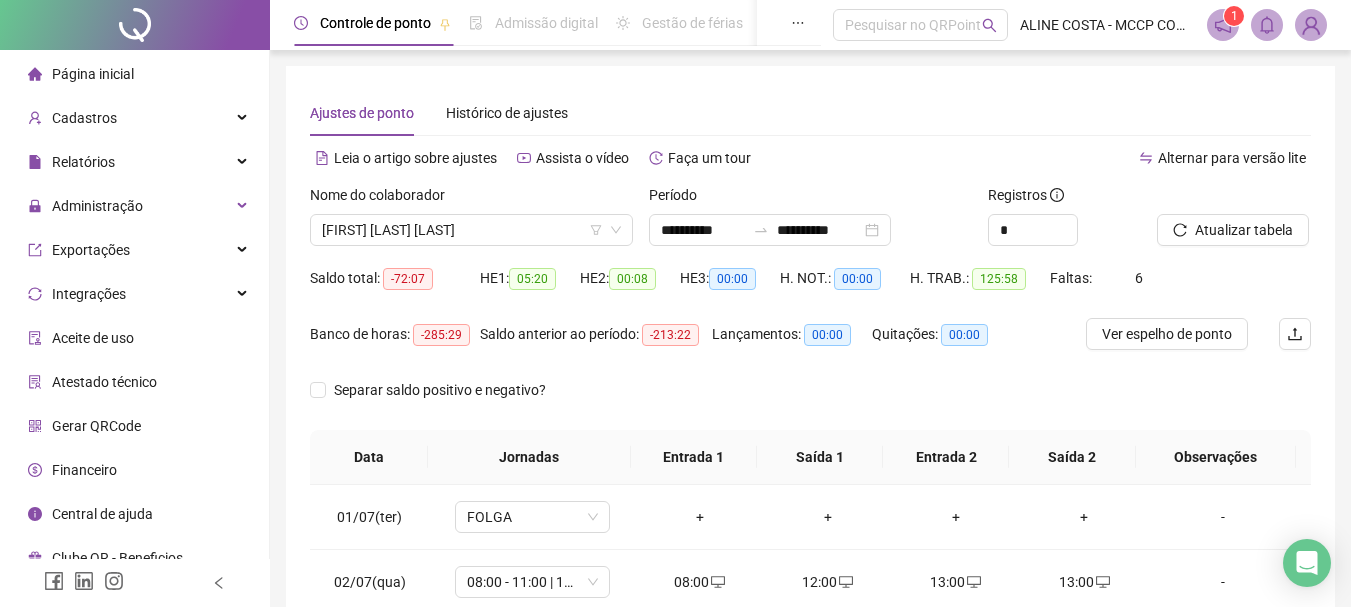 scroll, scrollTop: 100, scrollLeft: 0, axis: vertical 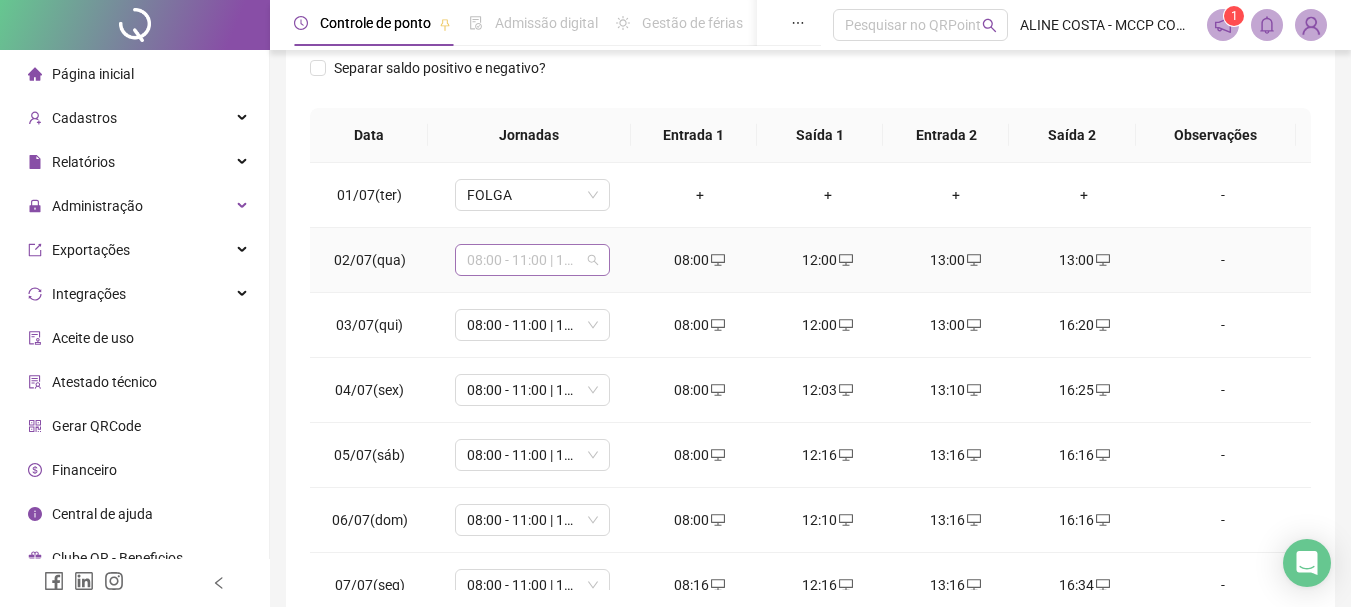 click on "08:00 - 11:00 | 12:00 - 16:20" at bounding box center (532, 260) 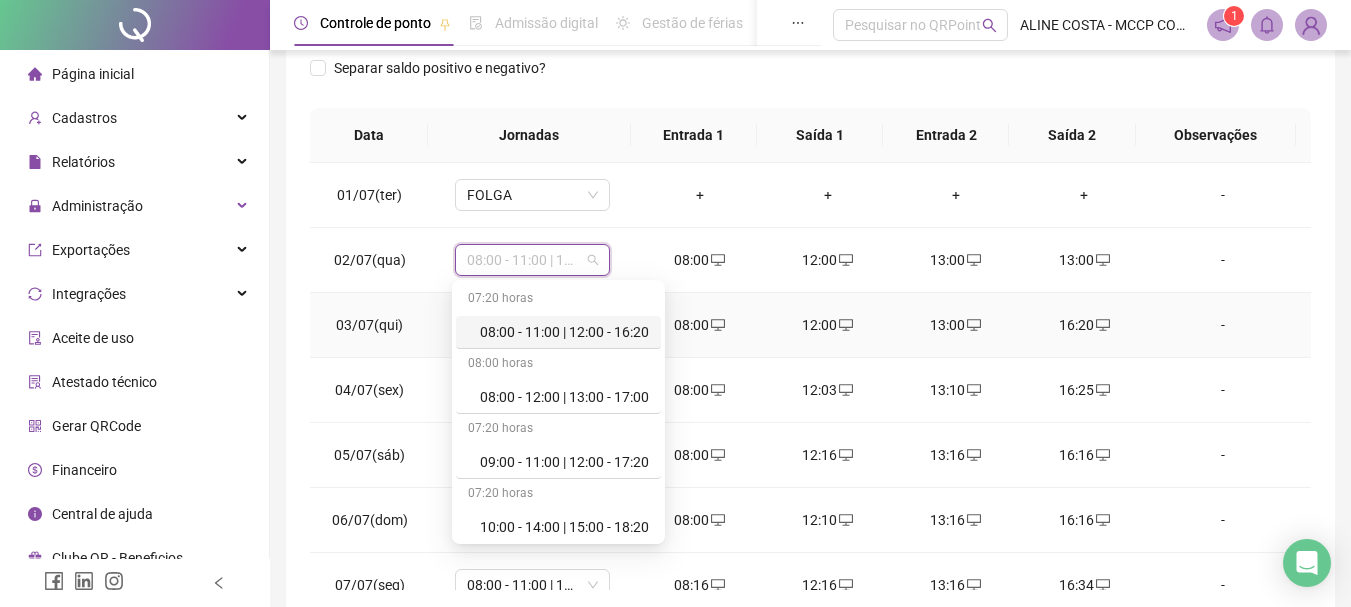 click on "-" at bounding box center [1223, 325] 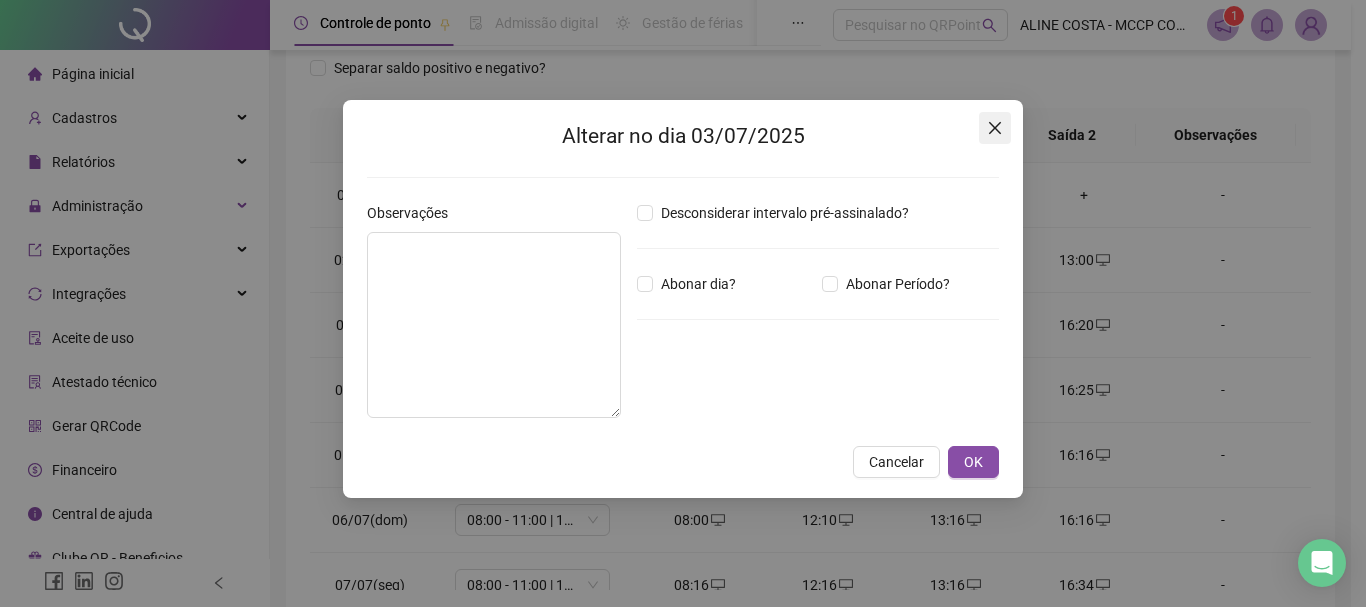 click 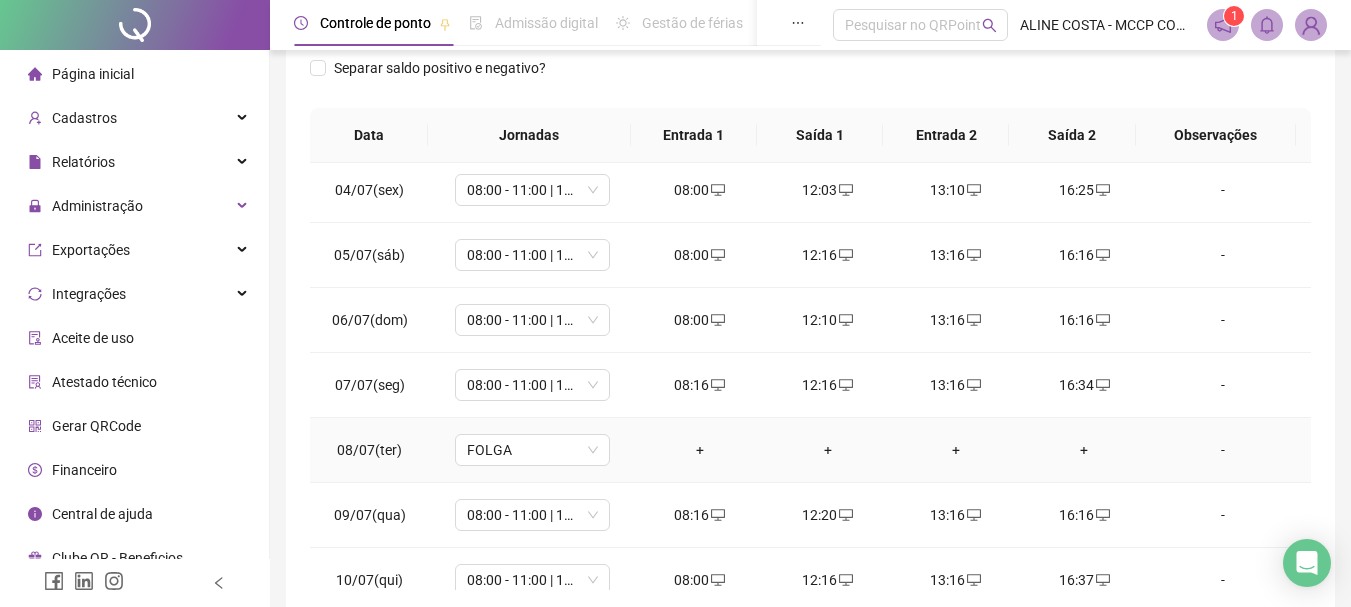 scroll, scrollTop: 0, scrollLeft: 0, axis: both 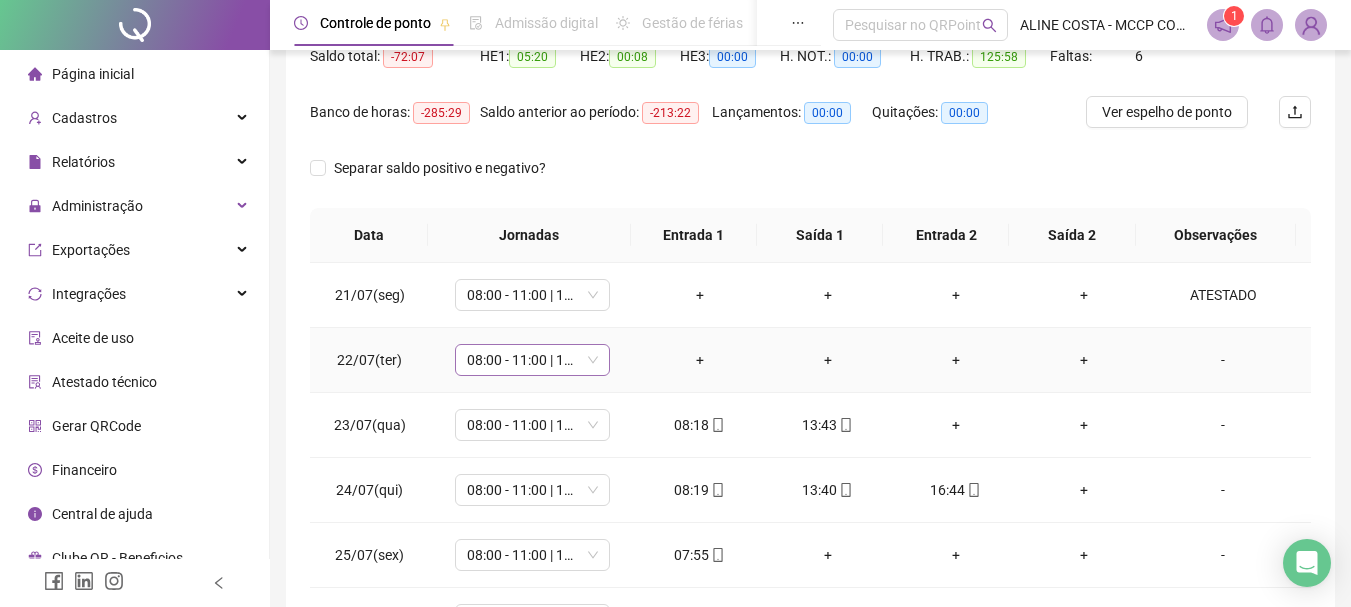 click on "08:00 - 11:00 | 12:00 - 16:20" at bounding box center (532, 360) 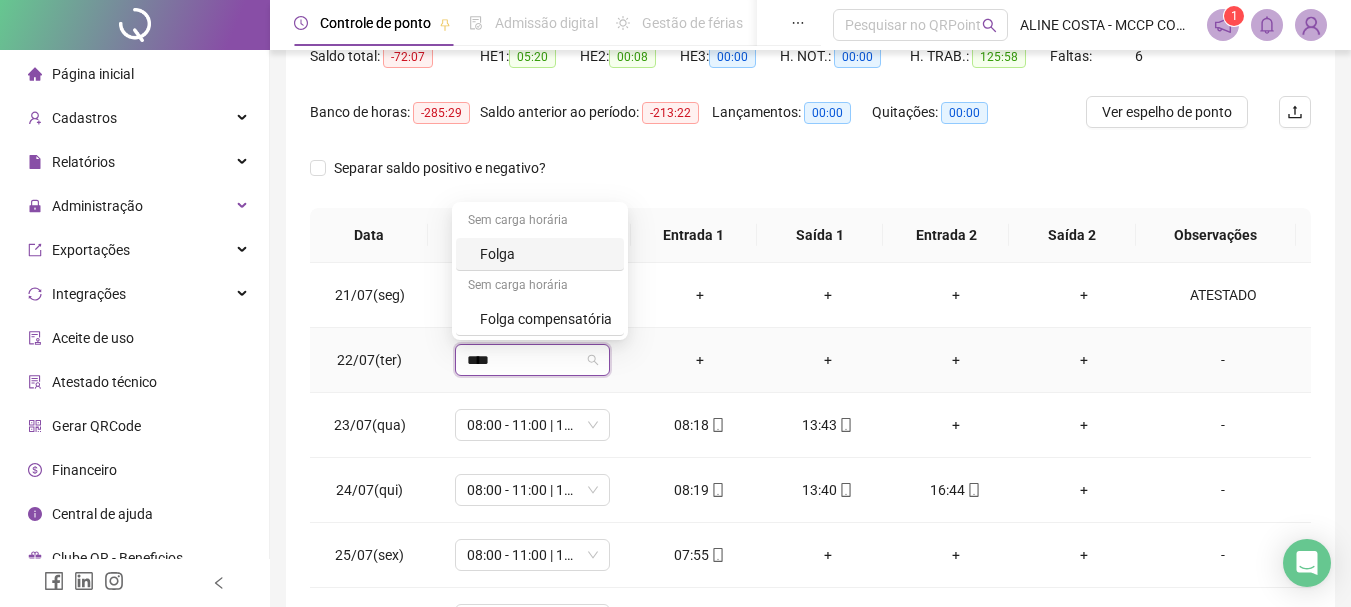 type on "*****" 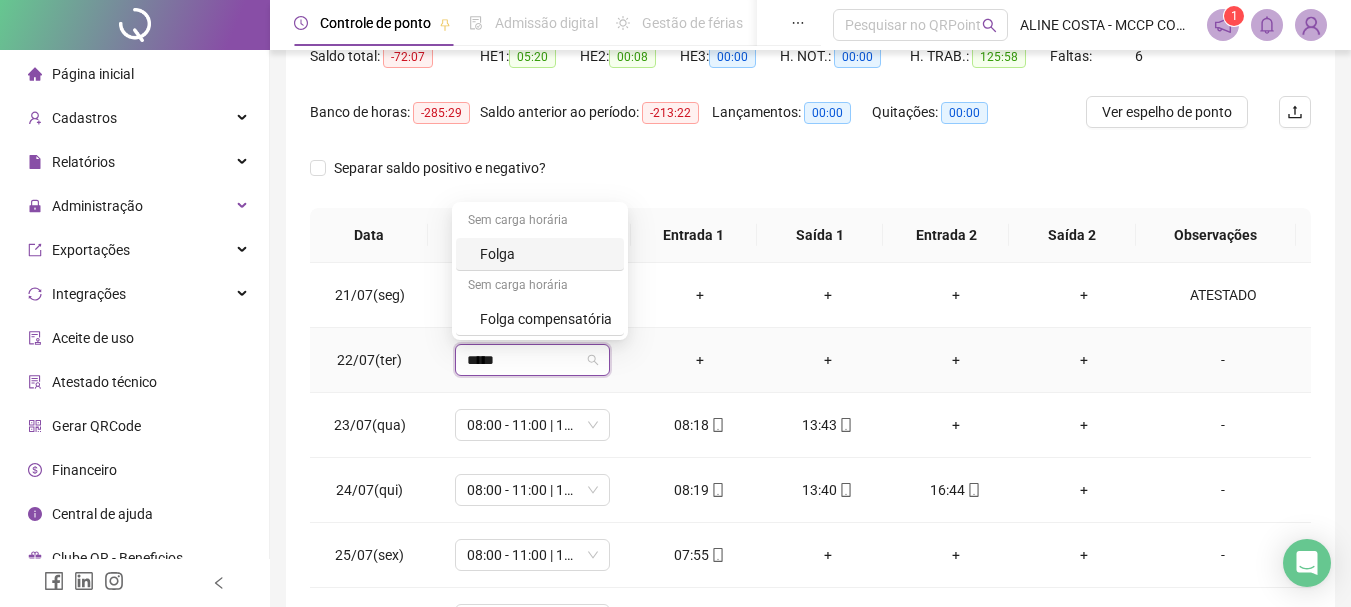 click on "Folga" at bounding box center (546, 254) 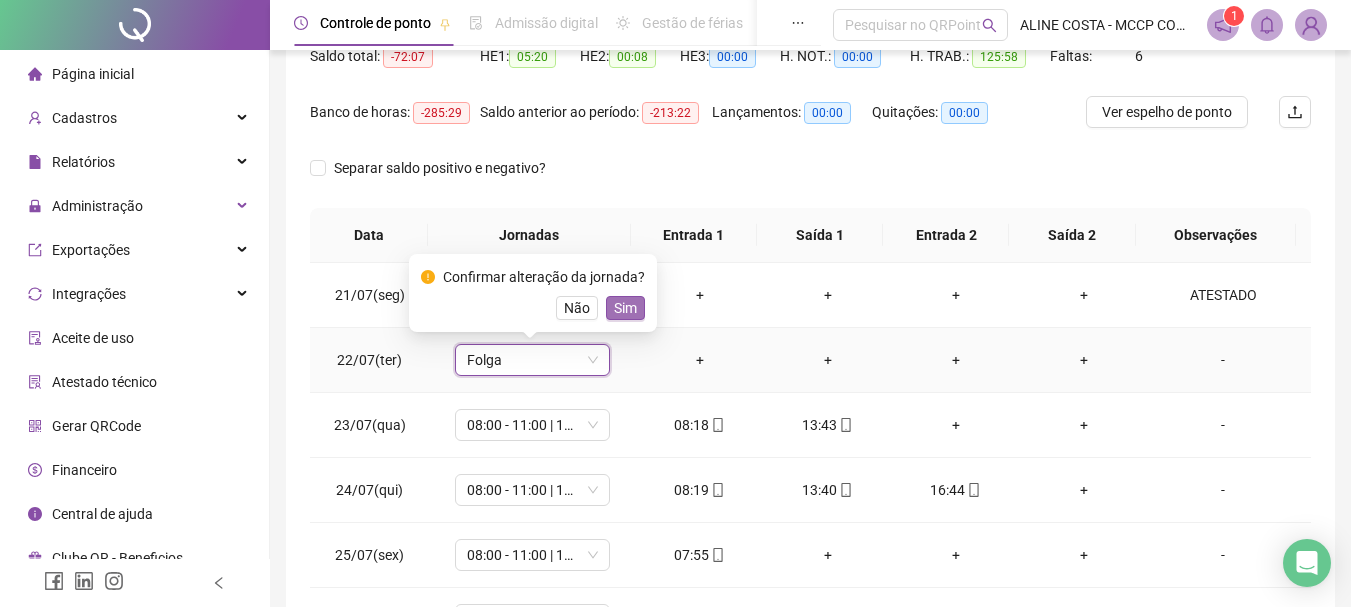 click on "Sim" at bounding box center (625, 308) 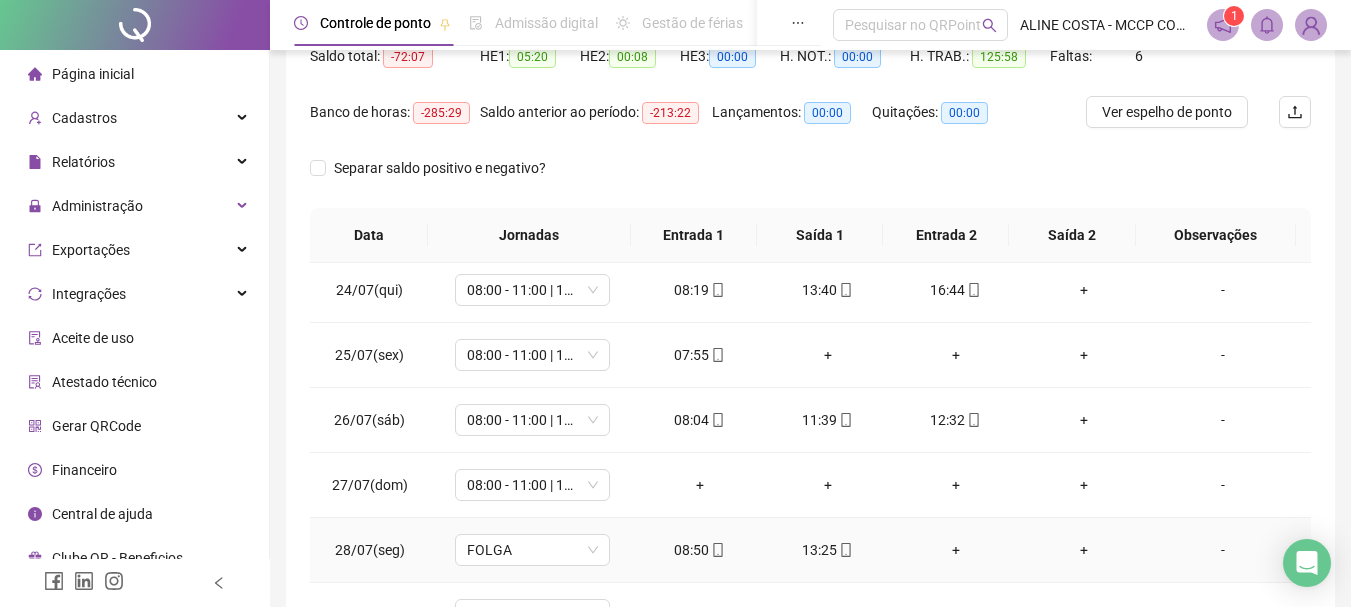 scroll, scrollTop: 1588, scrollLeft: 0, axis: vertical 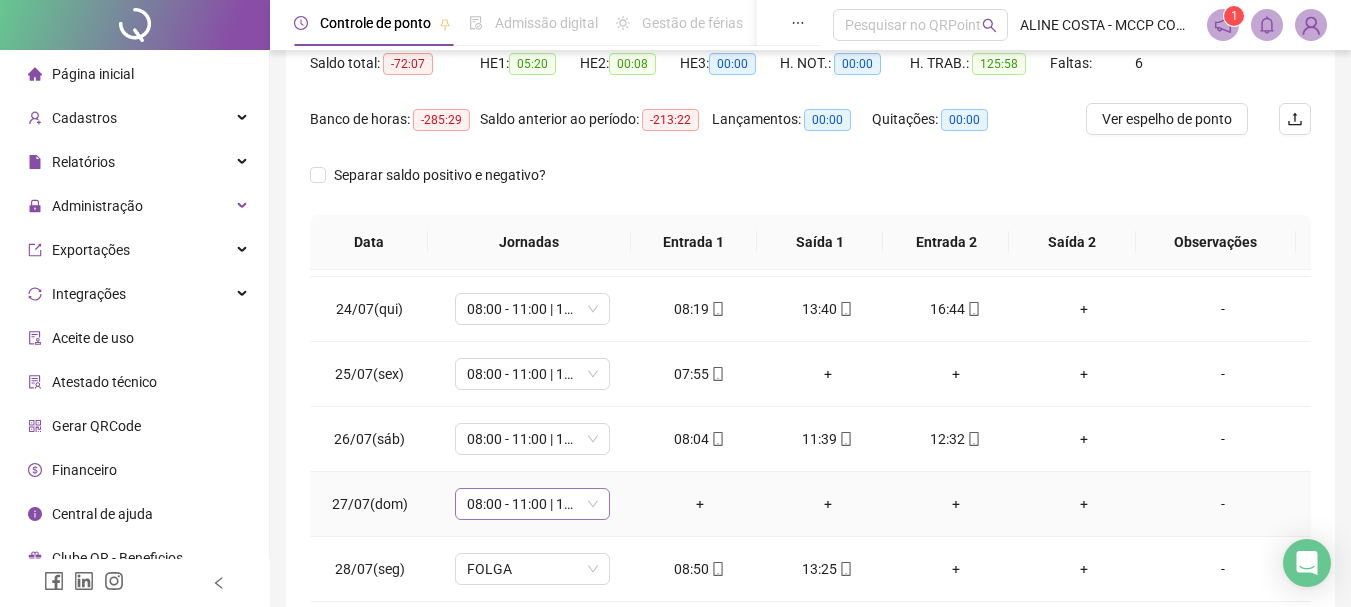 click on "08:00 - 11:00 | 12:00 - 16:20" at bounding box center (532, 504) 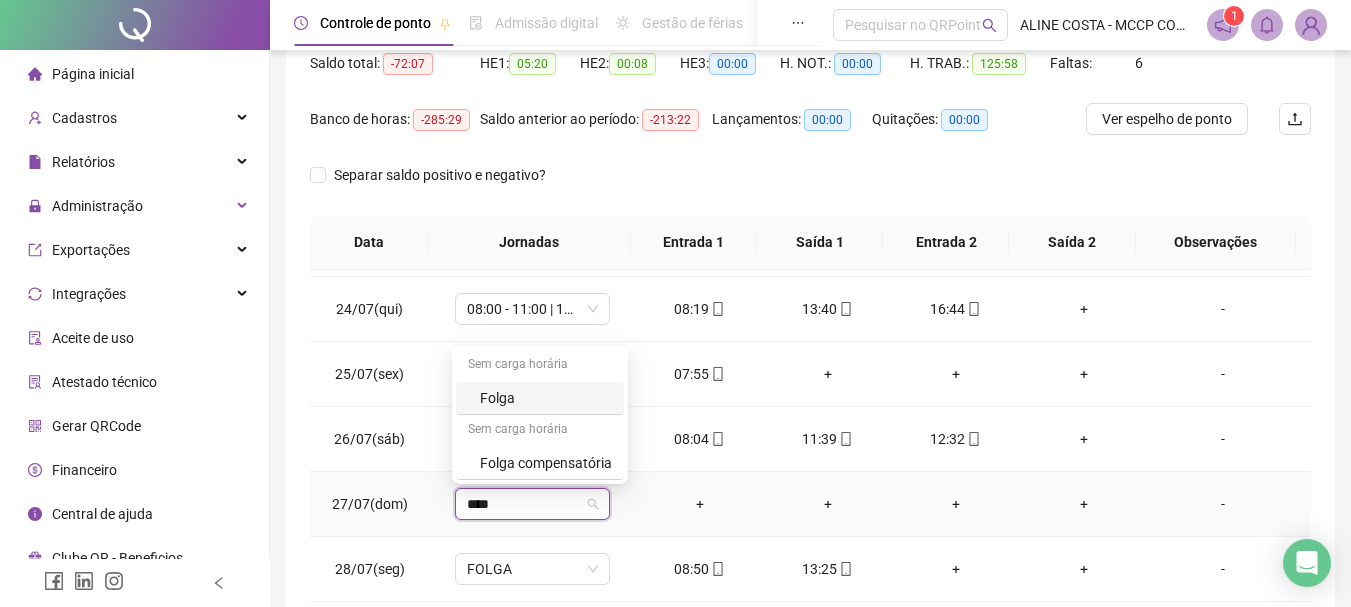 type on "*****" 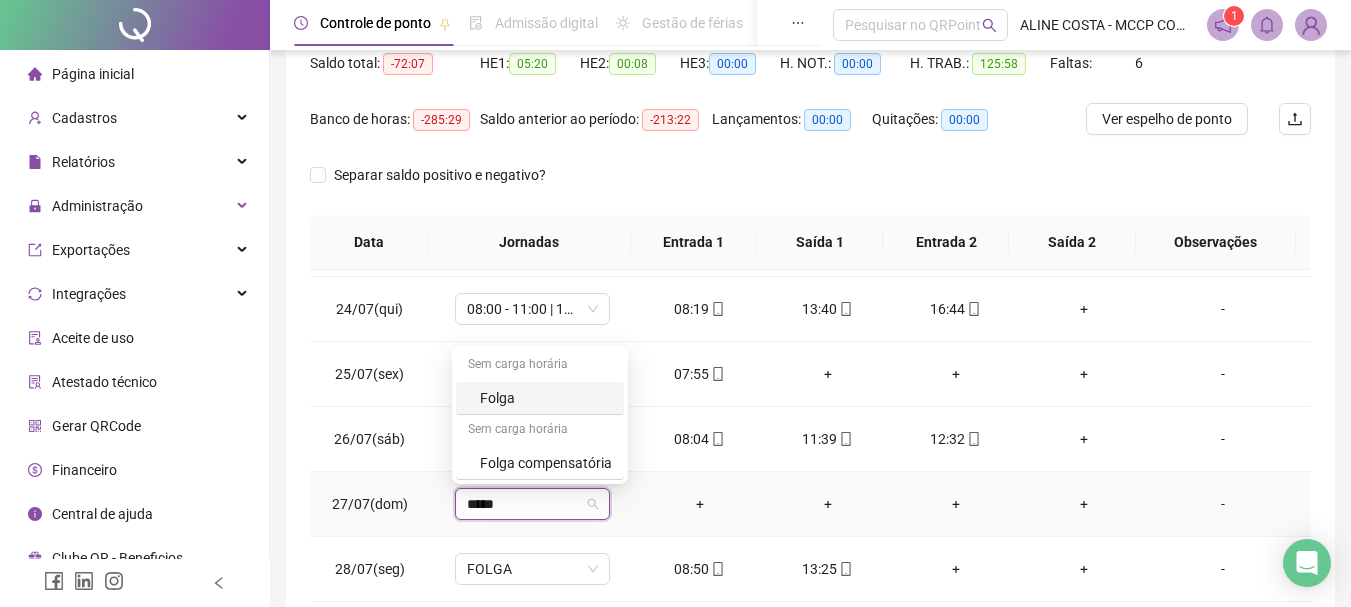 click on "Folga" at bounding box center (546, 398) 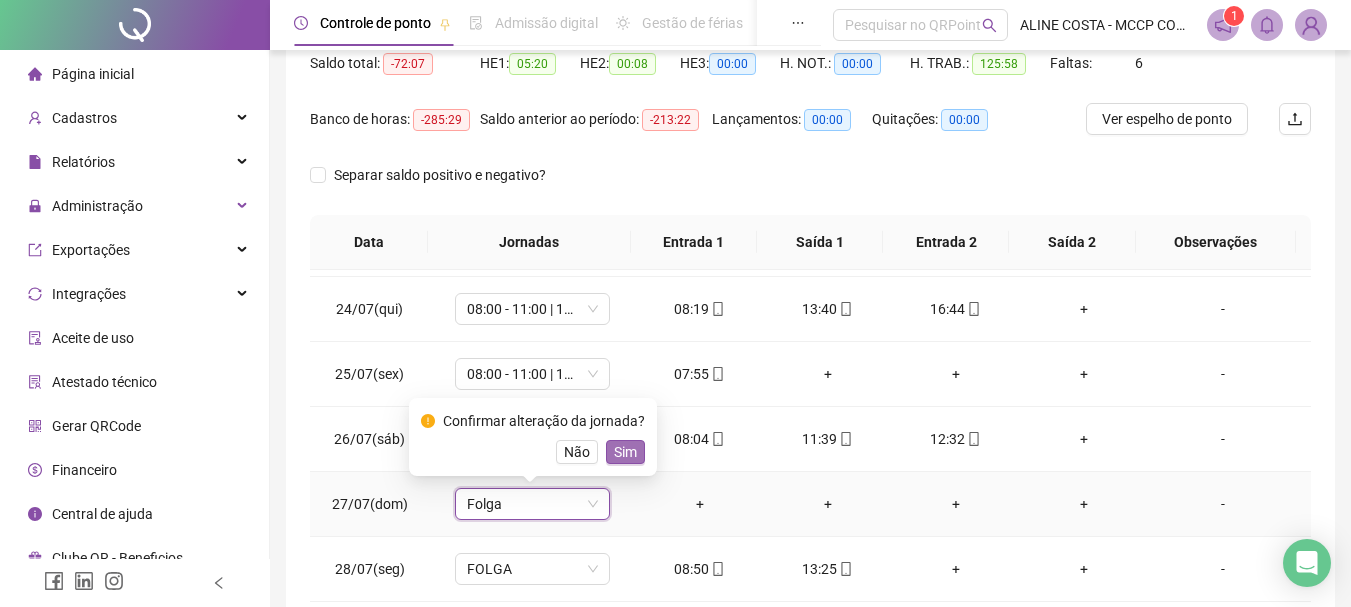 click on "Sim" at bounding box center (625, 452) 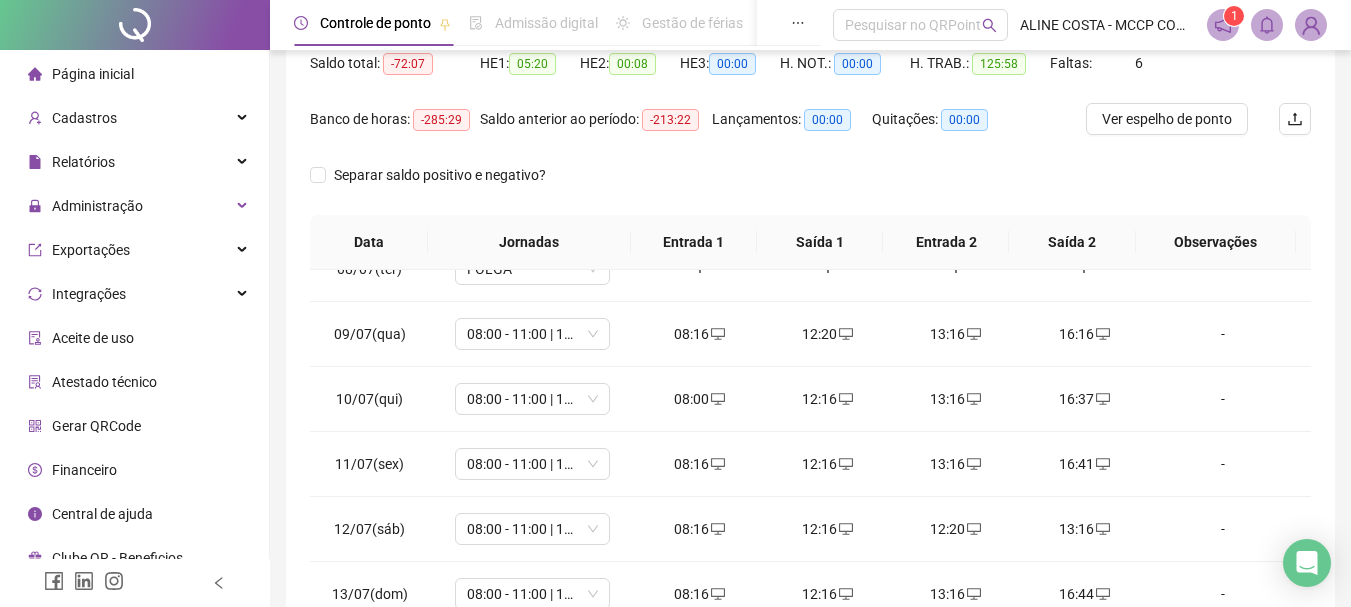 scroll, scrollTop: 88, scrollLeft: 0, axis: vertical 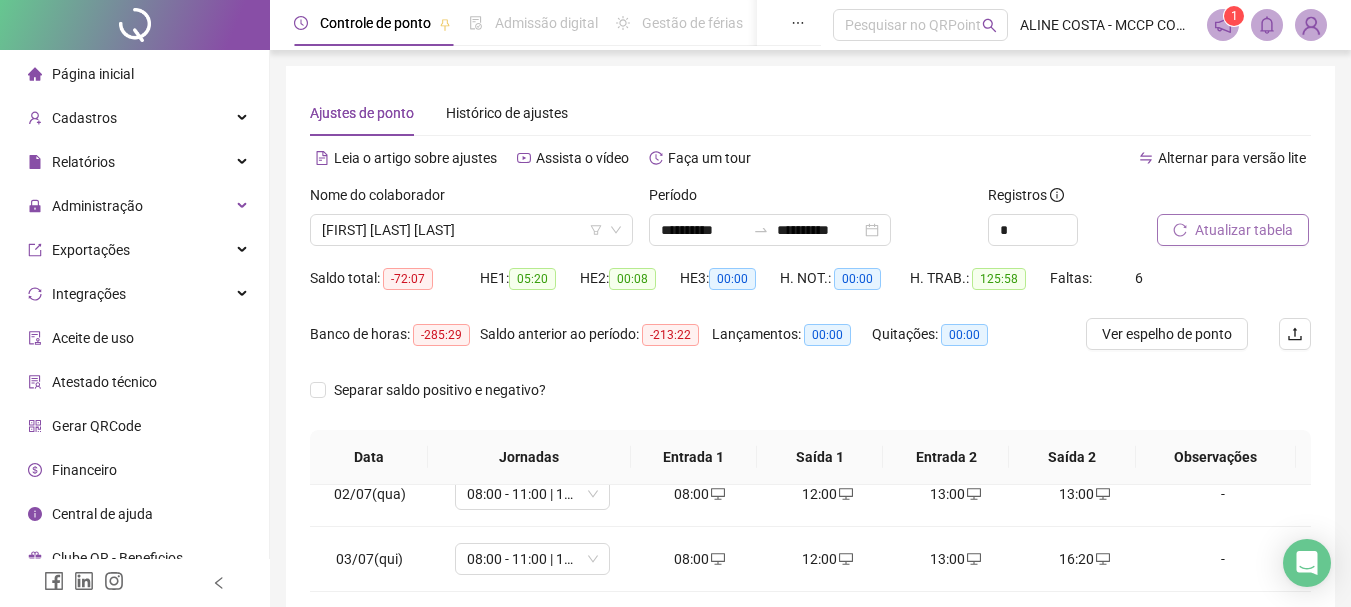 click on "Atualizar tabela" at bounding box center (1244, 230) 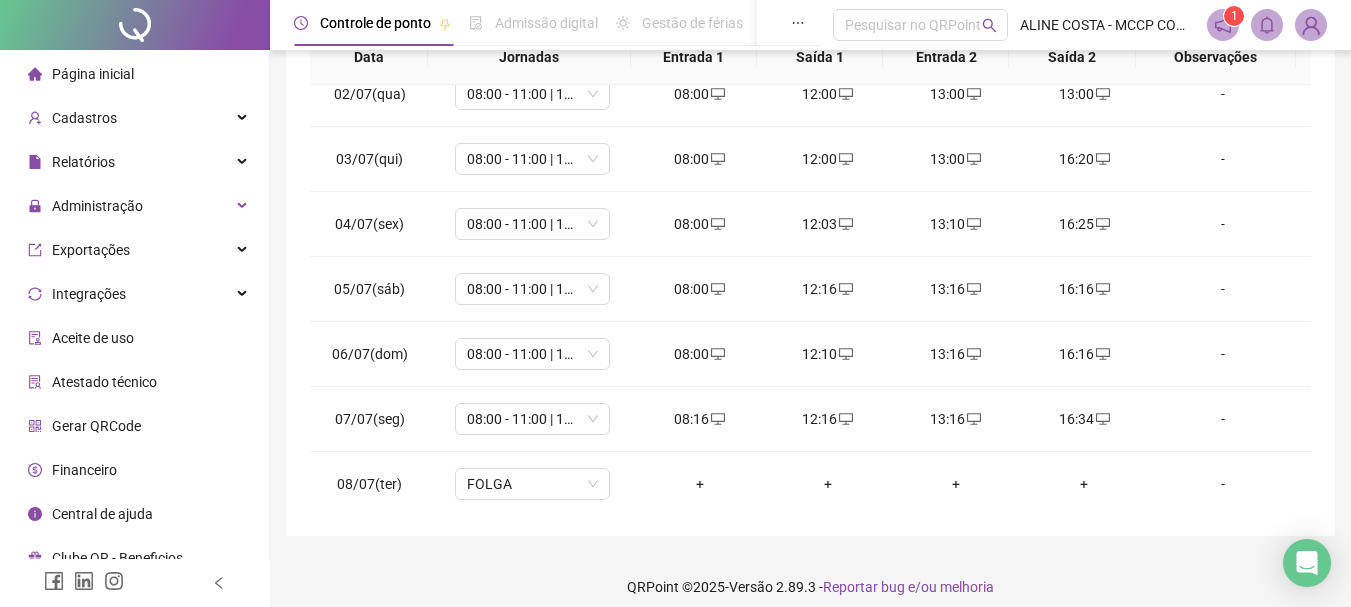 scroll, scrollTop: 415, scrollLeft: 0, axis: vertical 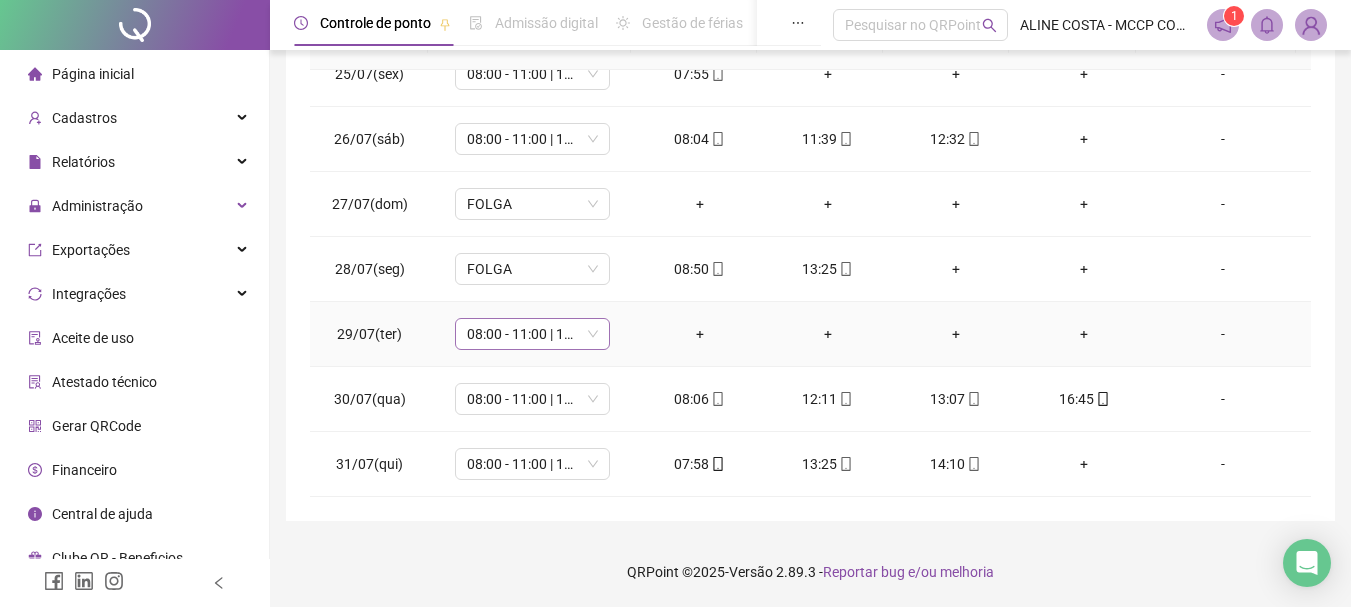 click on "08:00 - 11:00 | 12:00 - 16:20" at bounding box center (532, 334) 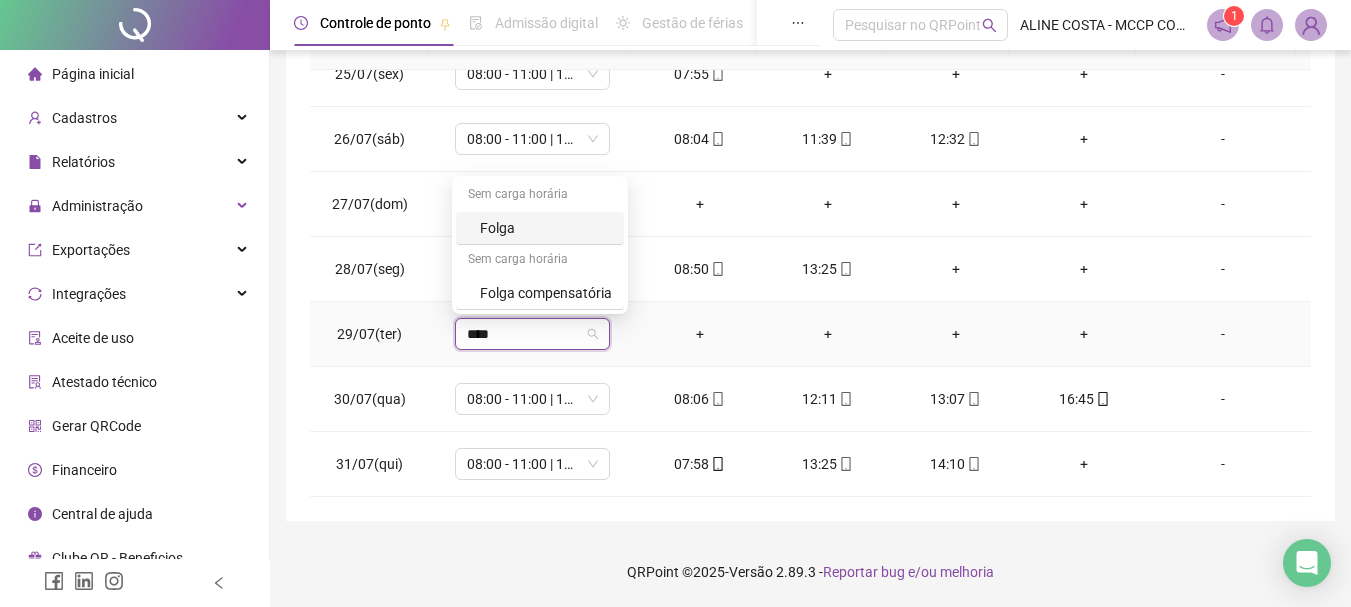 type on "*****" 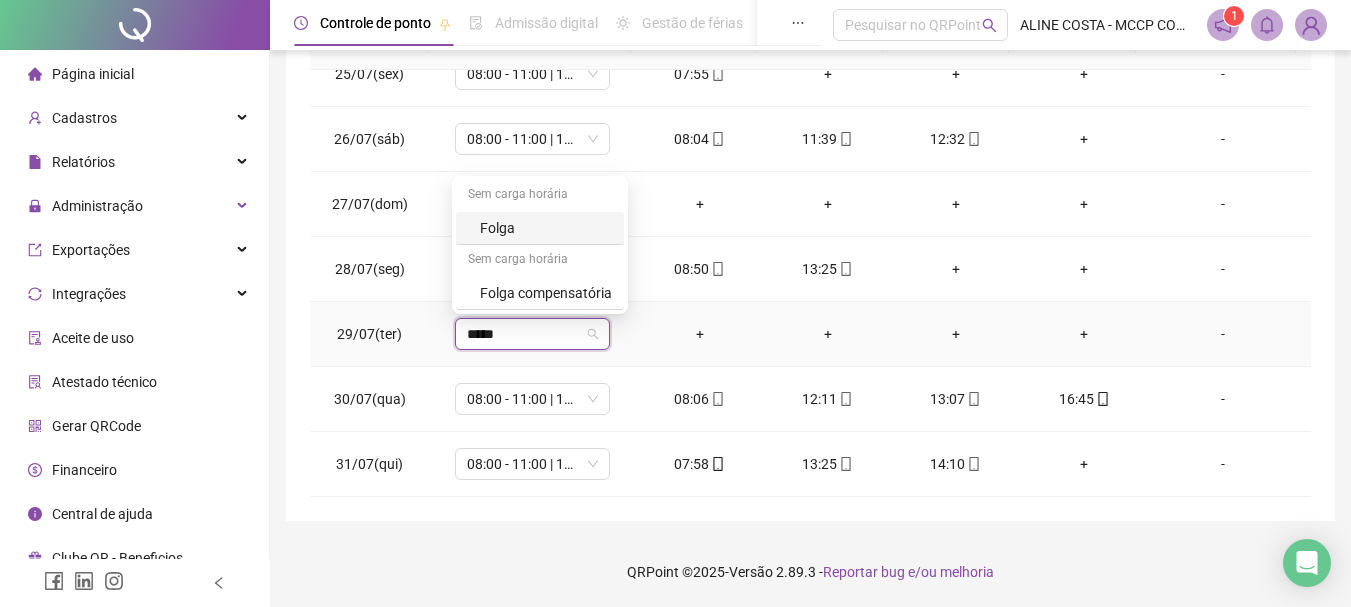 drag, startPoint x: 500, startPoint y: 227, endPoint x: 824, endPoint y: 377, distance: 357.0378 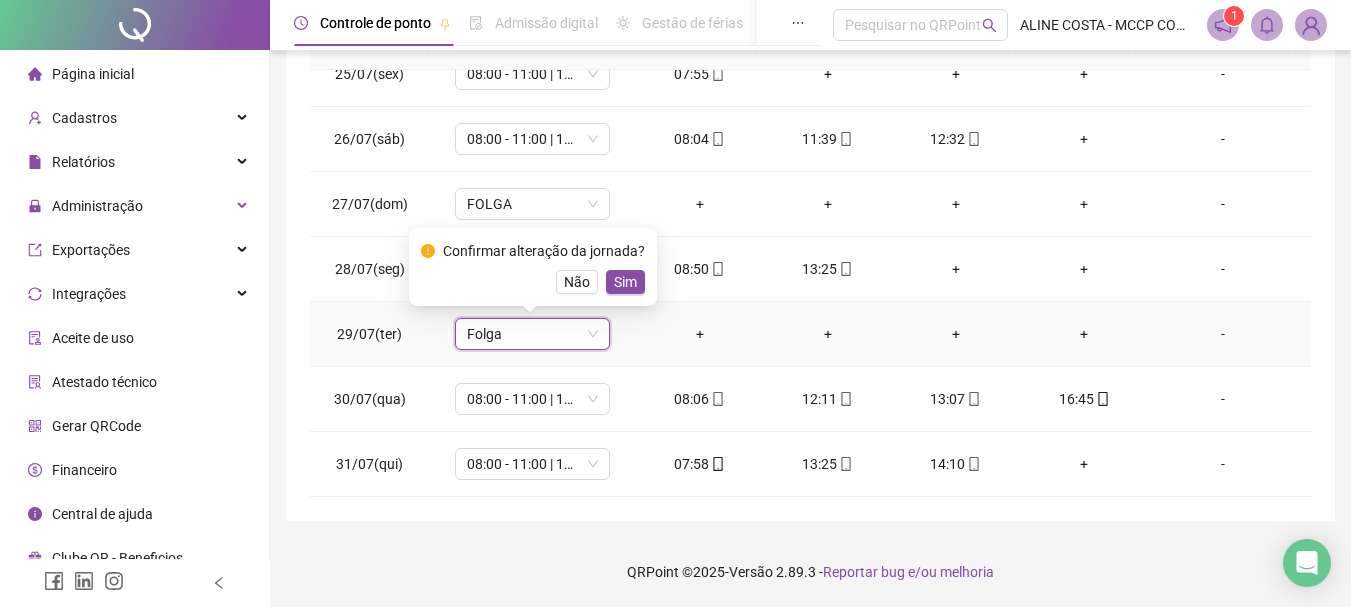 drag, startPoint x: 610, startPoint y: 279, endPoint x: 765, endPoint y: 417, distance: 207.53072 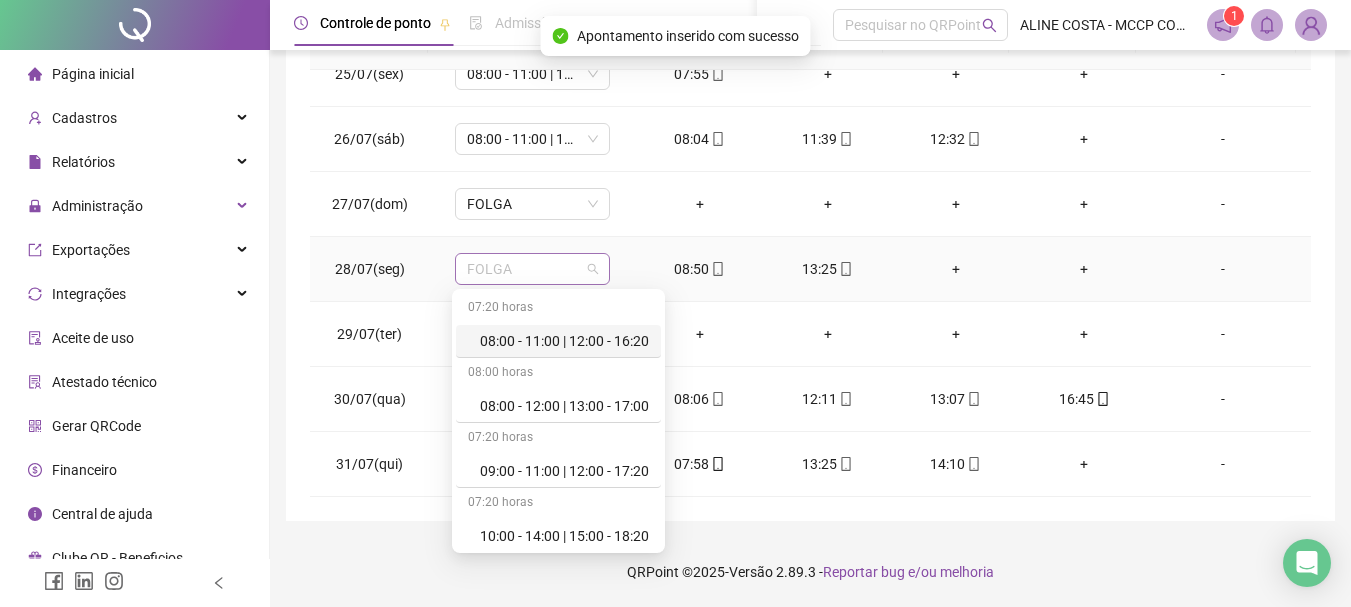 click on "FOLGA" at bounding box center (532, 269) 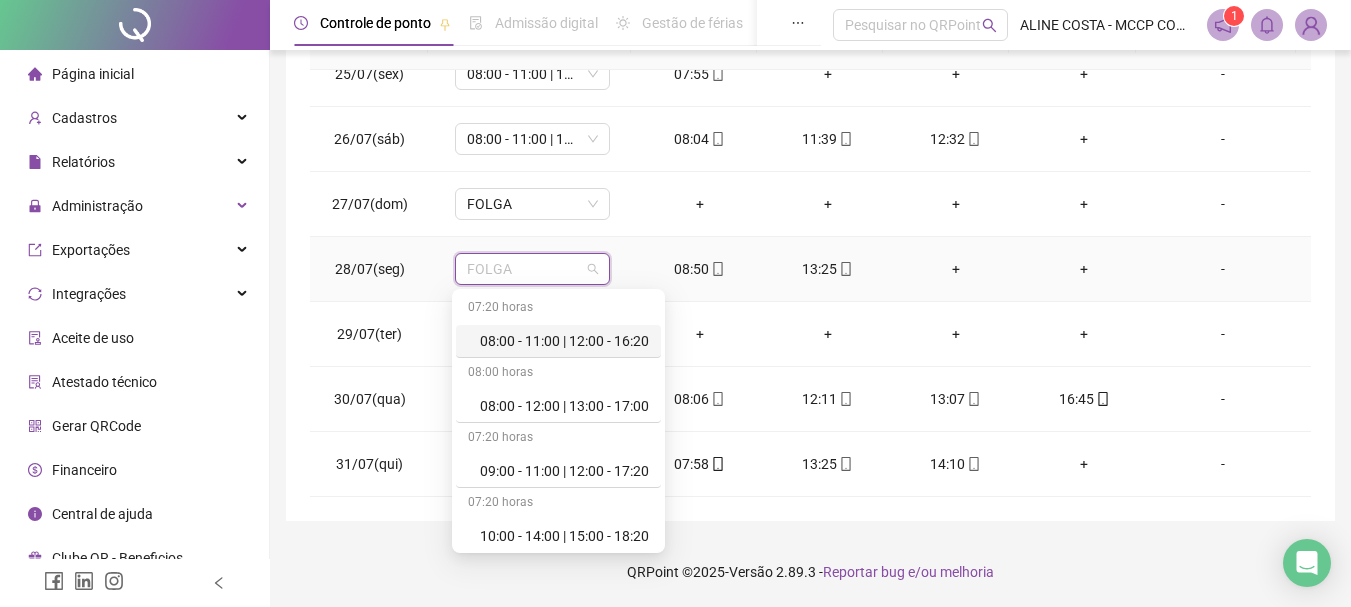 click on "08:00 - 11:00 | 12:00 - 16:20" at bounding box center [564, 341] 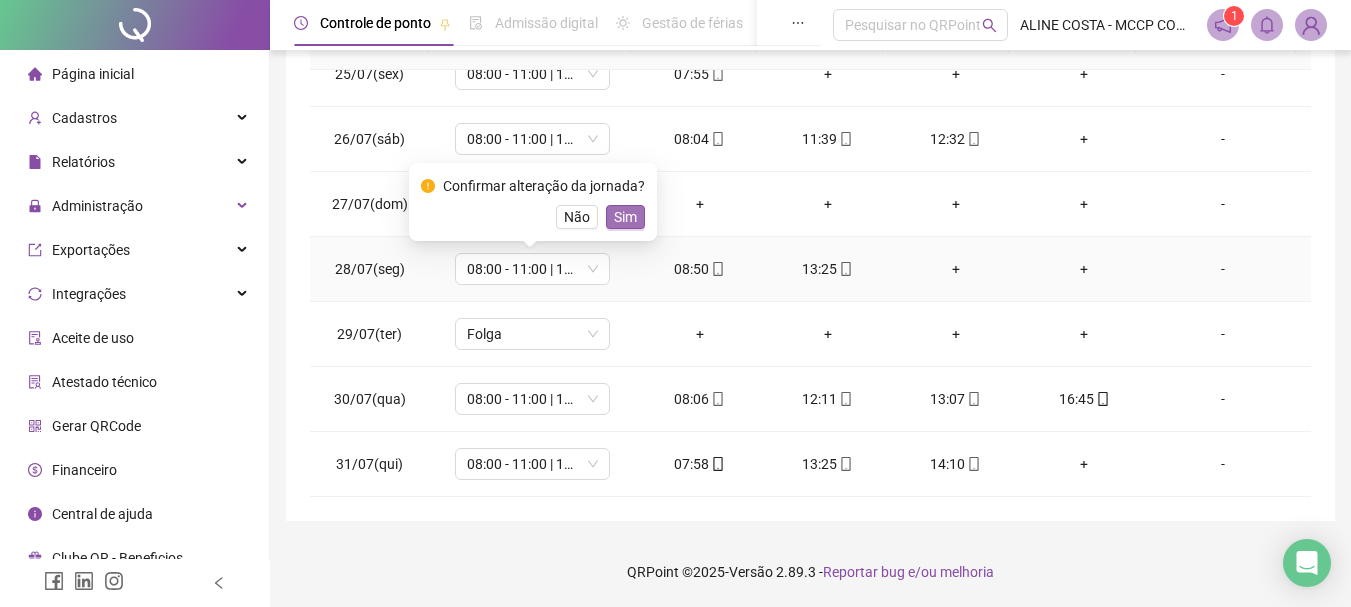 click on "Sim" at bounding box center (625, 217) 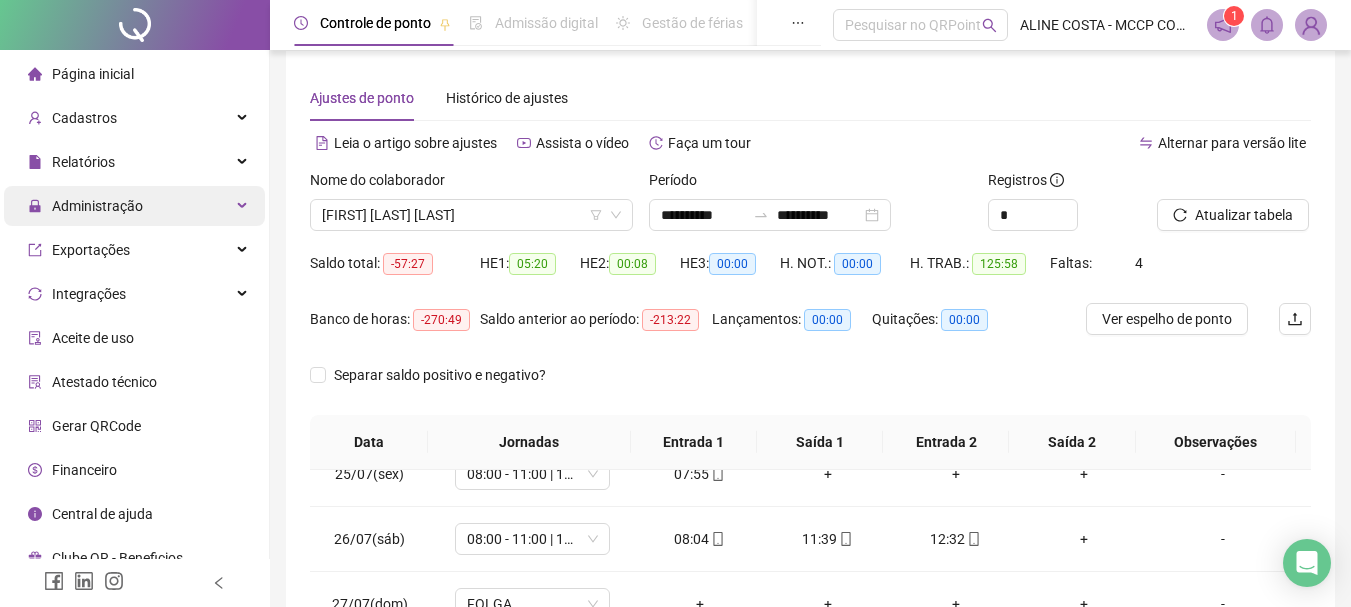 scroll, scrollTop: 0, scrollLeft: 0, axis: both 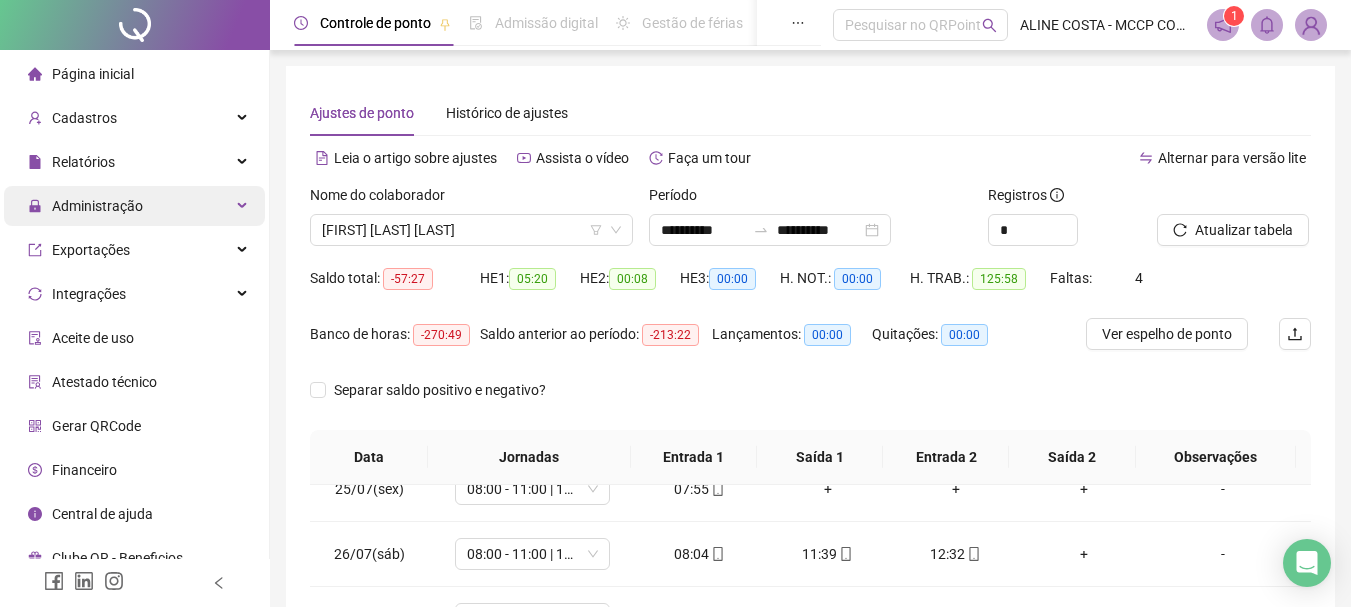 click on "Administração" at bounding box center [134, 206] 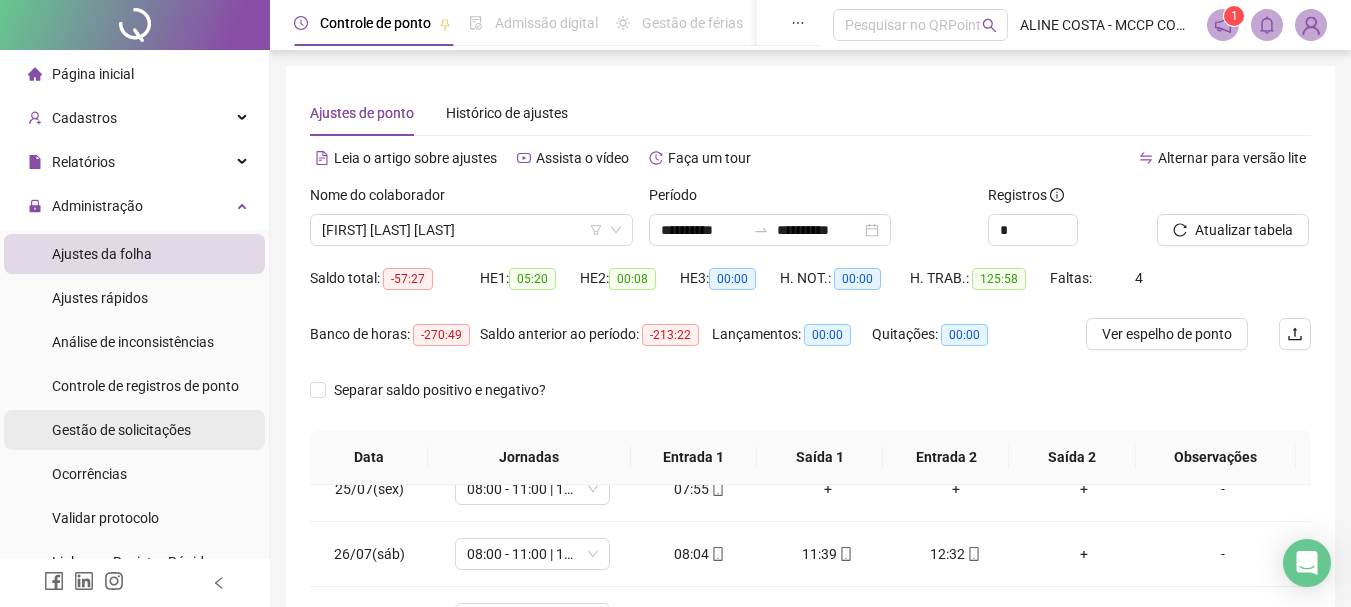 click on "Gestão de solicitações" at bounding box center [121, 430] 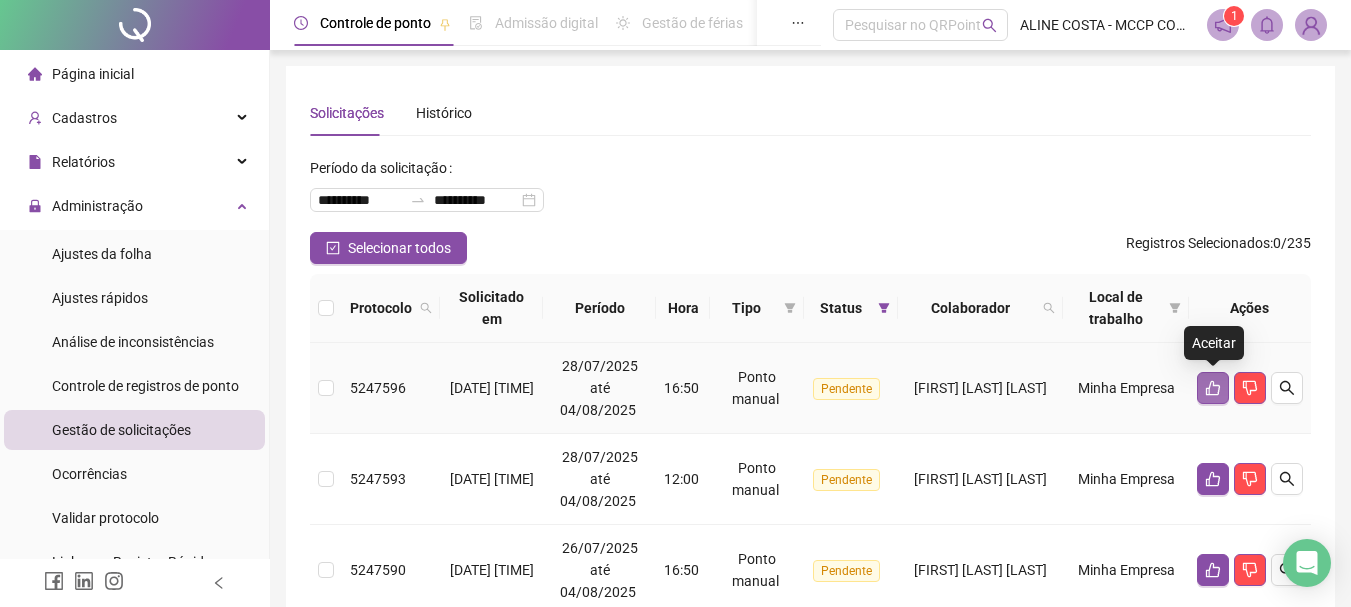 click 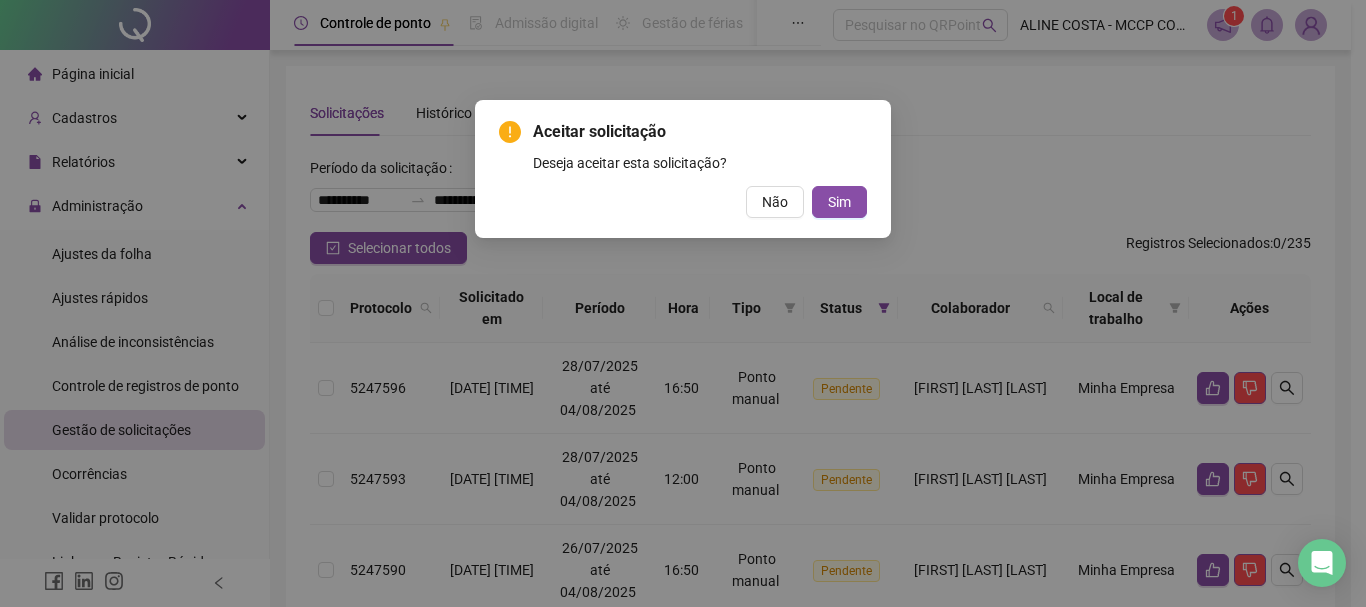 drag, startPoint x: 824, startPoint y: 196, endPoint x: 1036, endPoint y: 262, distance: 222.03603 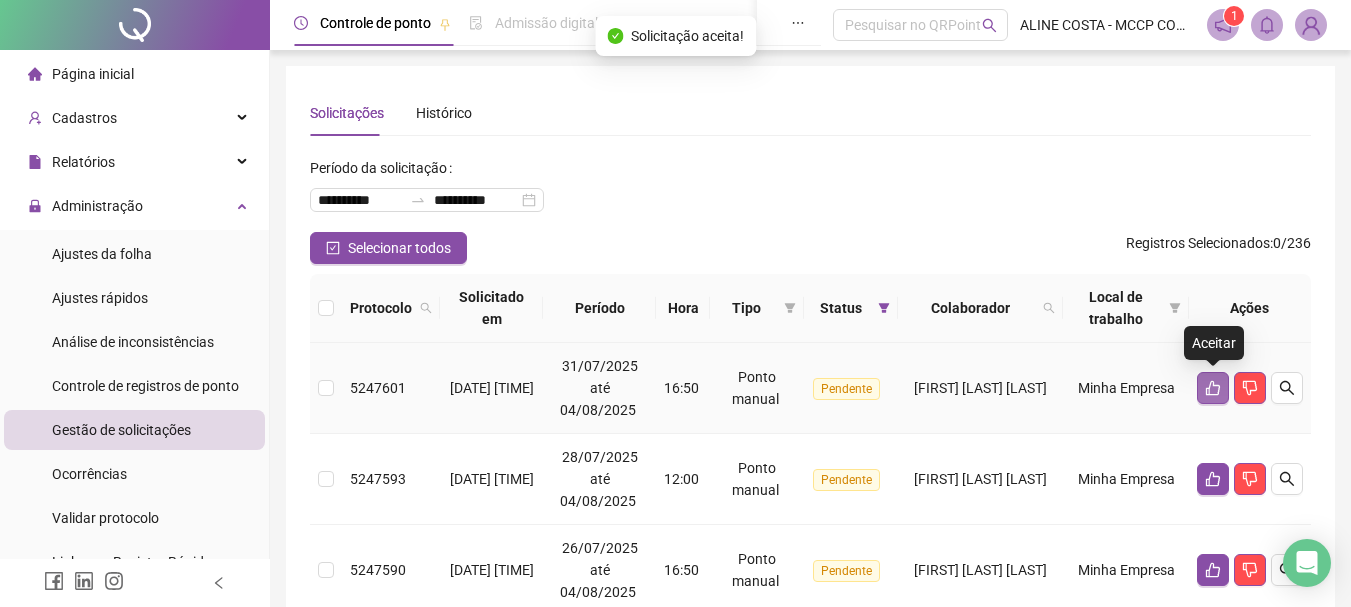 click 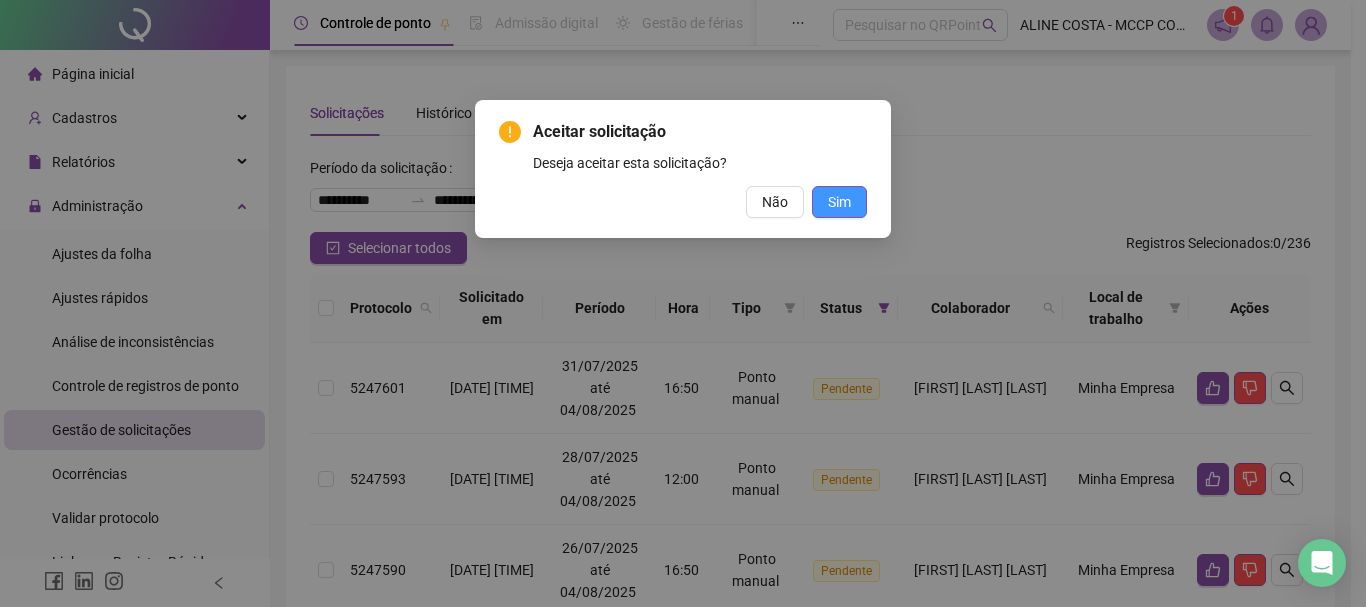 click on "Sim" at bounding box center (839, 202) 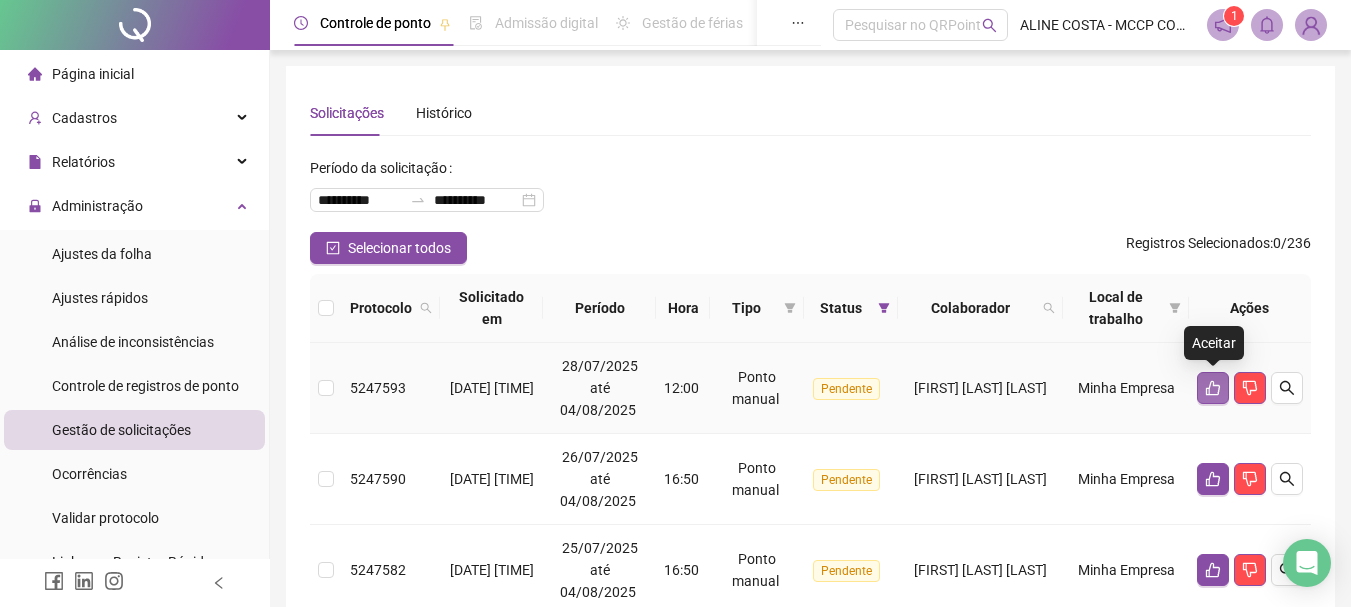 click 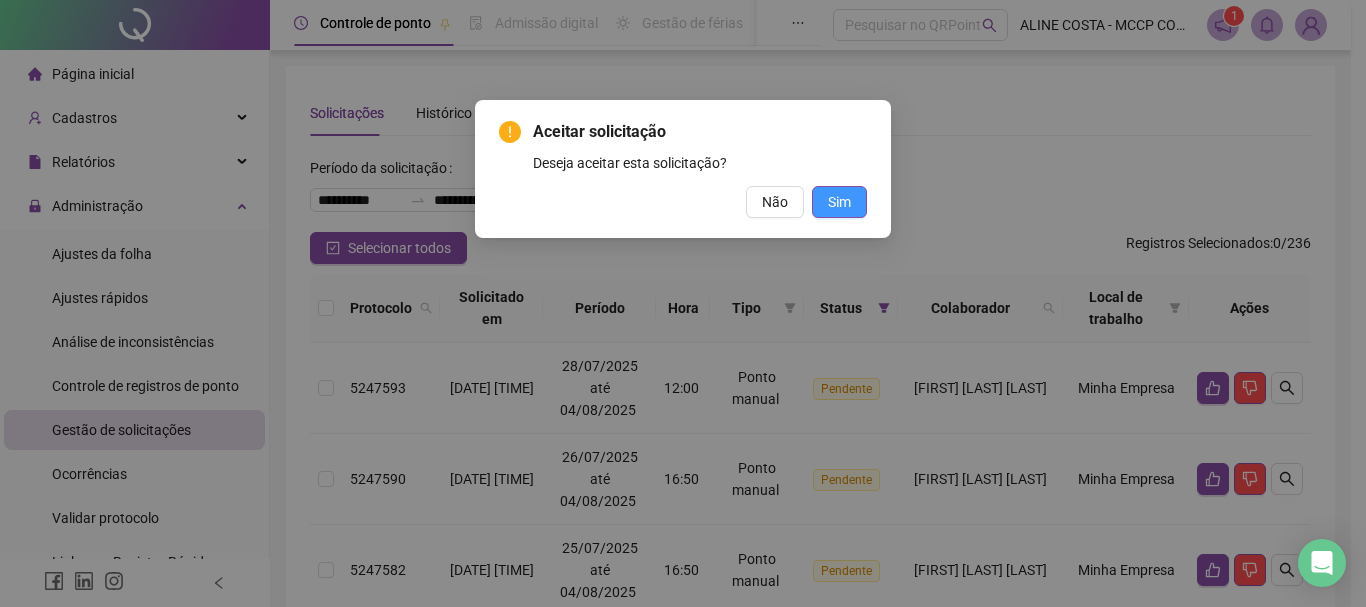 click on "Sim" at bounding box center (839, 202) 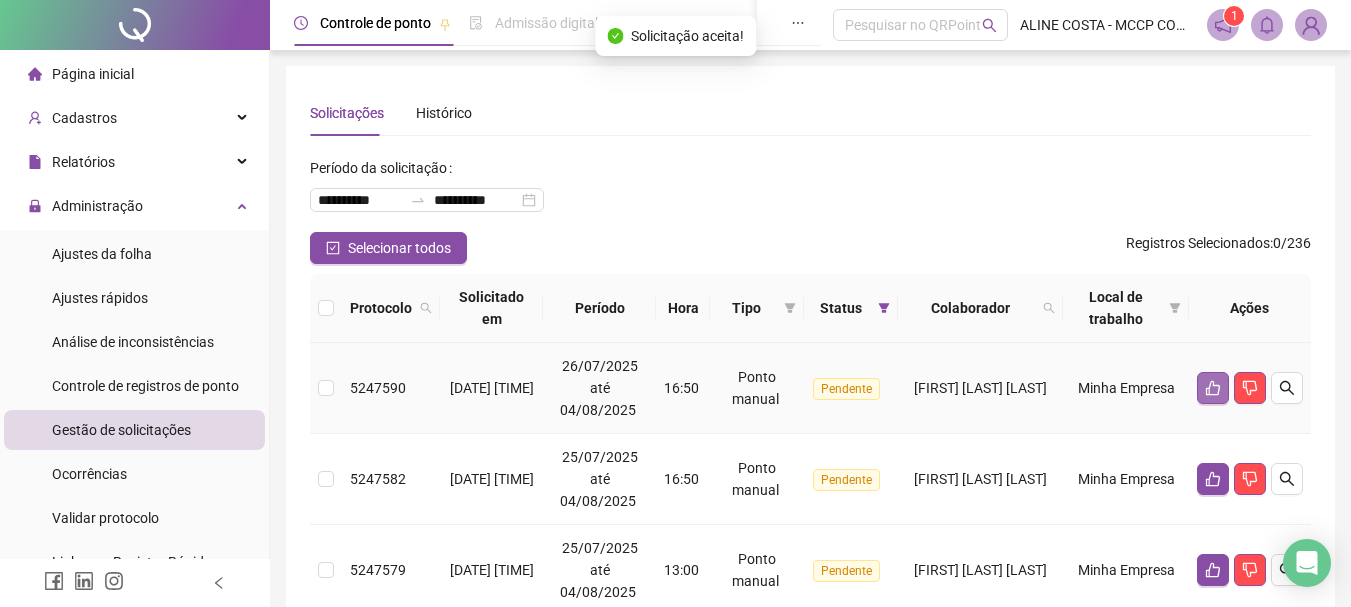 click 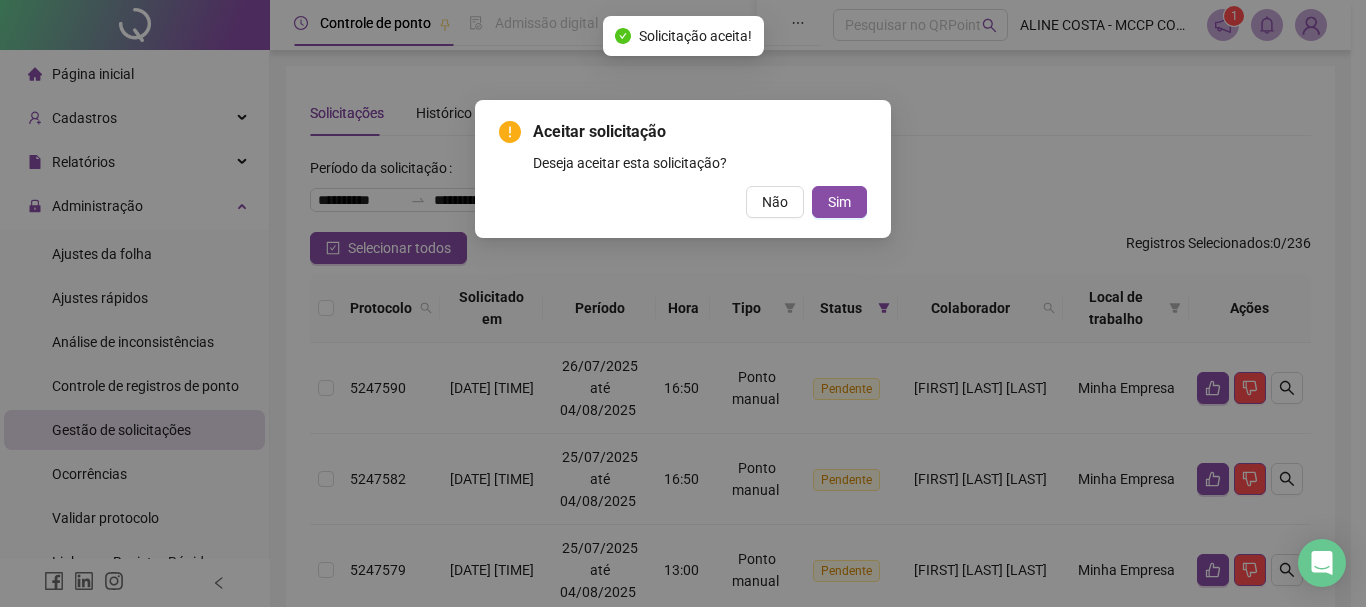 drag, startPoint x: 837, startPoint y: 204, endPoint x: 1105, endPoint y: 282, distance: 279.12006 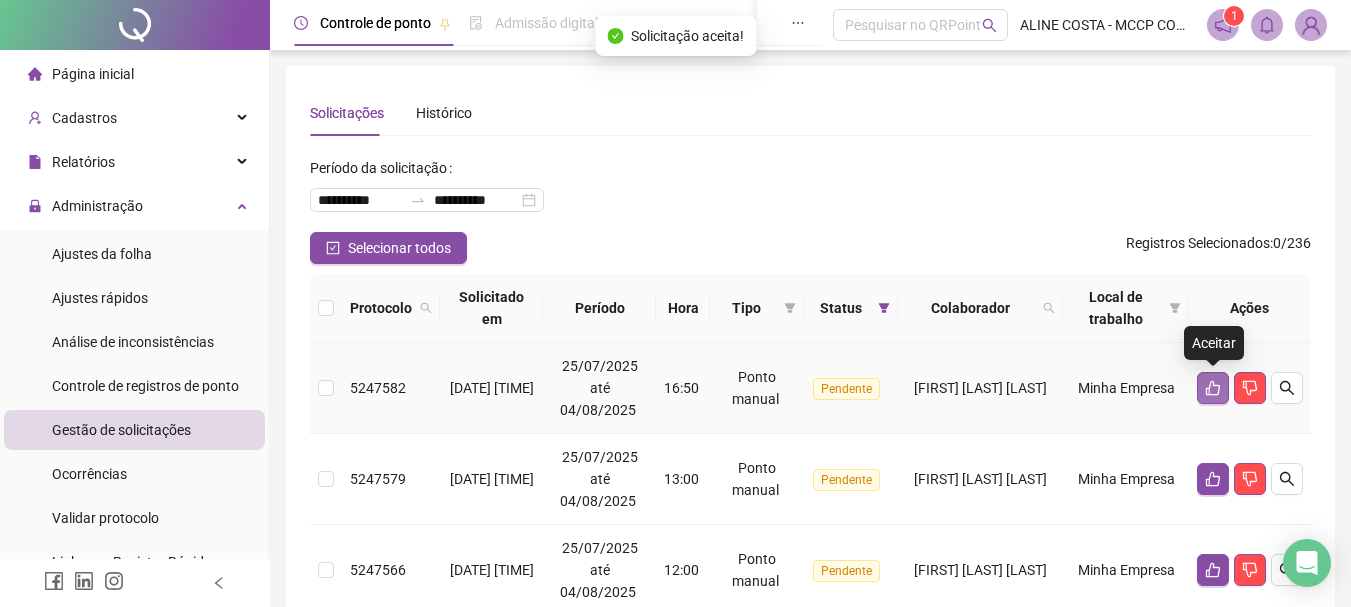 click 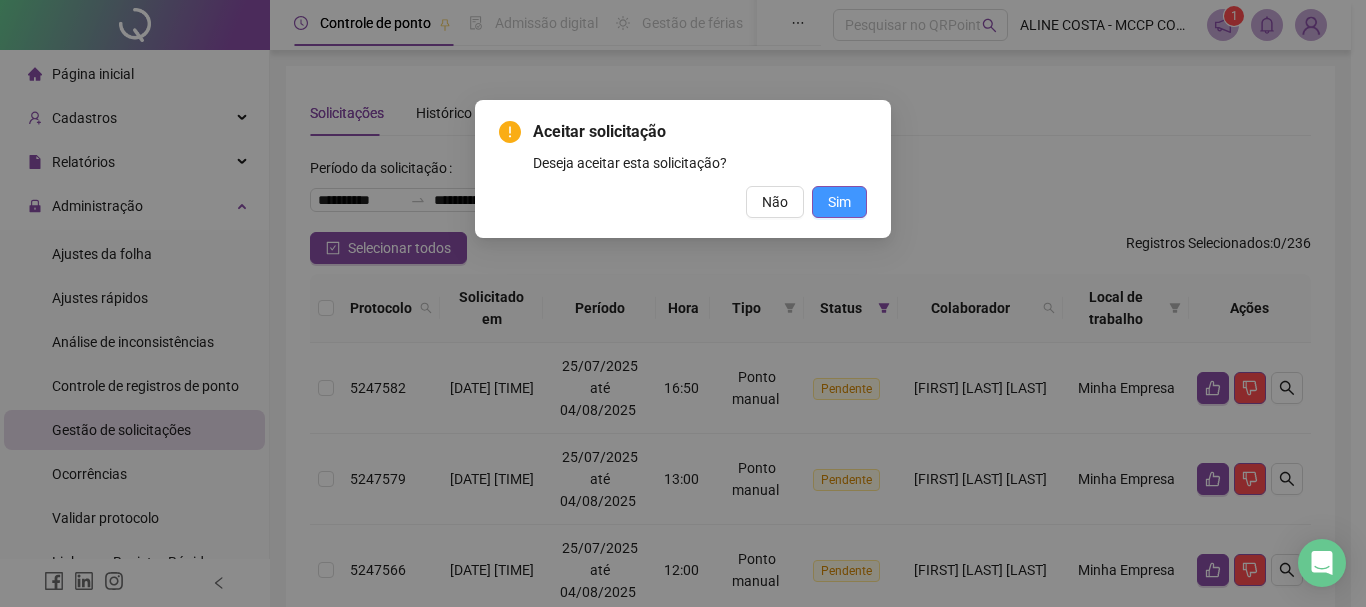 click on "Sim" at bounding box center (839, 202) 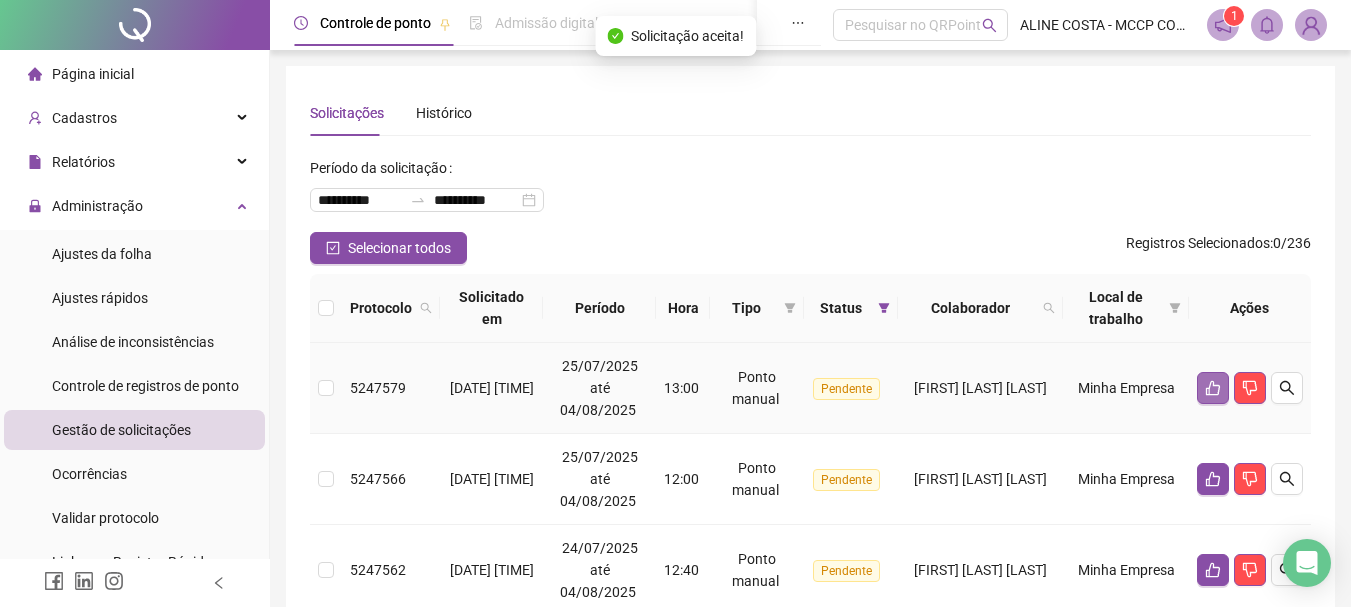 click 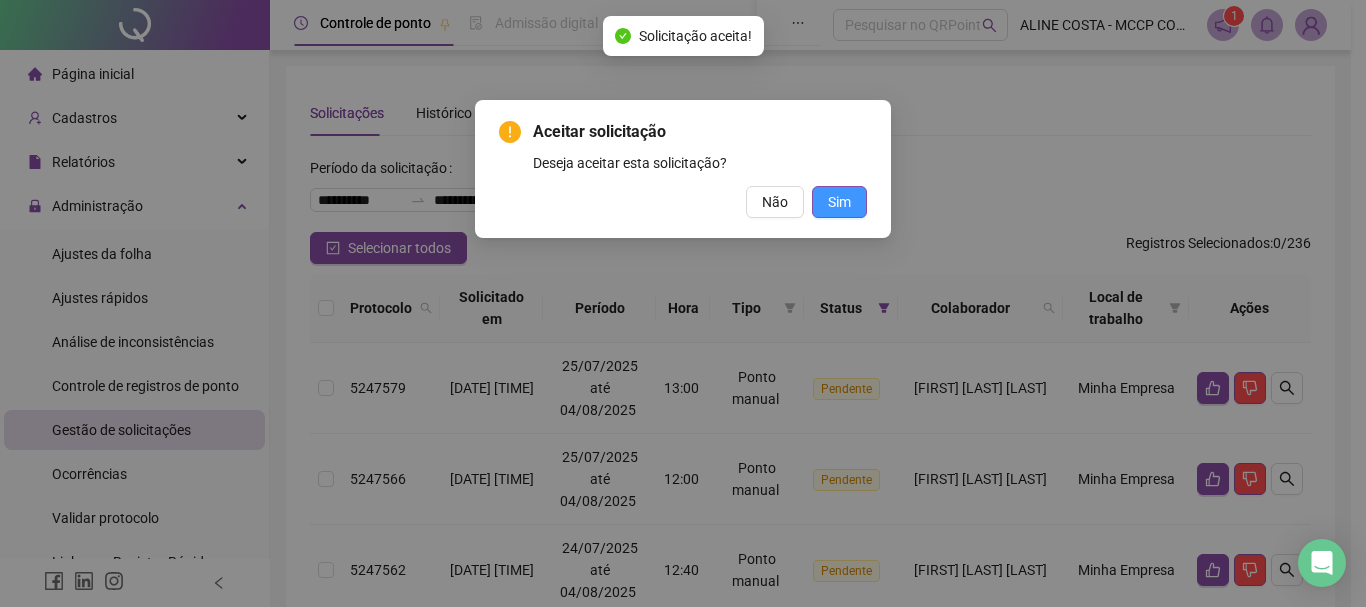 click on "Sim" at bounding box center [839, 202] 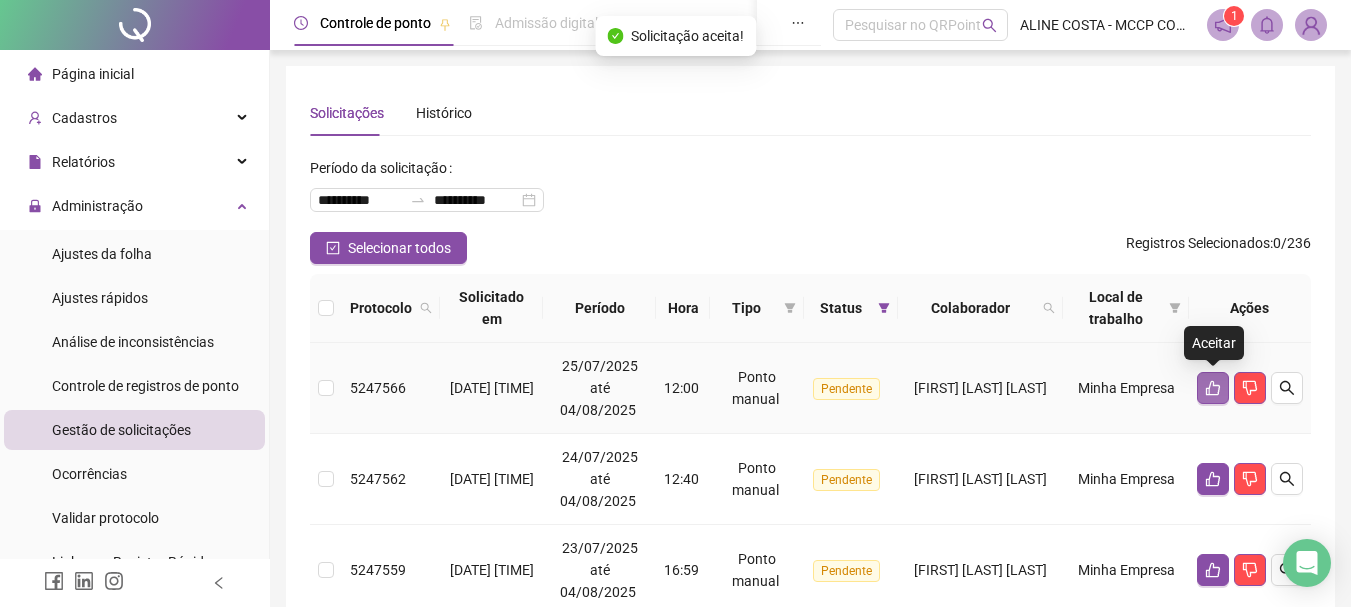 click 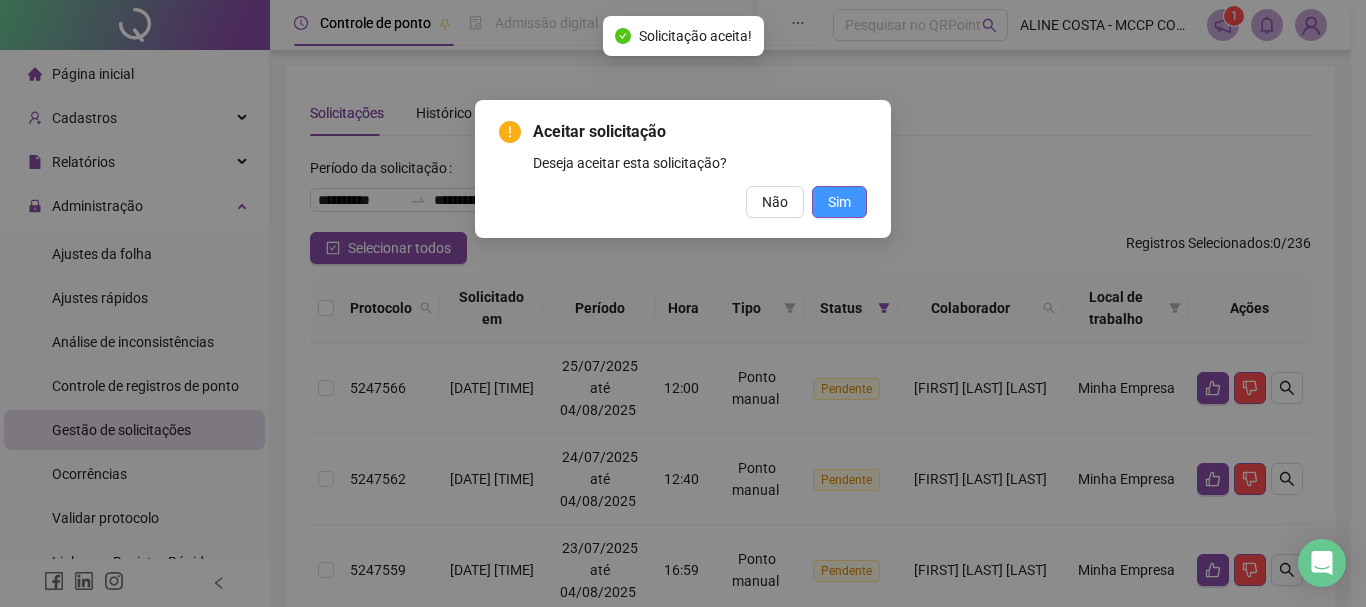 click on "Sim" at bounding box center [839, 202] 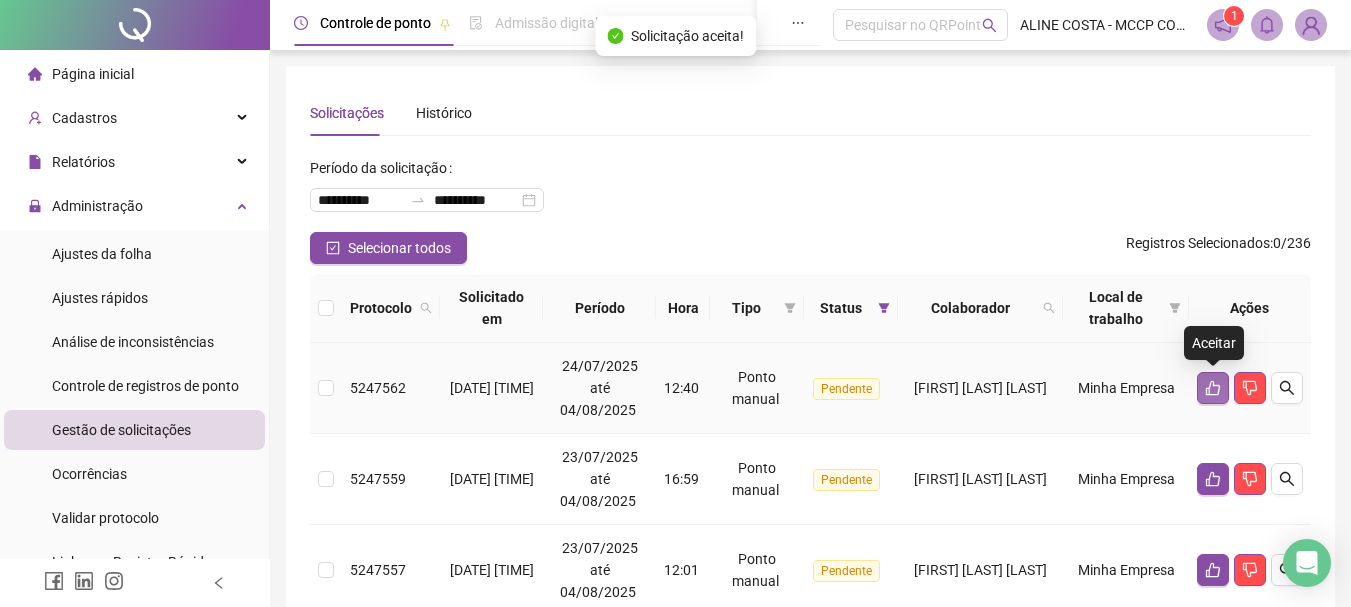 click 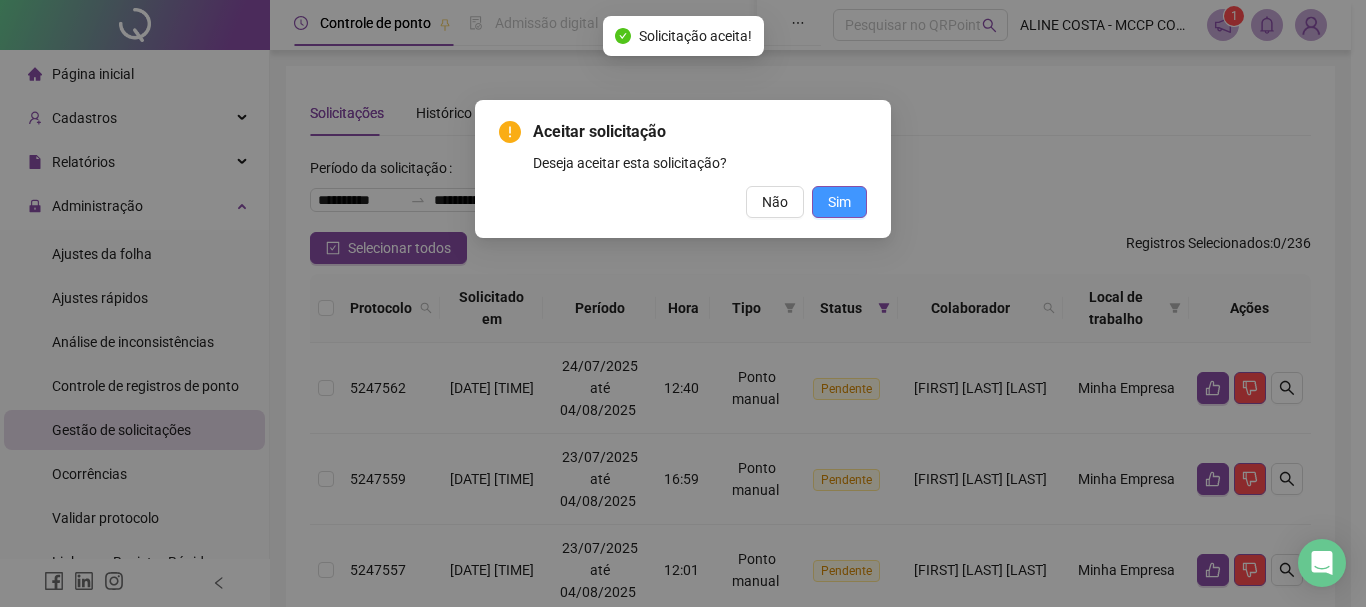 click on "Sim" at bounding box center [839, 202] 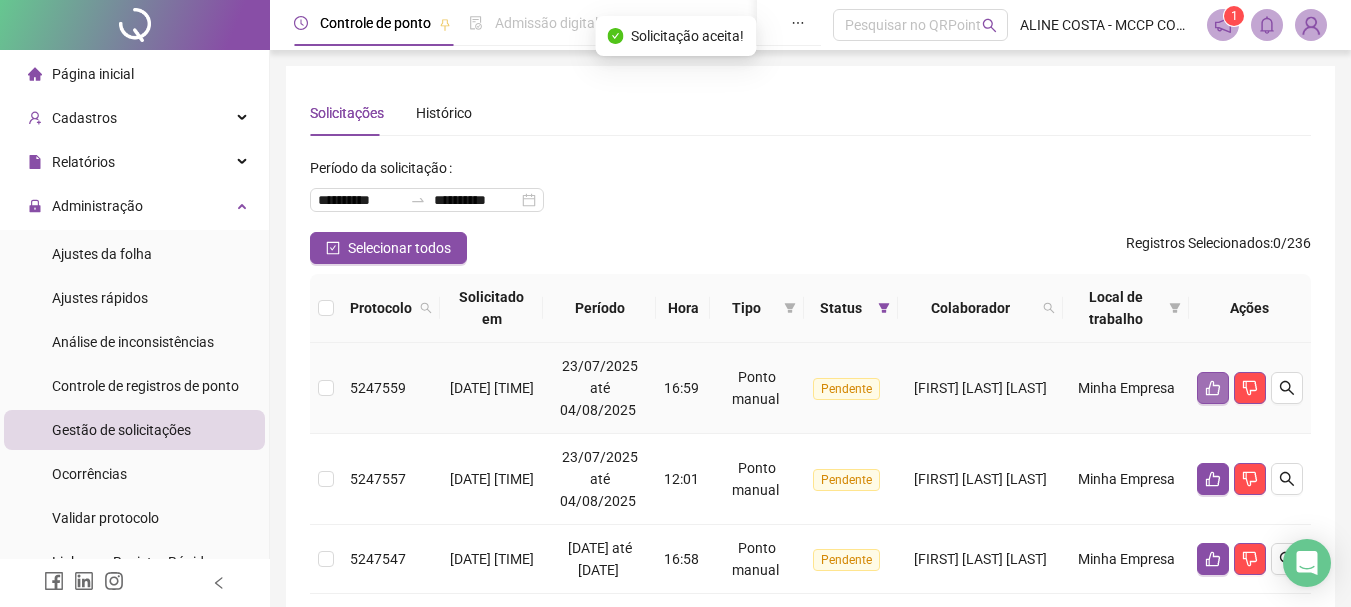 click 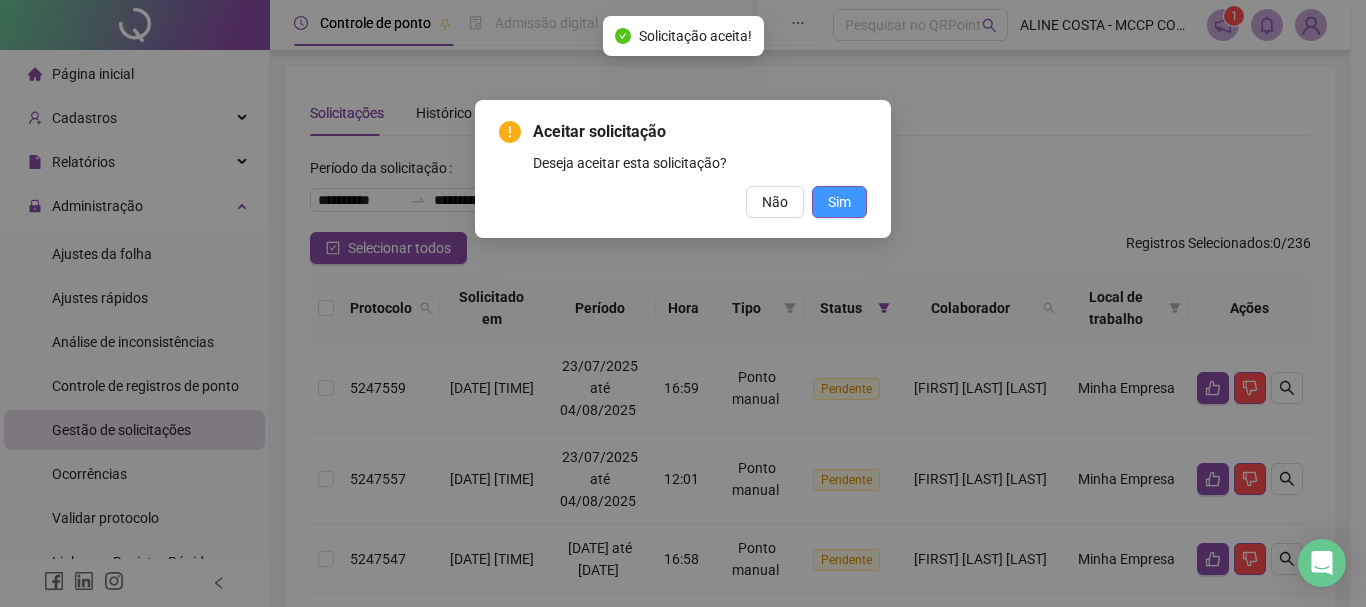 click on "Sim" at bounding box center [839, 202] 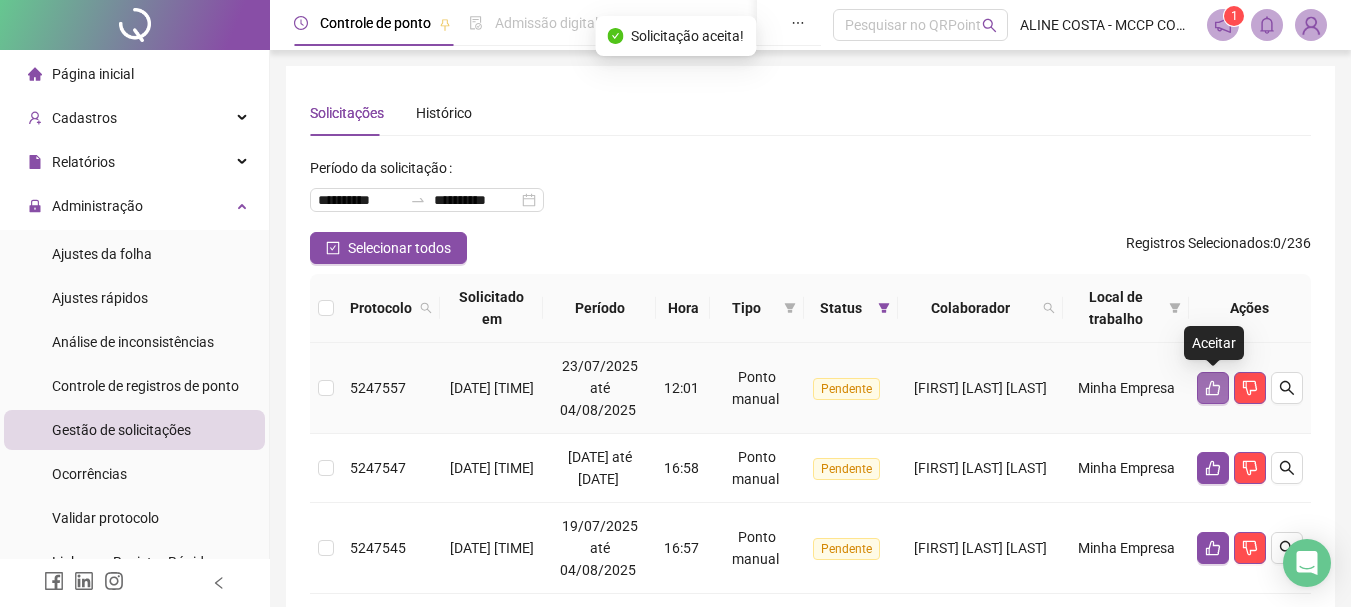 click 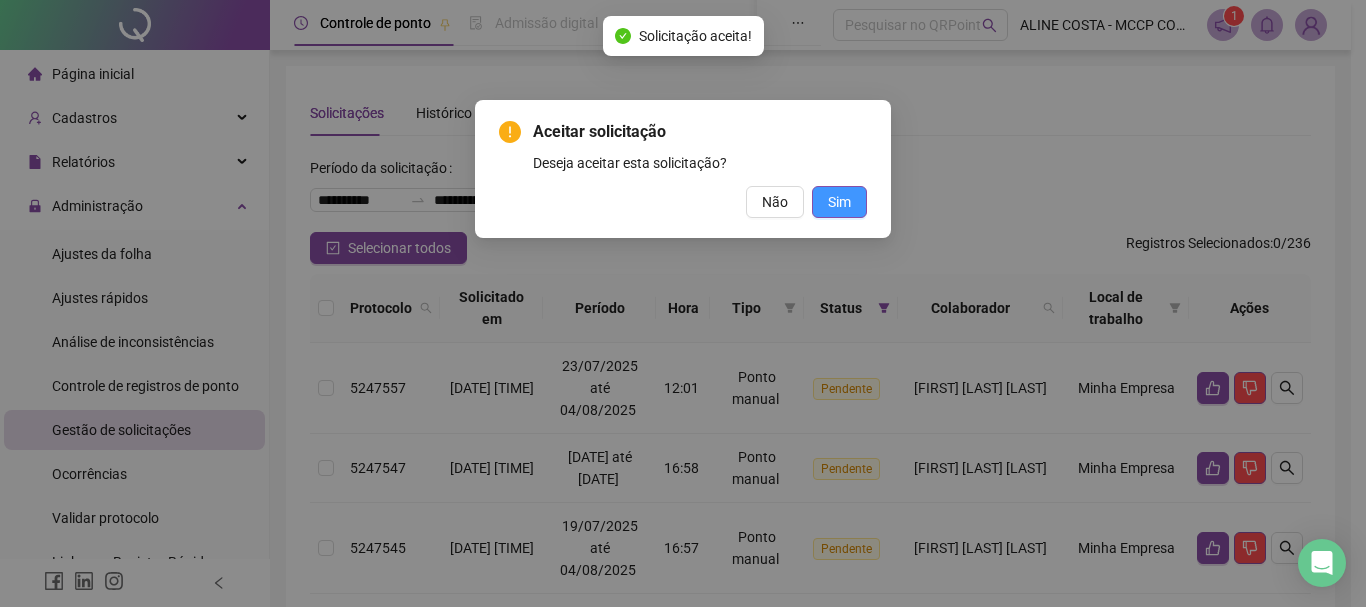 click on "Sim" at bounding box center [839, 202] 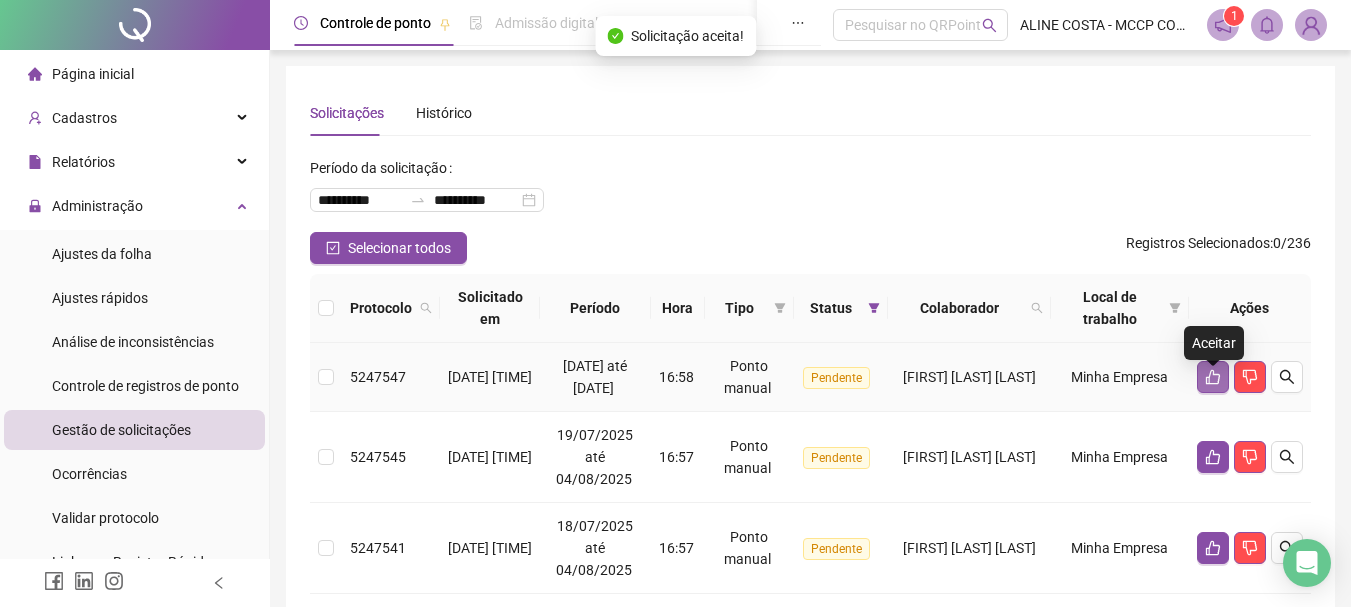 click at bounding box center [1213, 377] 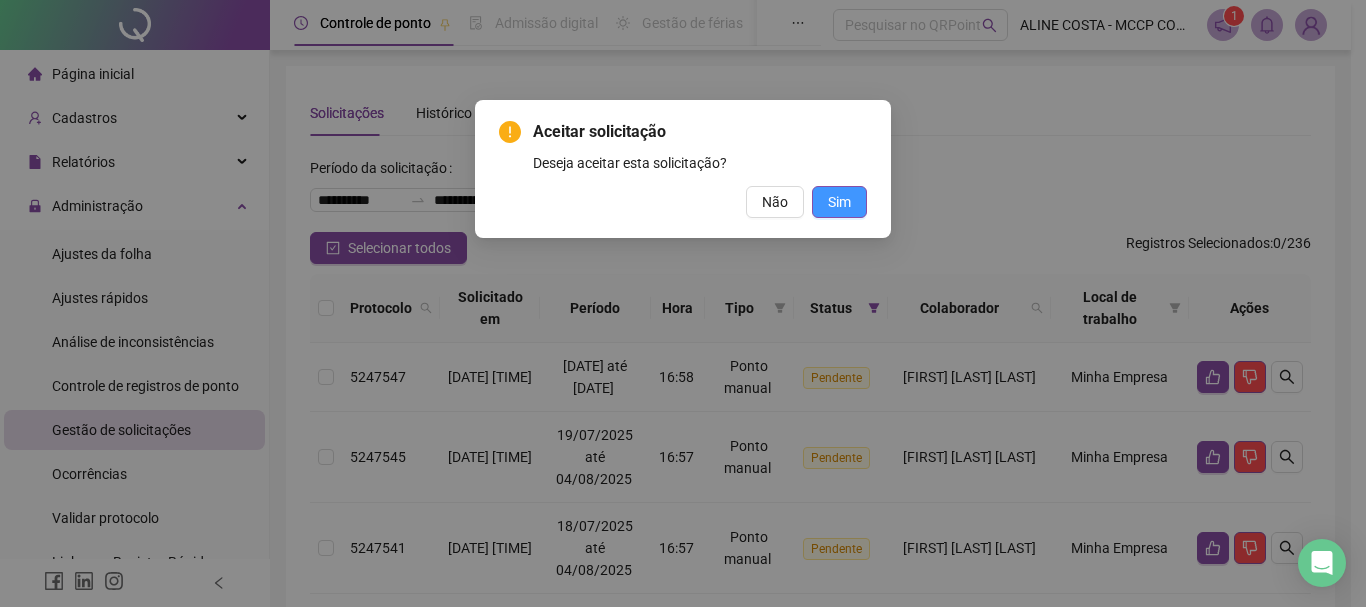 click on "Sim" at bounding box center [839, 202] 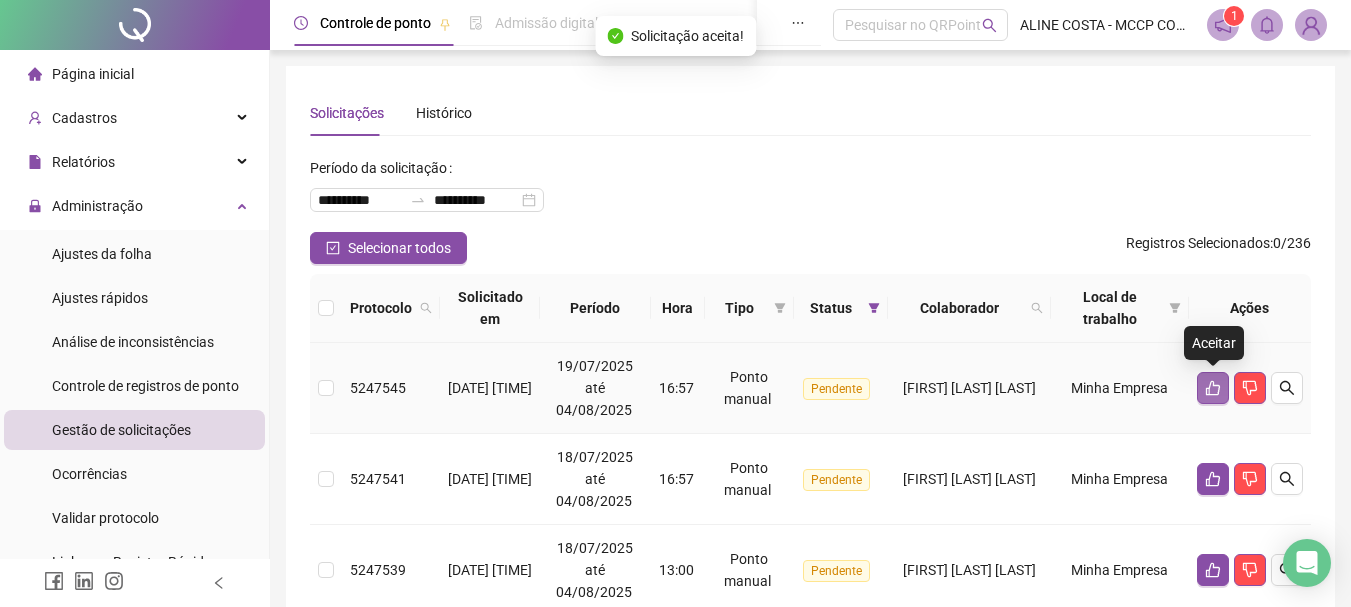 click 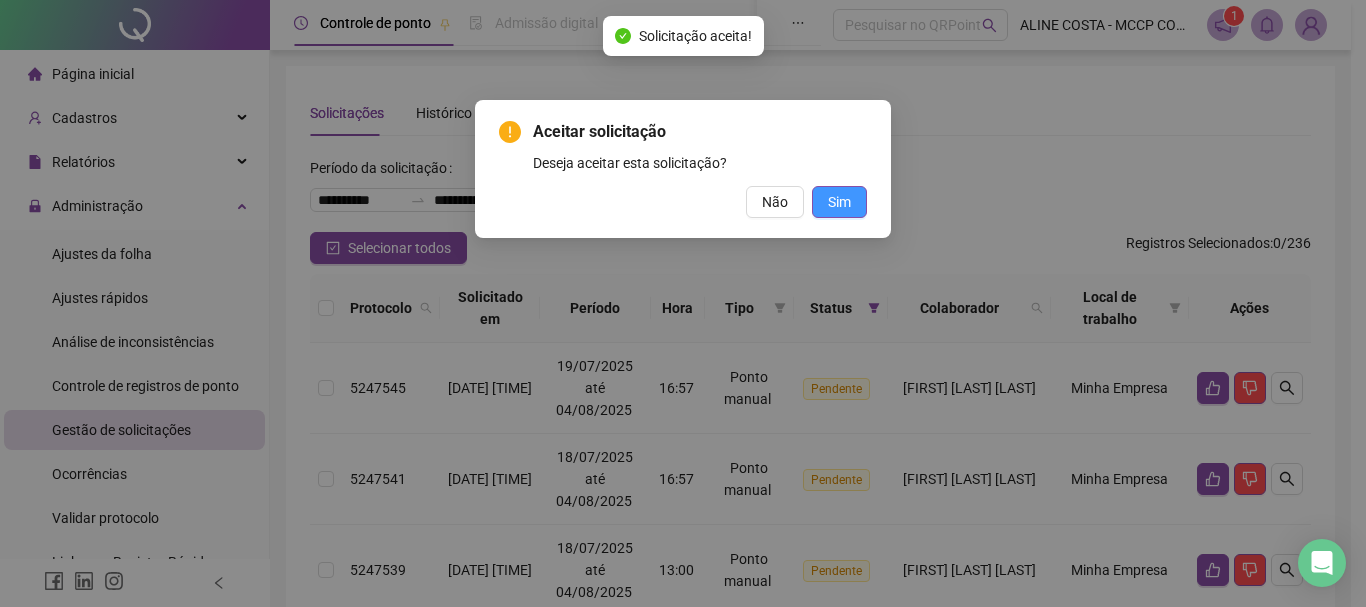 click on "Sim" at bounding box center [839, 202] 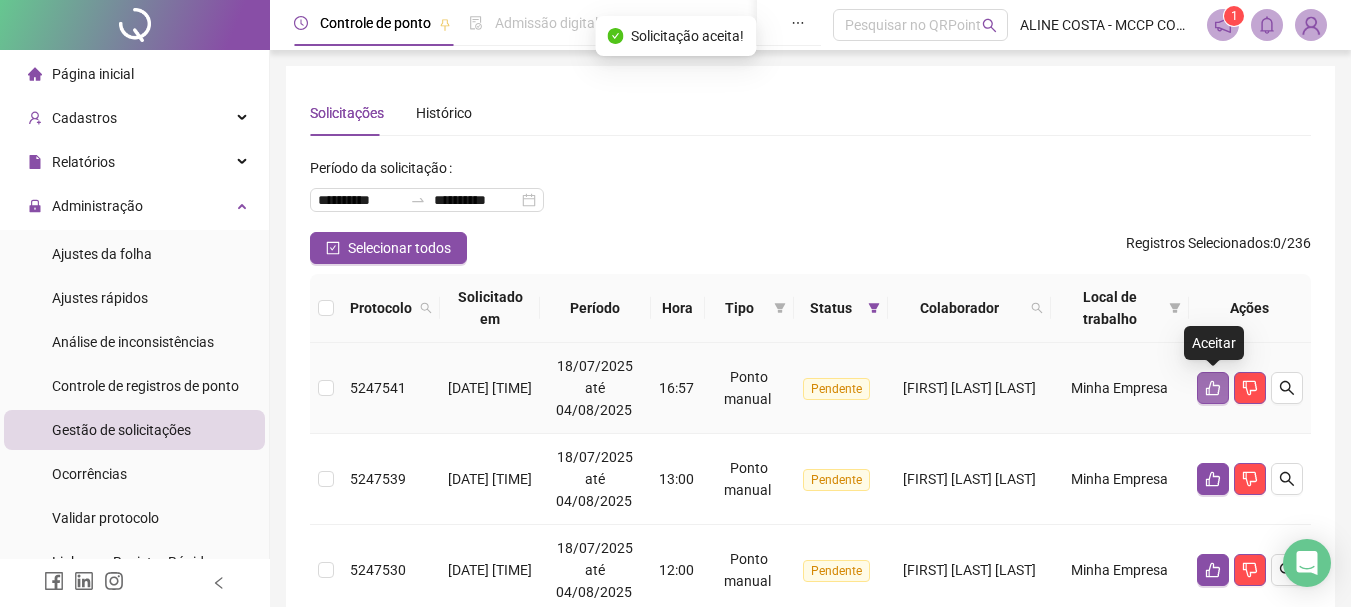 click 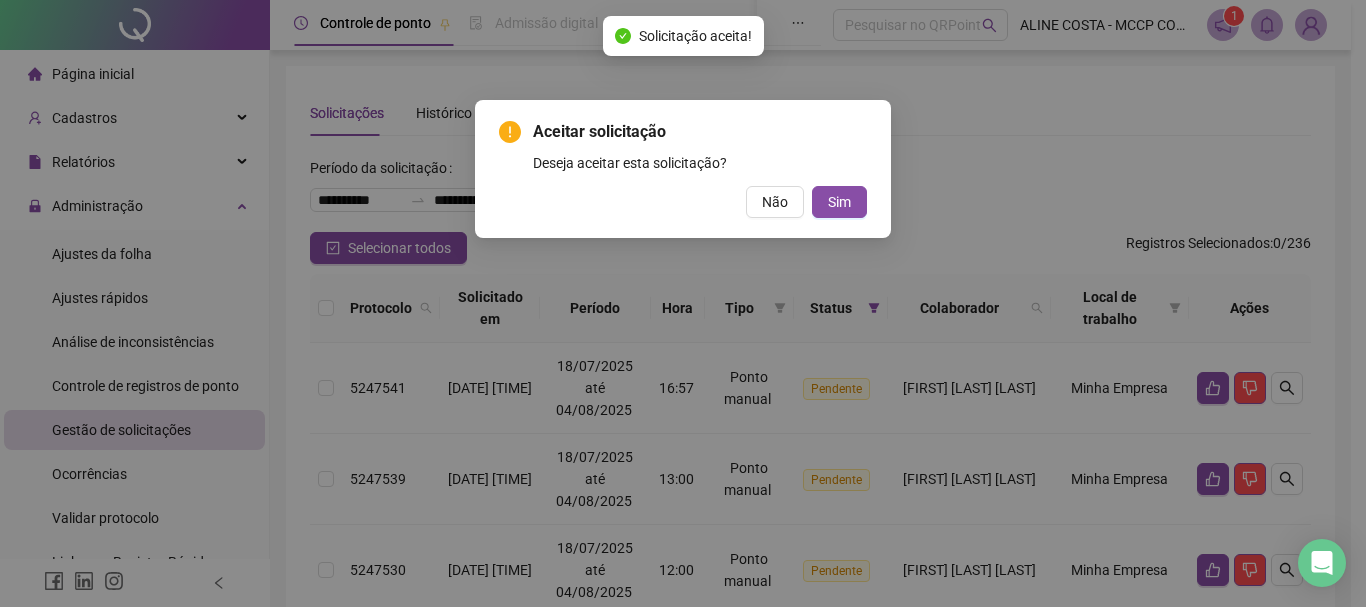 drag, startPoint x: 843, startPoint y: 201, endPoint x: 990, endPoint y: 240, distance: 152.0855 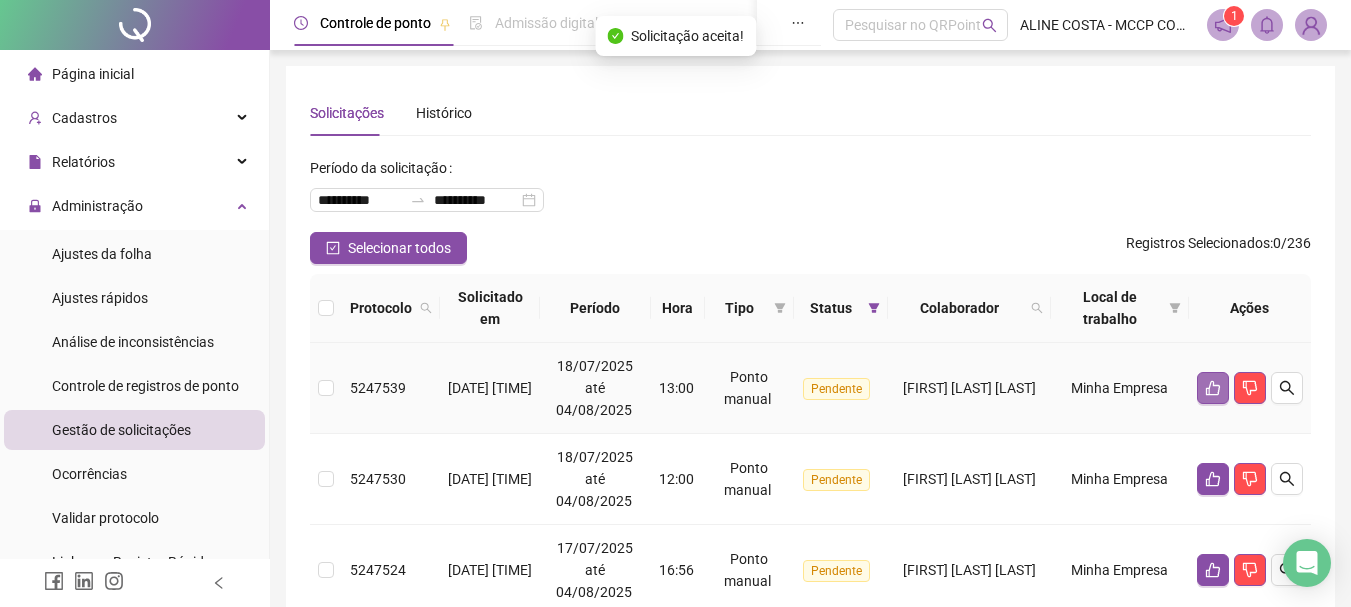 click 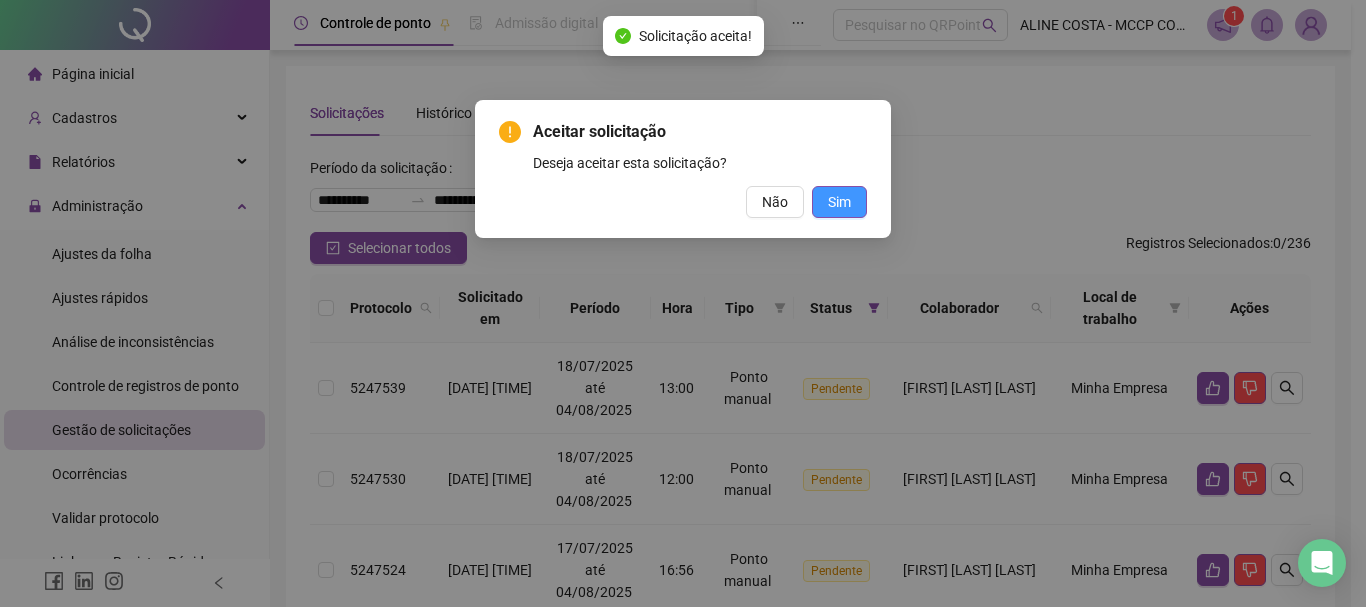 click on "Sim" at bounding box center (839, 202) 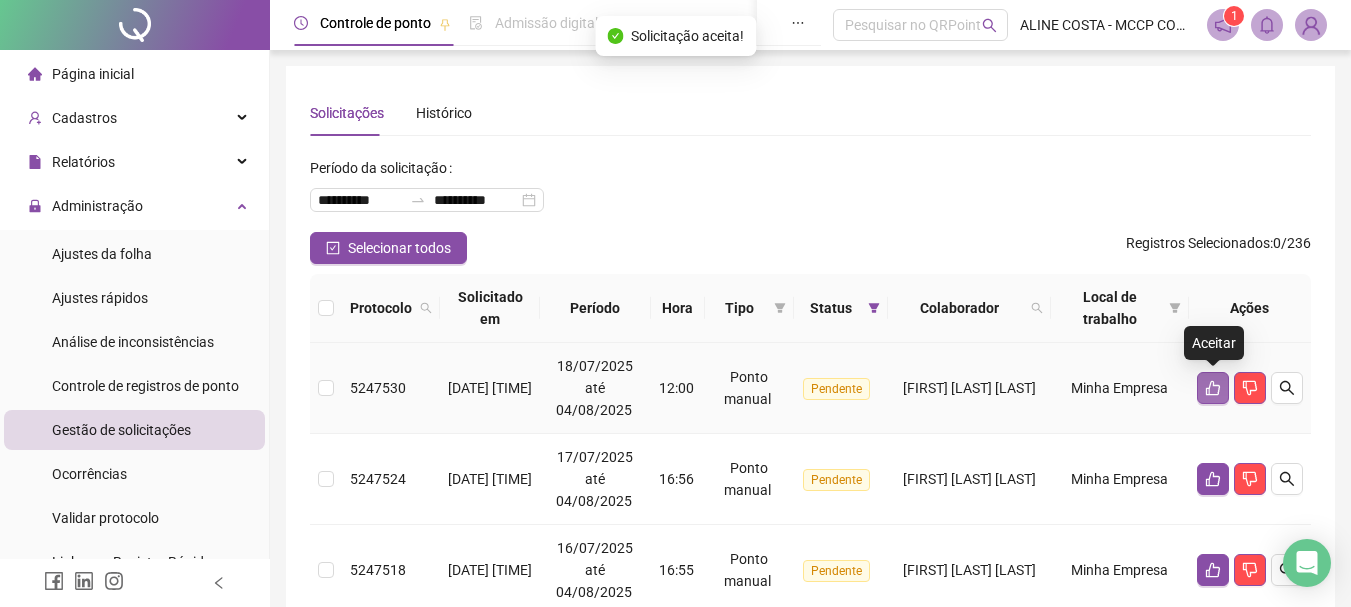 click 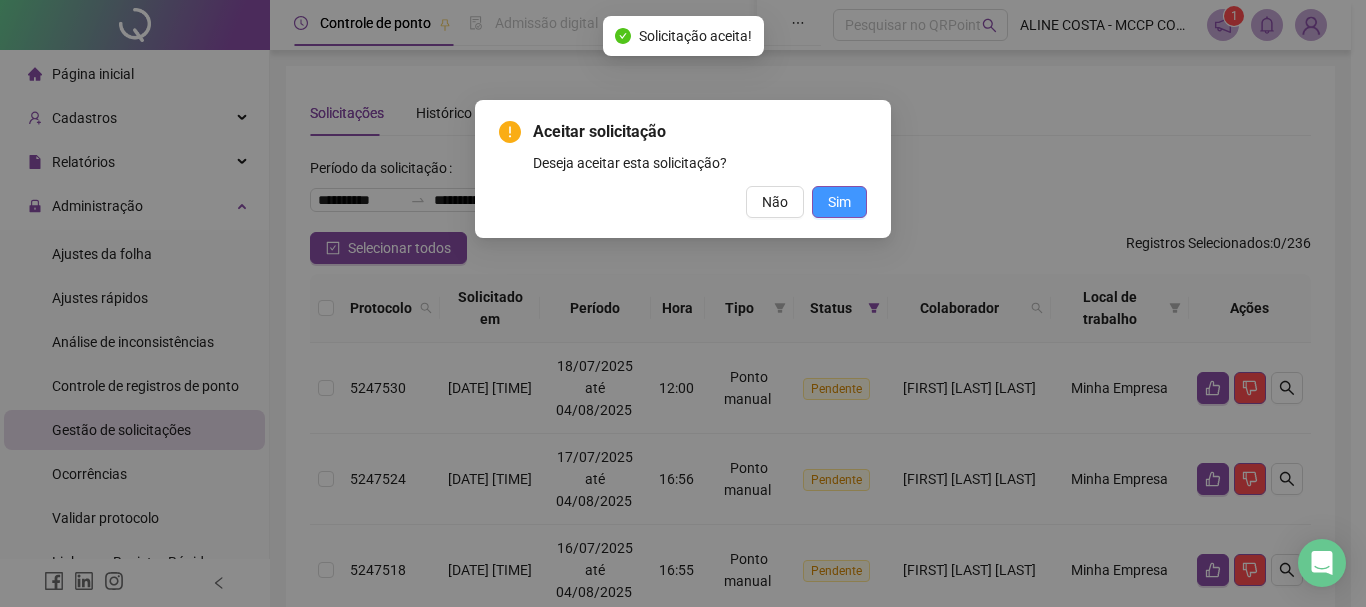click on "Sim" at bounding box center [839, 202] 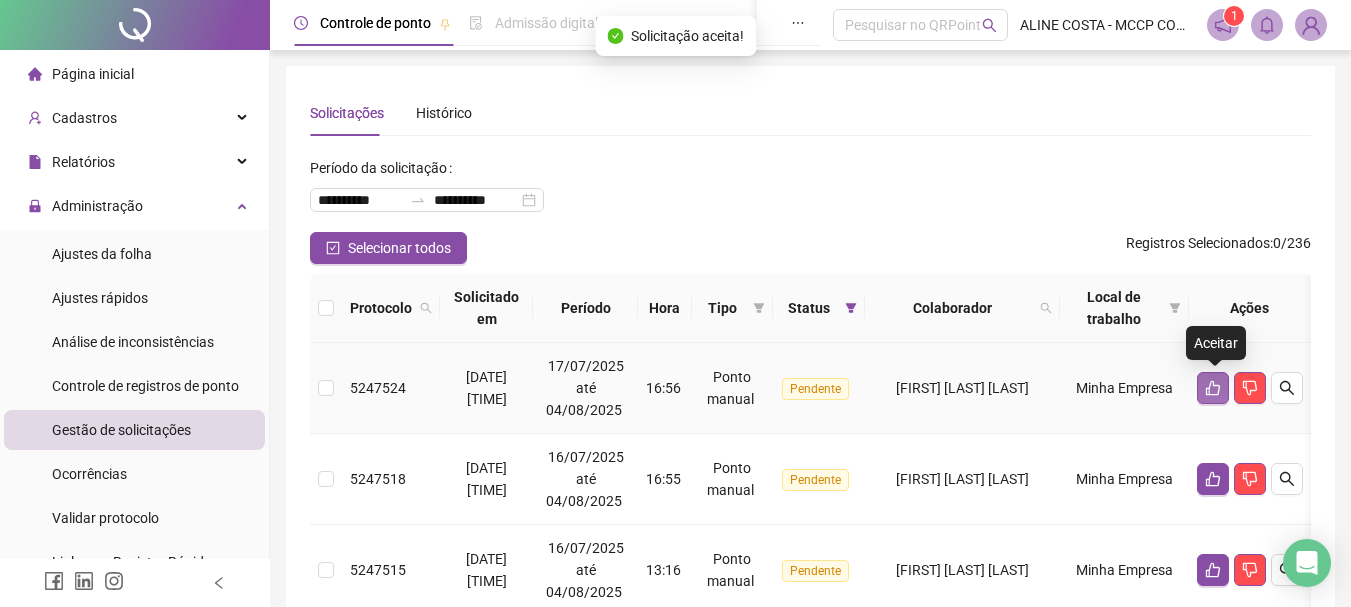 click 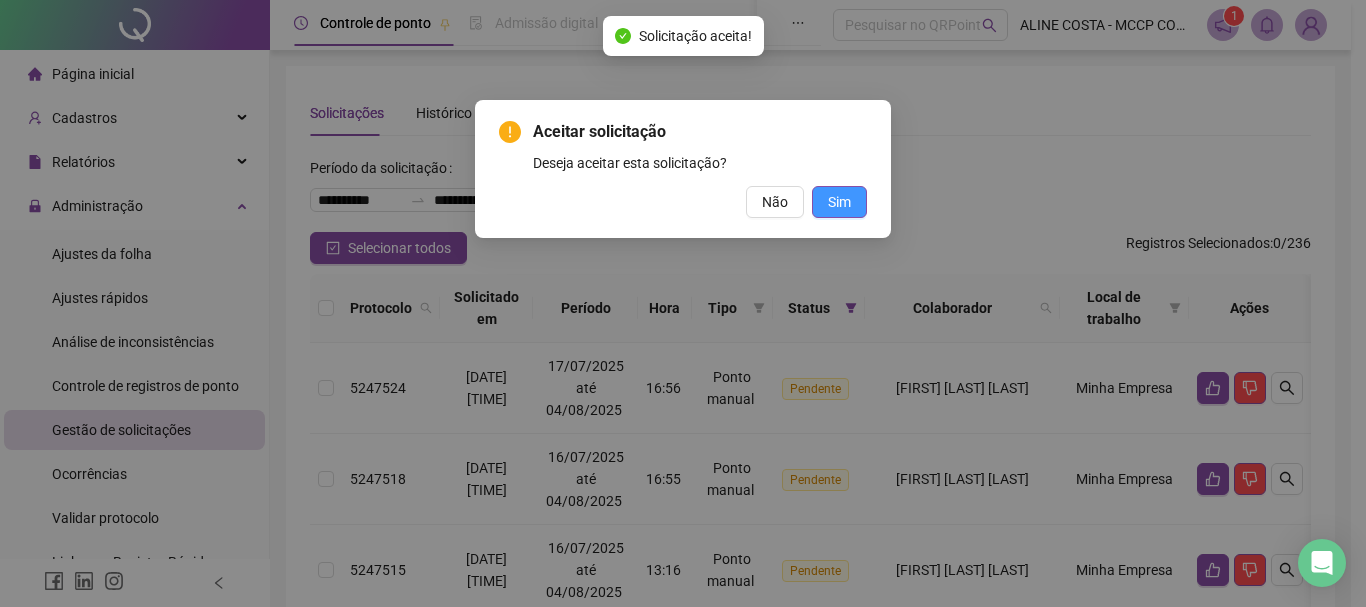 click on "Sim" at bounding box center [839, 202] 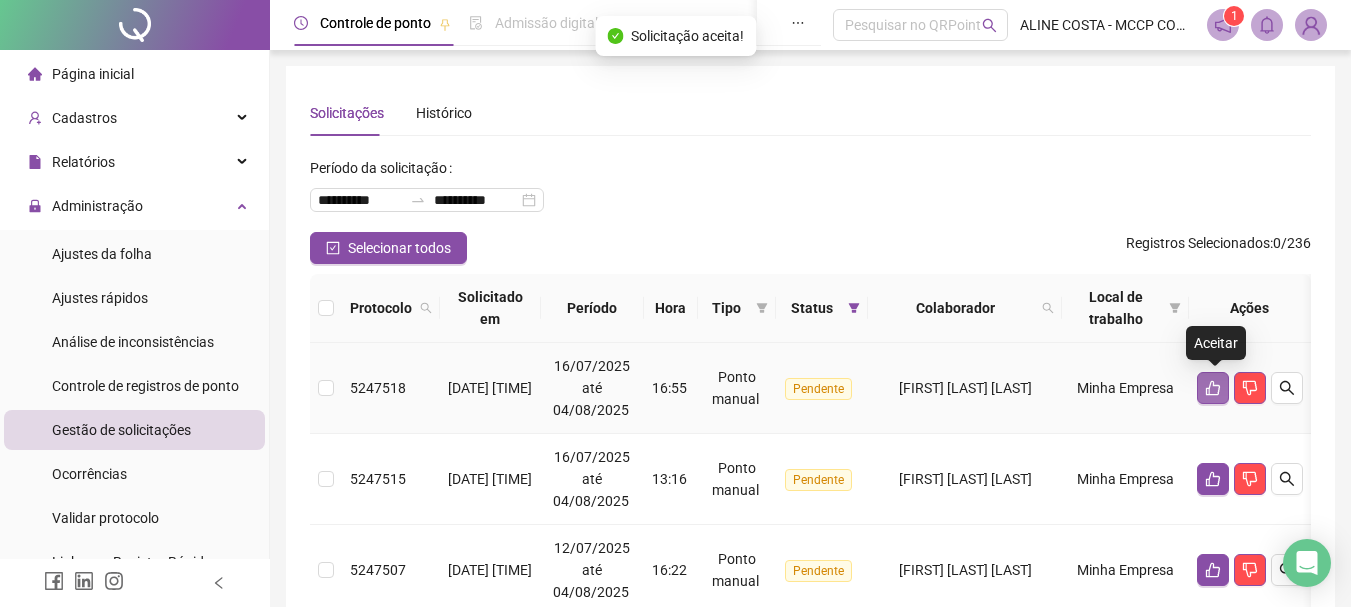 click at bounding box center [1213, 388] 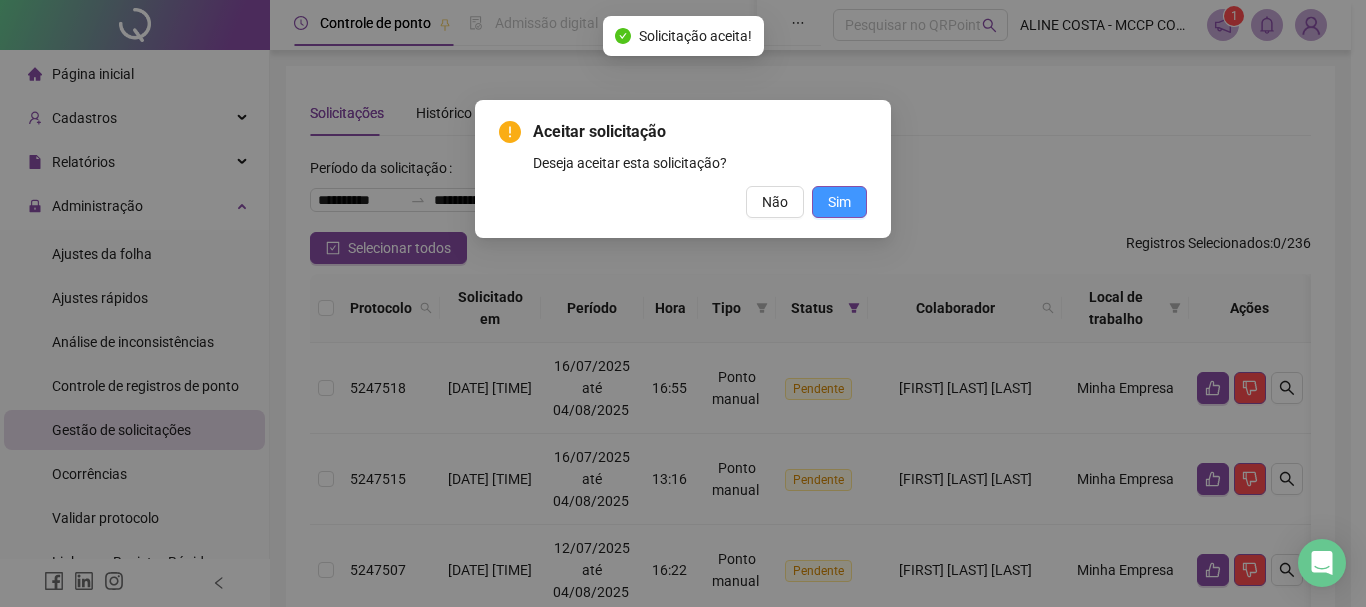 click on "Sim" at bounding box center [839, 202] 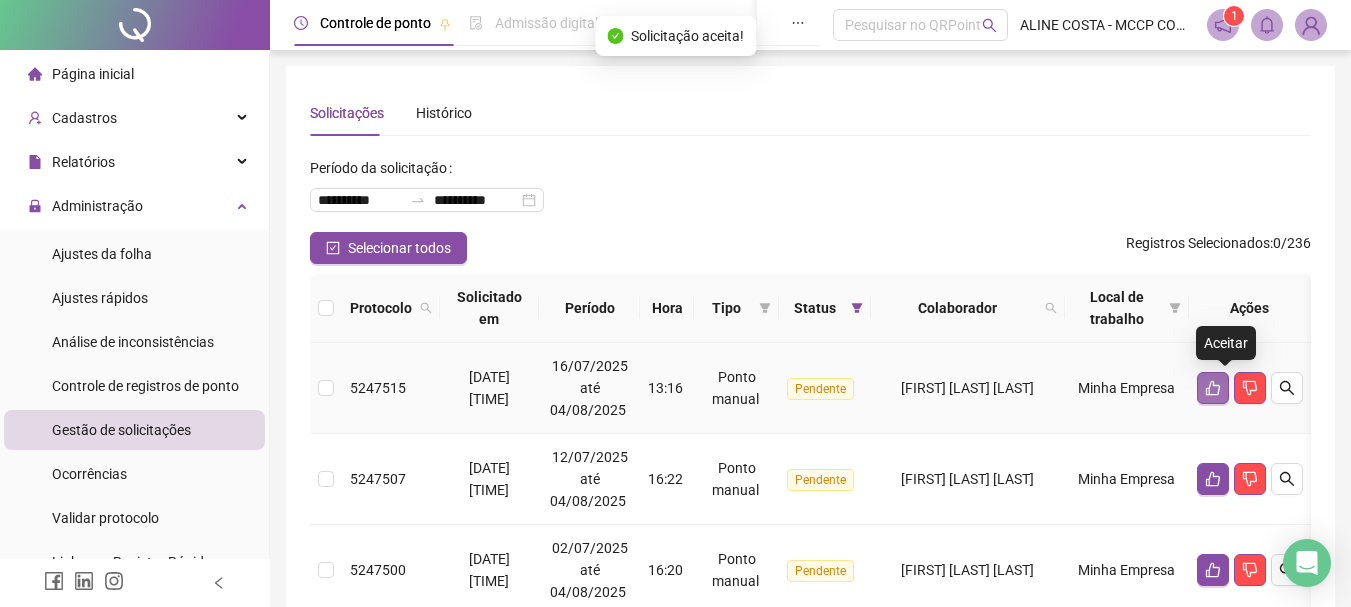 click 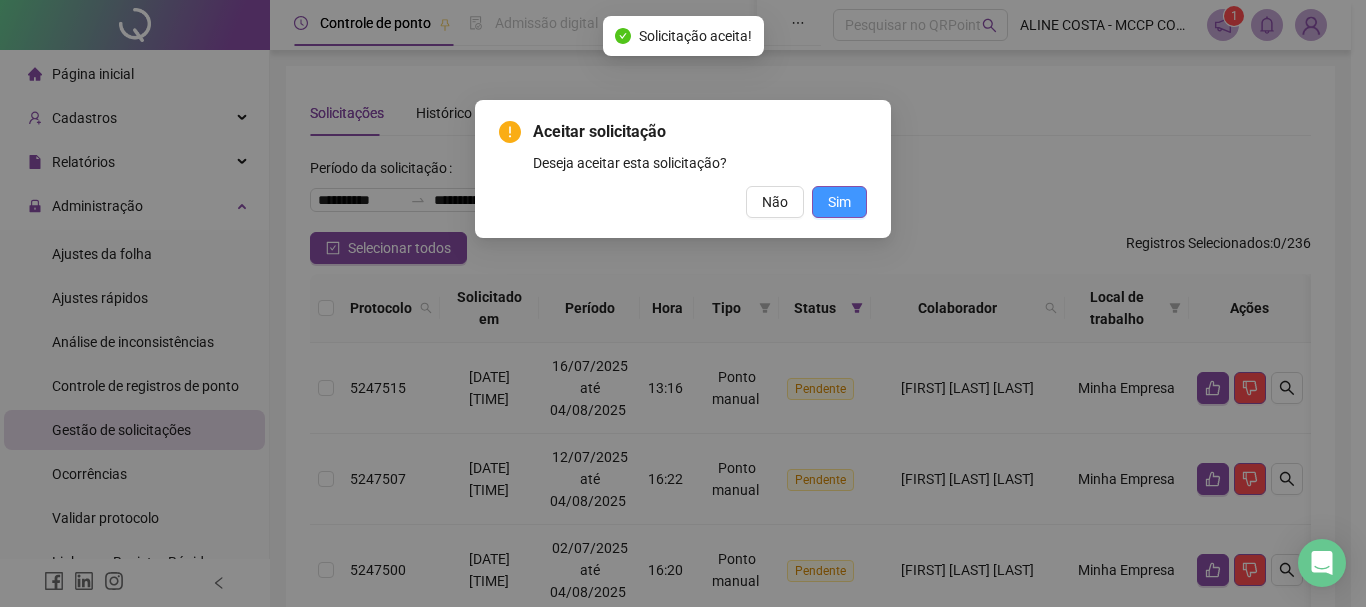 click on "Sim" at bounding box center (839, 202) 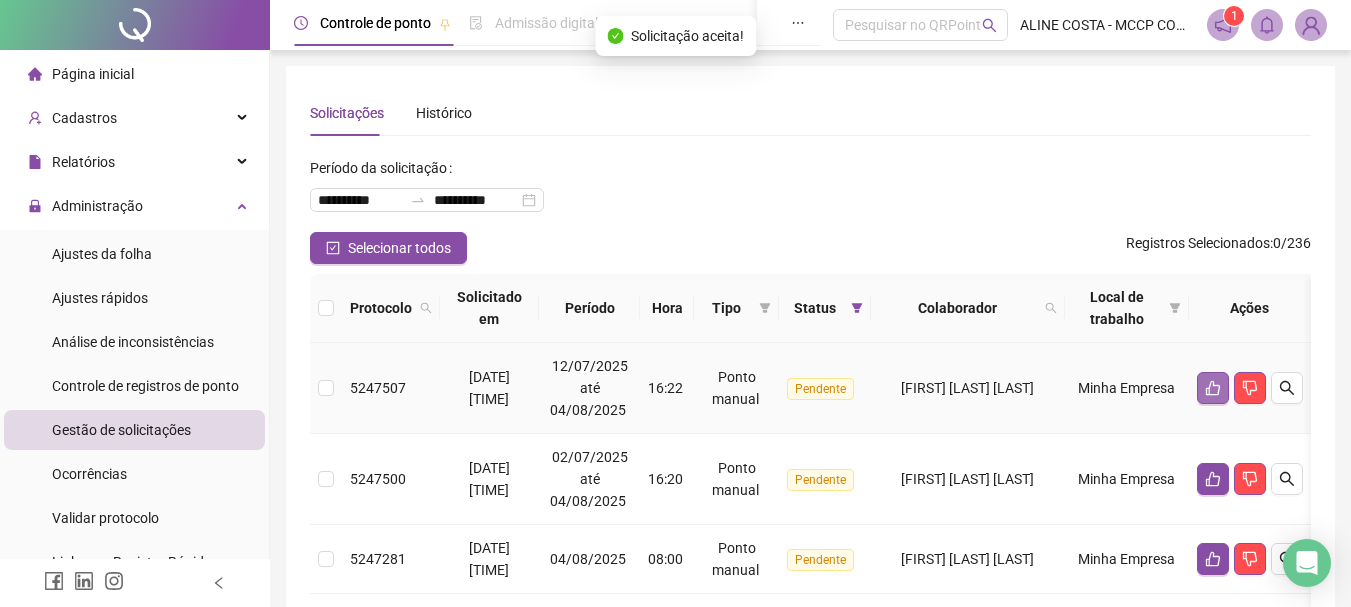 click 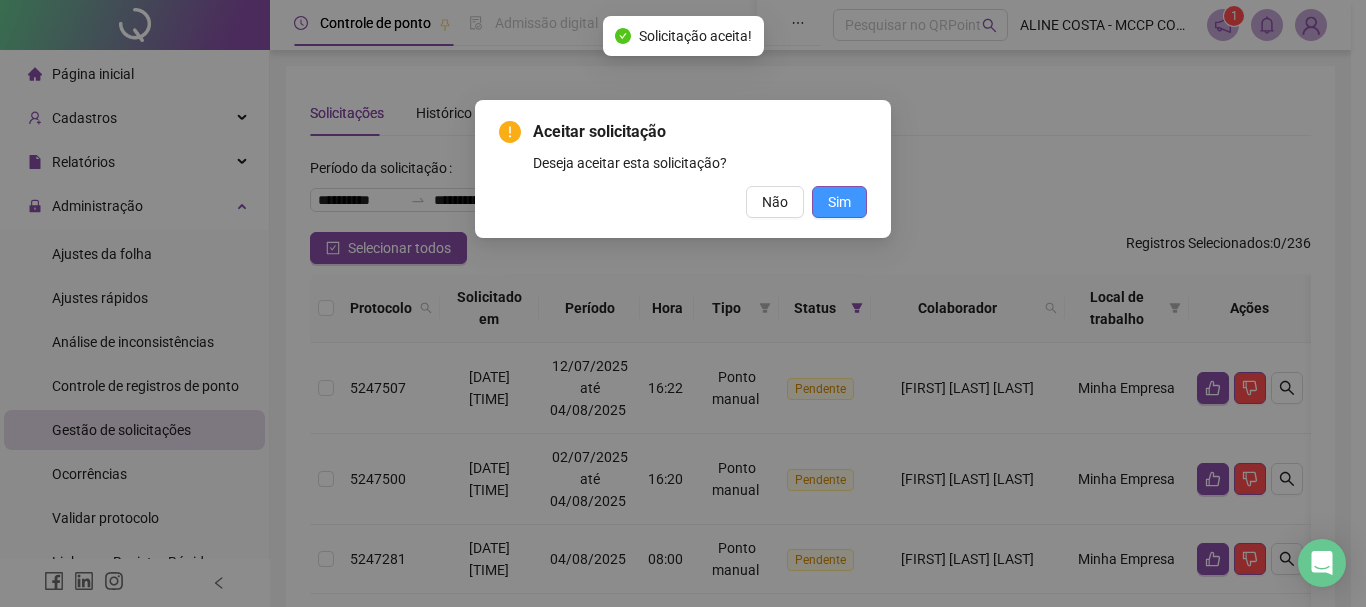 click on "Sim" at bounding box center (839, 202) 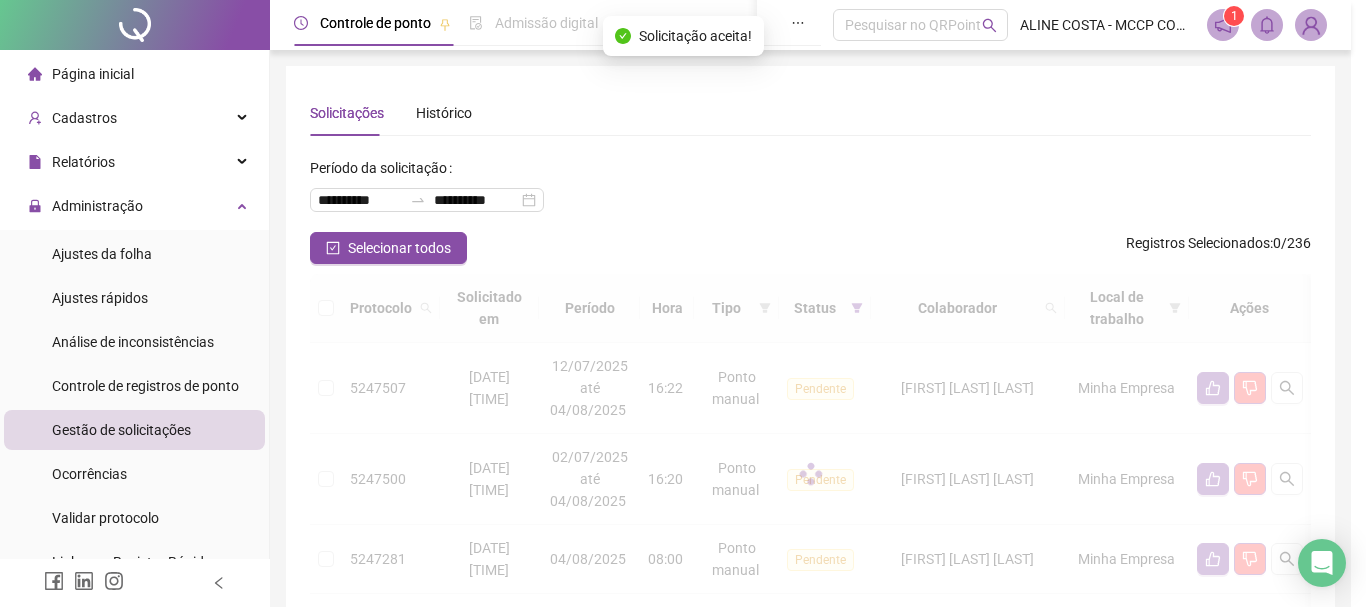 click on "Aceitar solicitação Deseja aceitar esta solicitação? Não Sim" at bounding box center (683, 303) 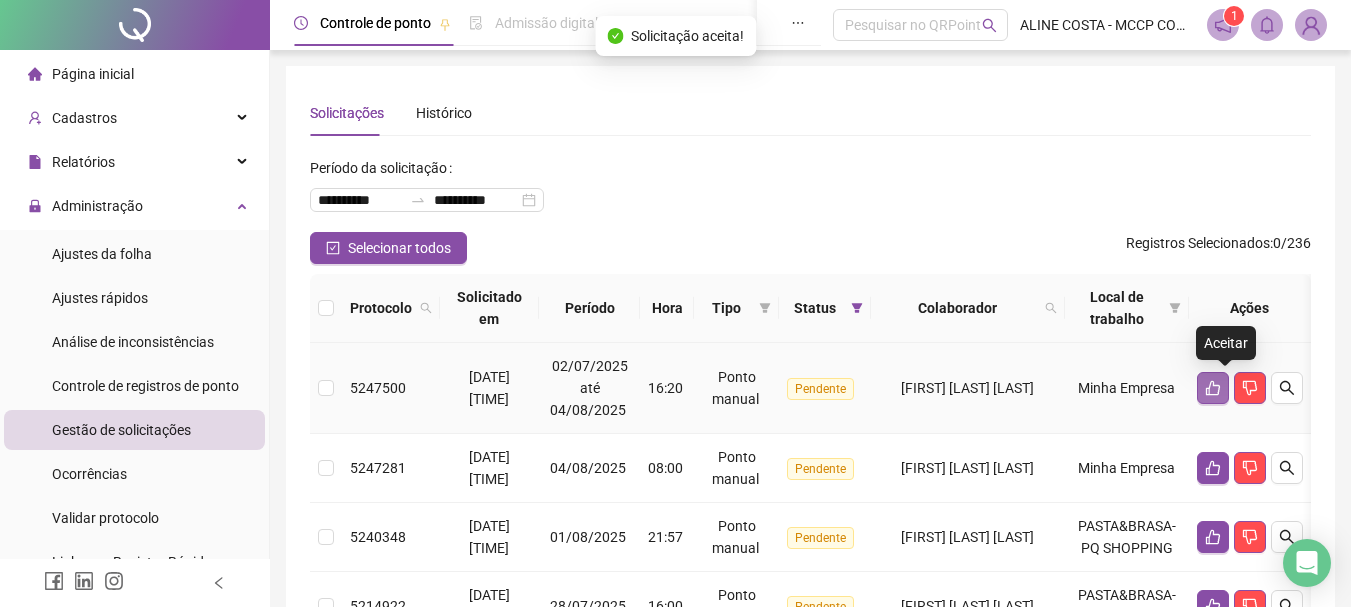 click at bounding box center (1213, 388) 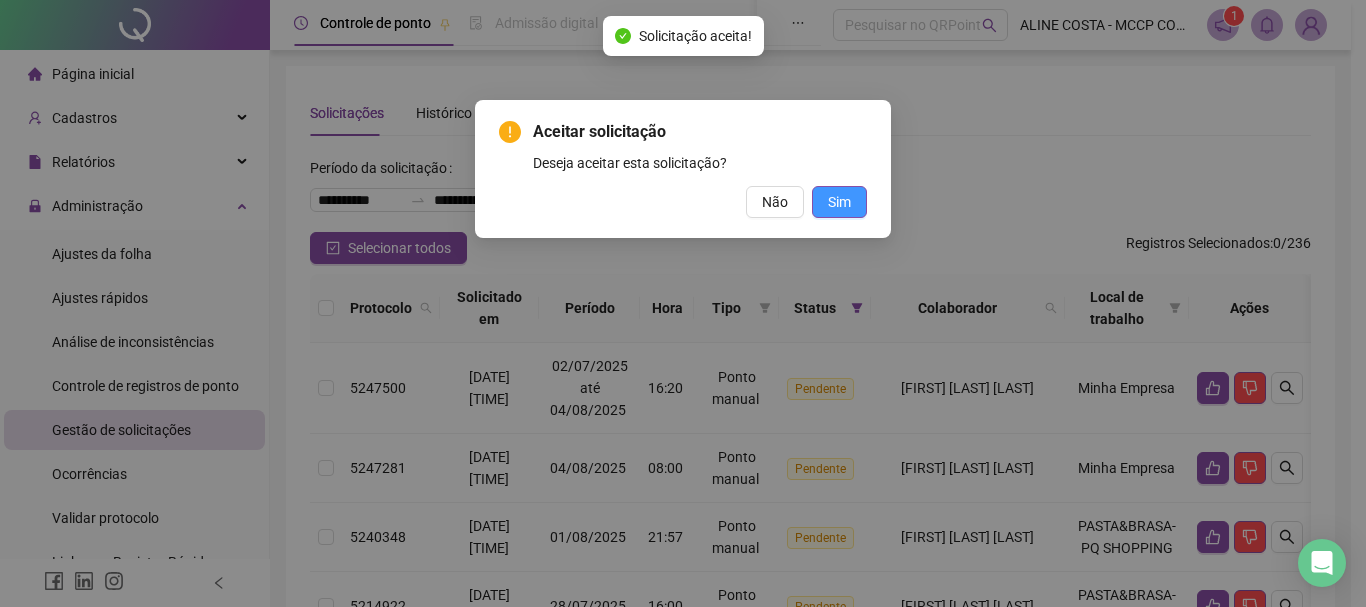 click on "Sim" at bounding box center (839, 202) 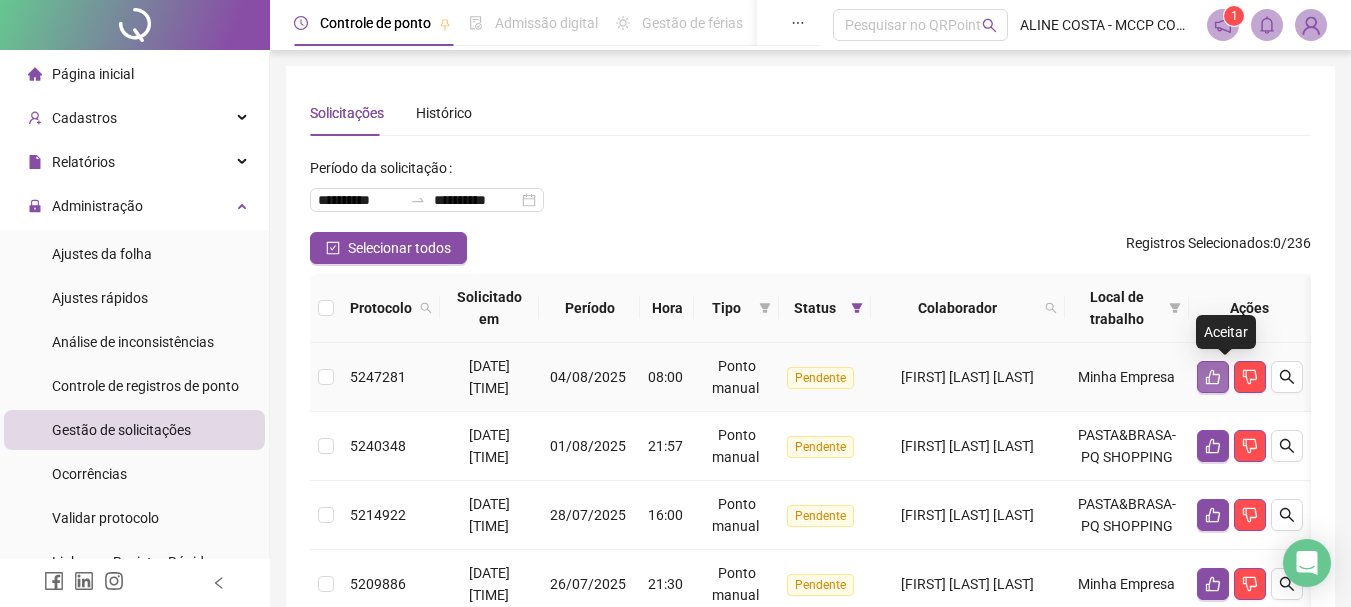 click 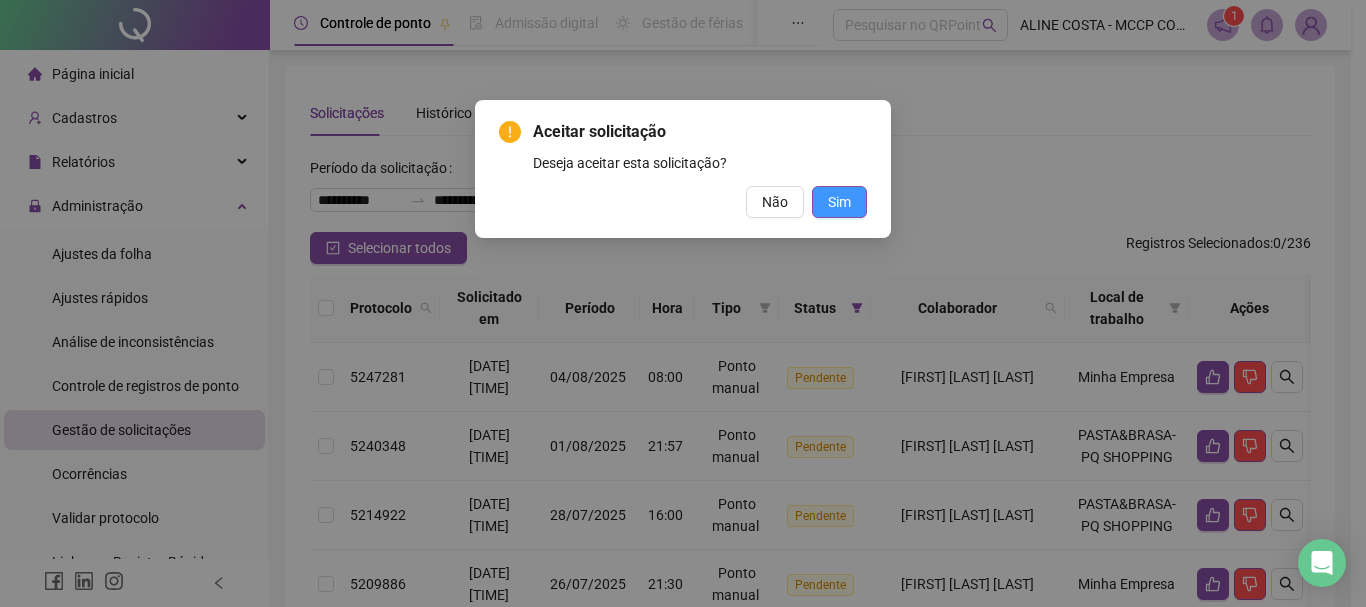 click on "Sim" at bounding box center [839, 202] 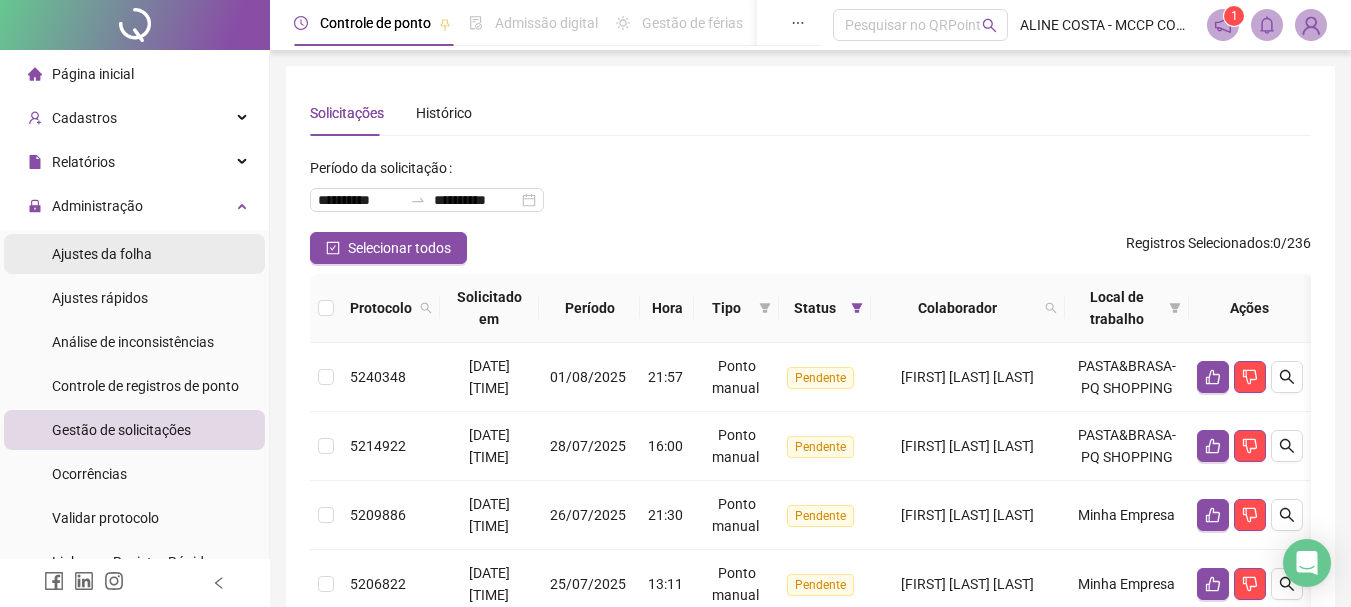 click on "Ajustes da folha" at bounding box center (102, 254) 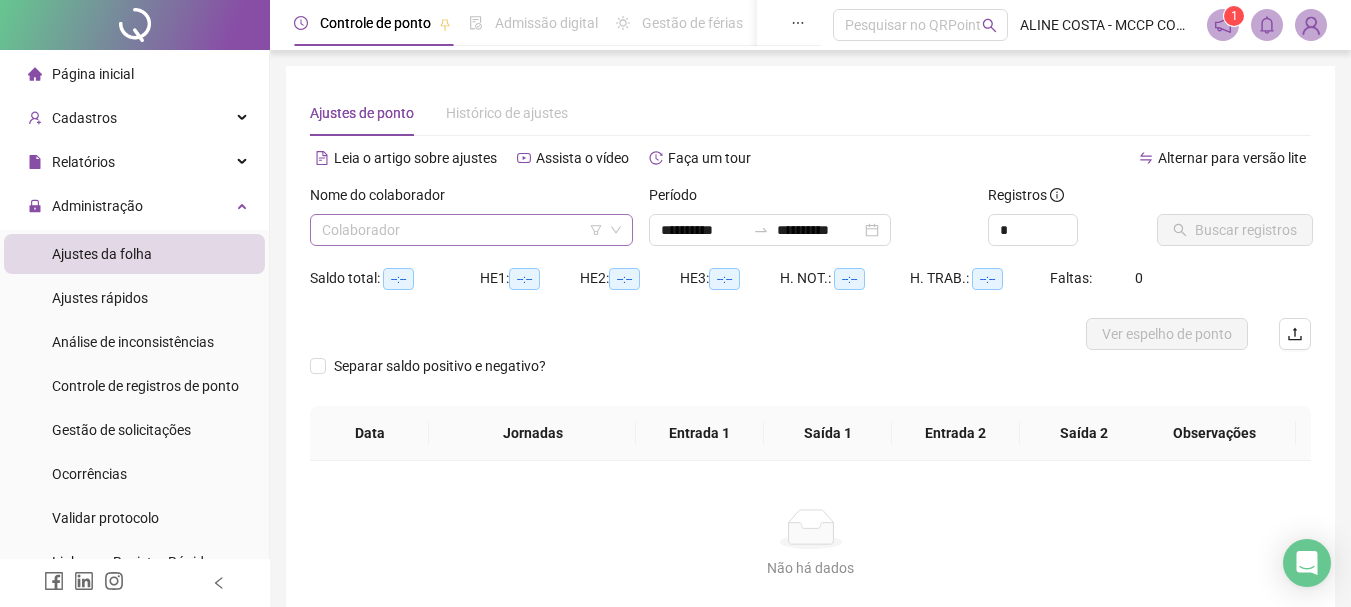 click at bounding box center (462, 230) 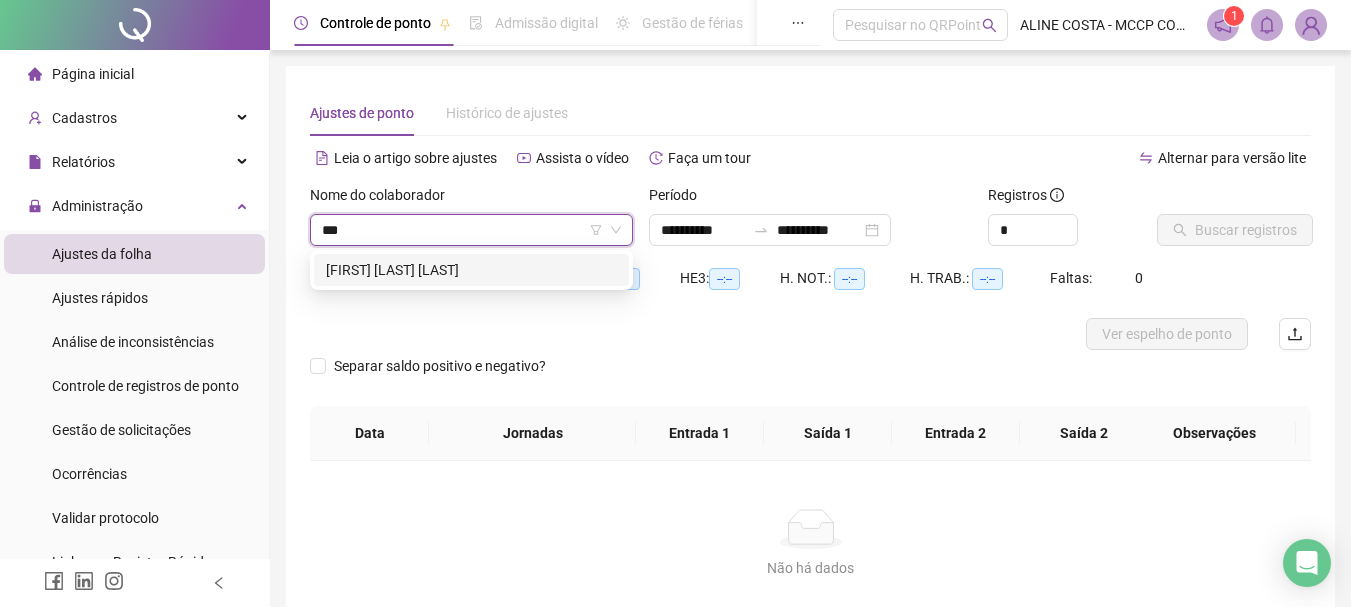 type on "****" 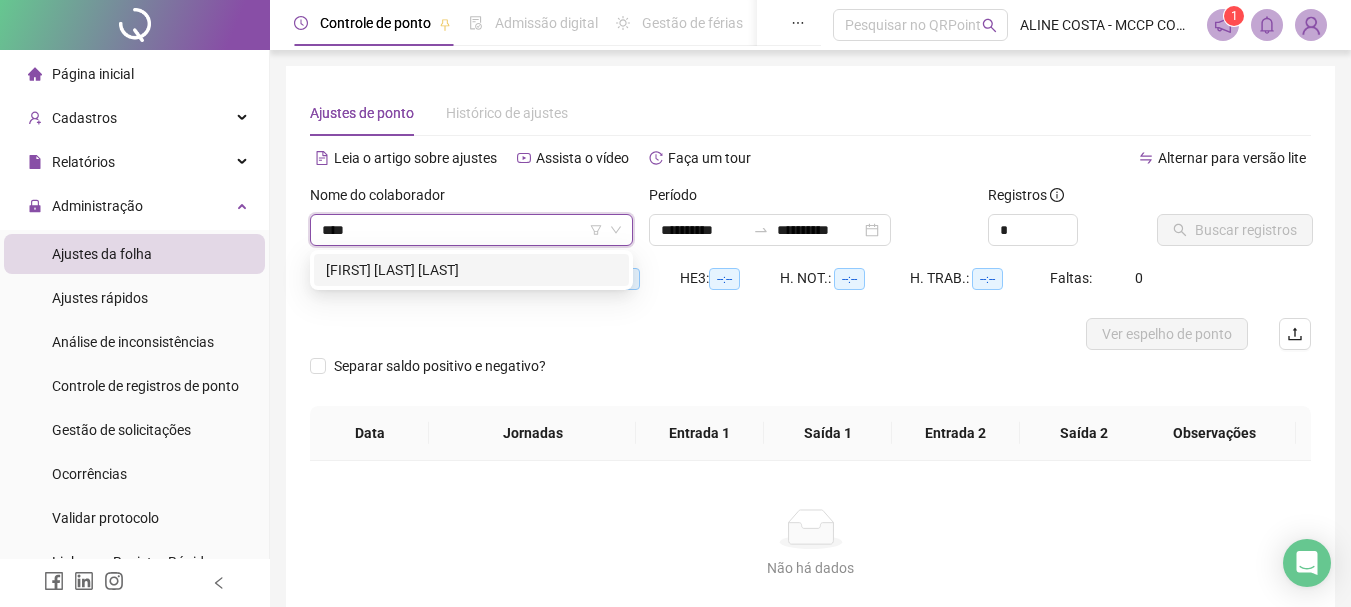 click on "[FIRST]  [LAST] [LAST]" at bounding box center [471, 270] 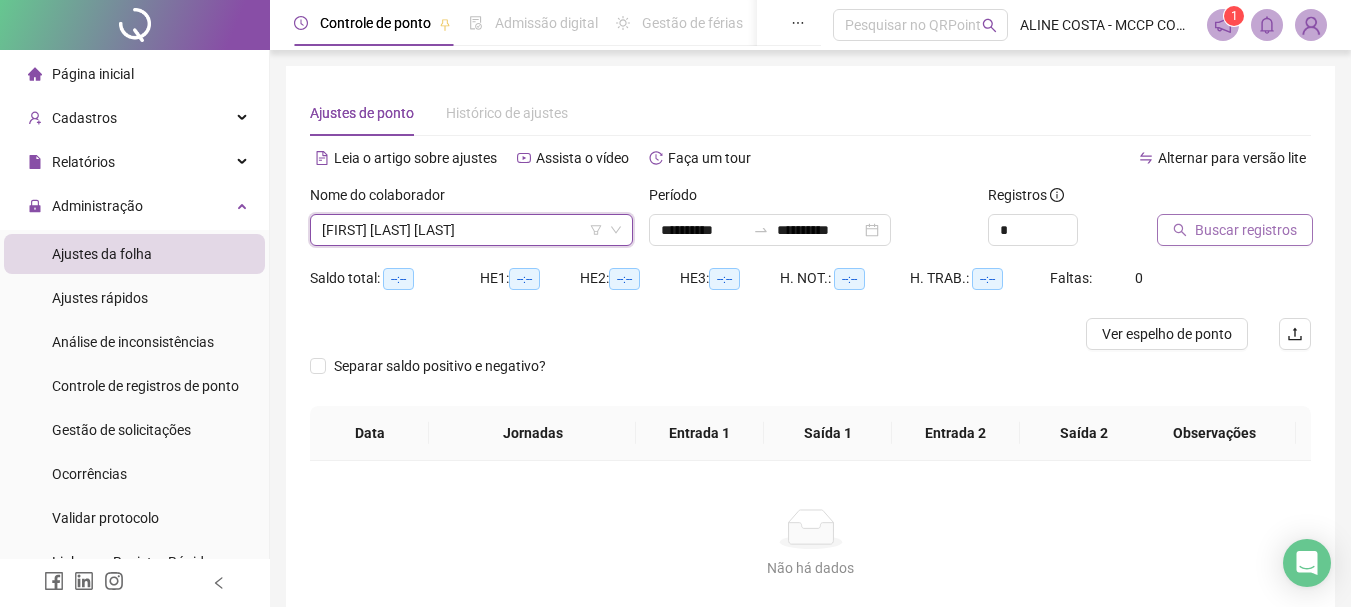 click on "Buscar registros" at bounding box center [1246, 230] 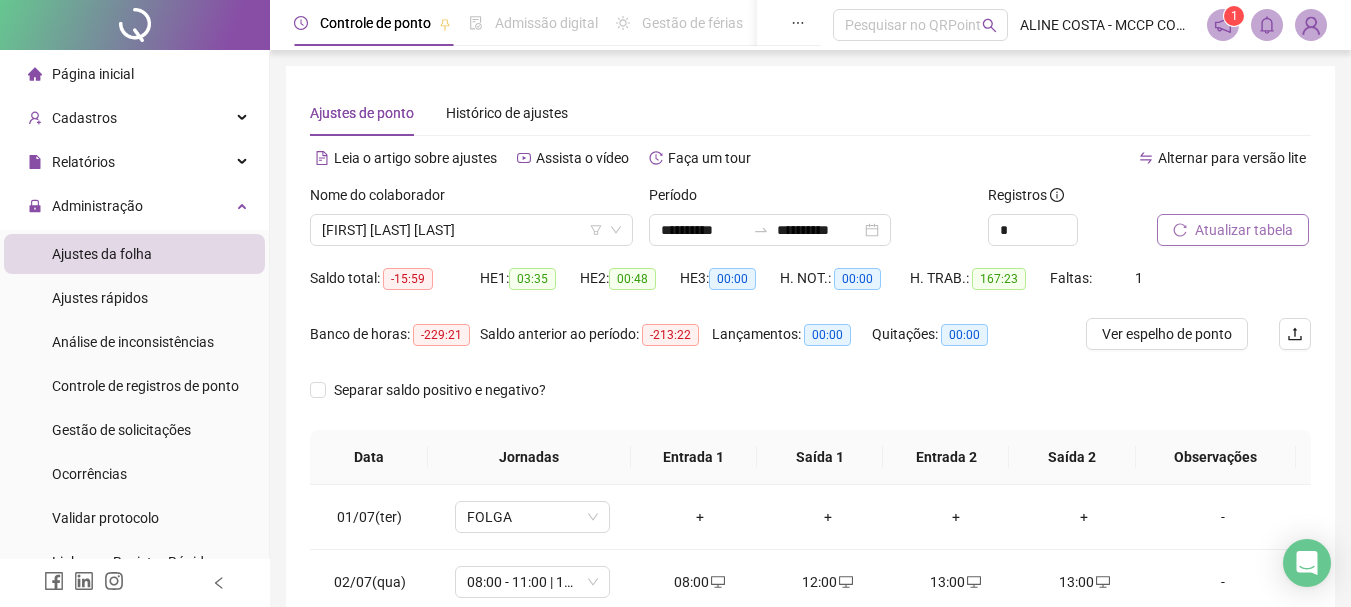 click on "Atualizar tabela" at bounding box center (1244, 230) 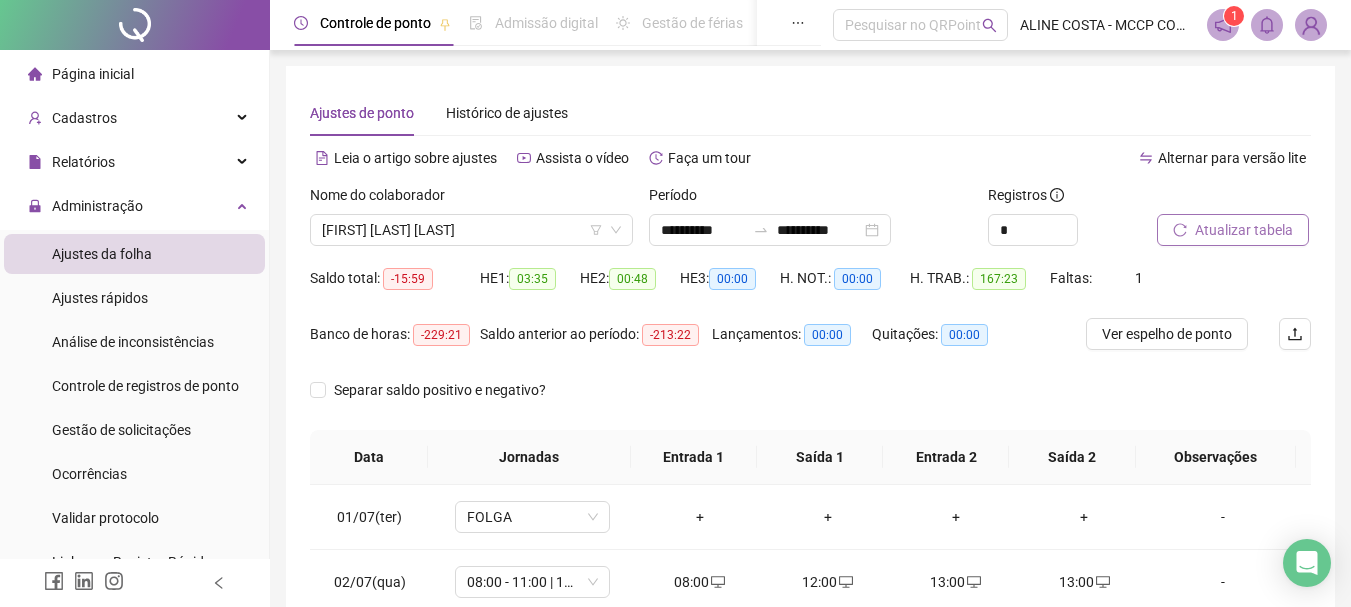 click on "Atualizar tabela" at bounding box center (1244, 230) 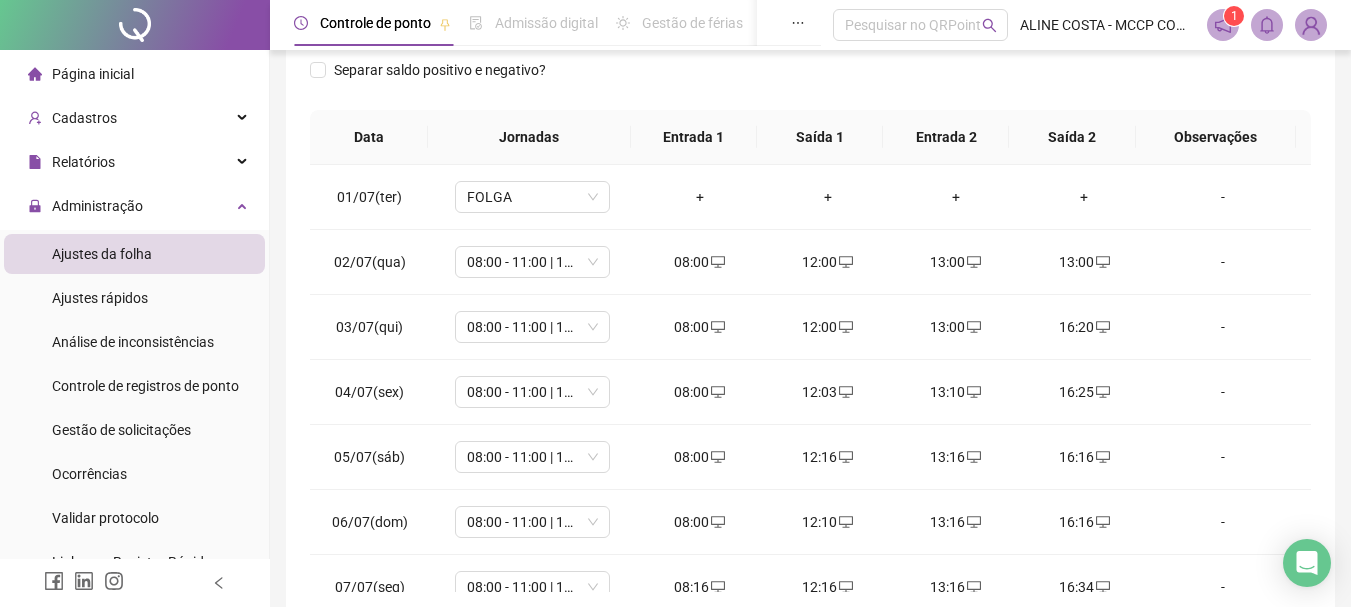 scroll, scrollTop: 329, scrollLeft: 0, axis: vertical 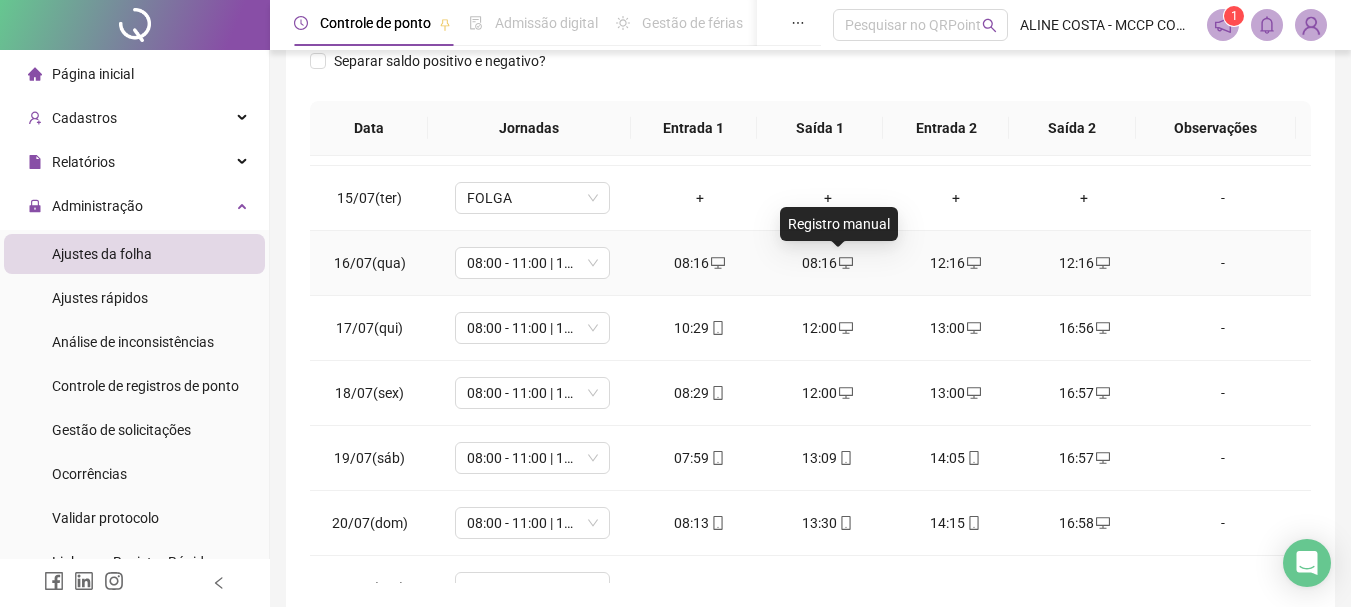 click 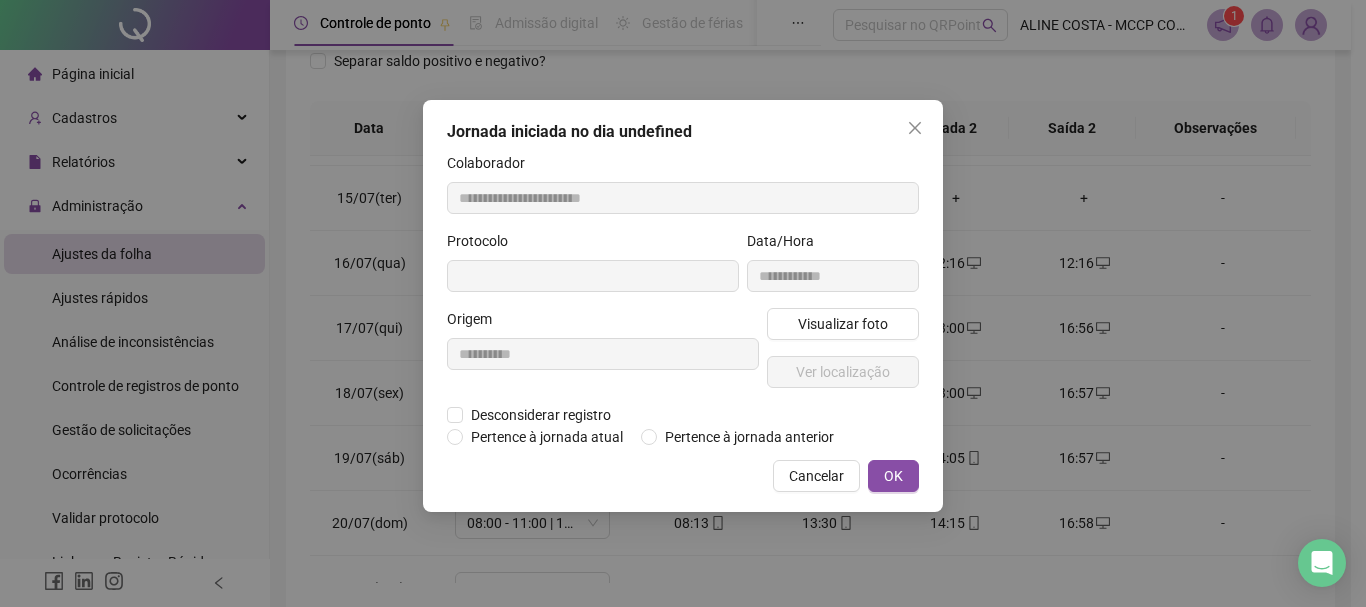 type on "**********" 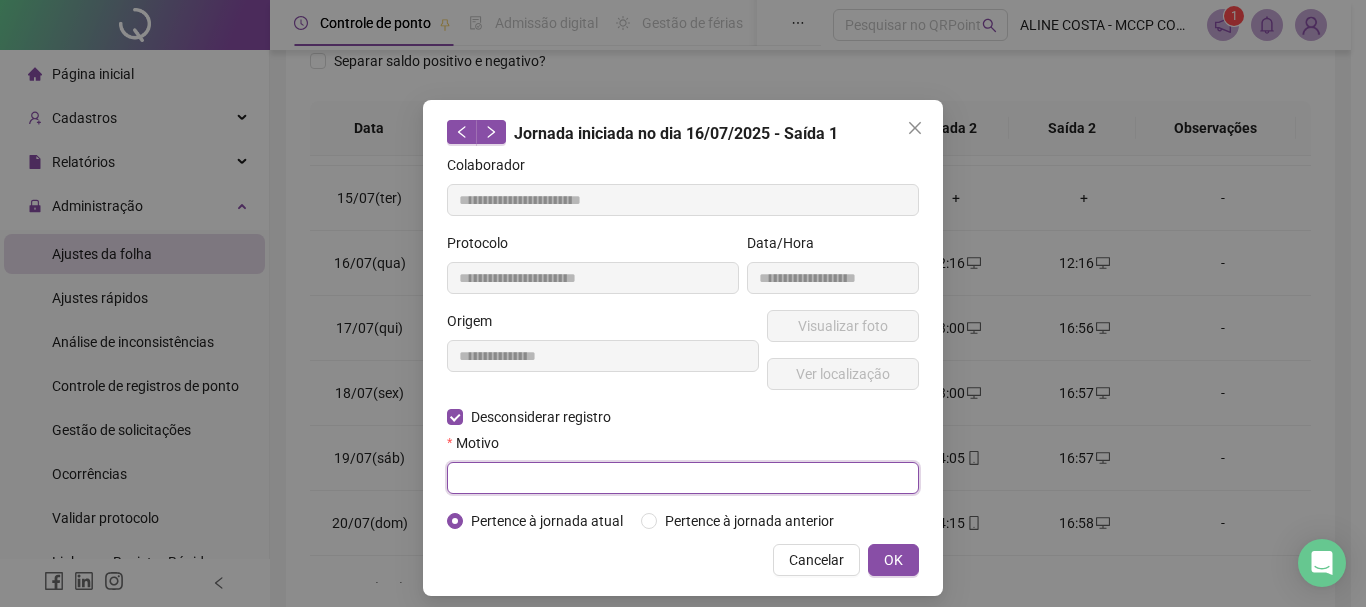 click at bounding box center (683, 478) 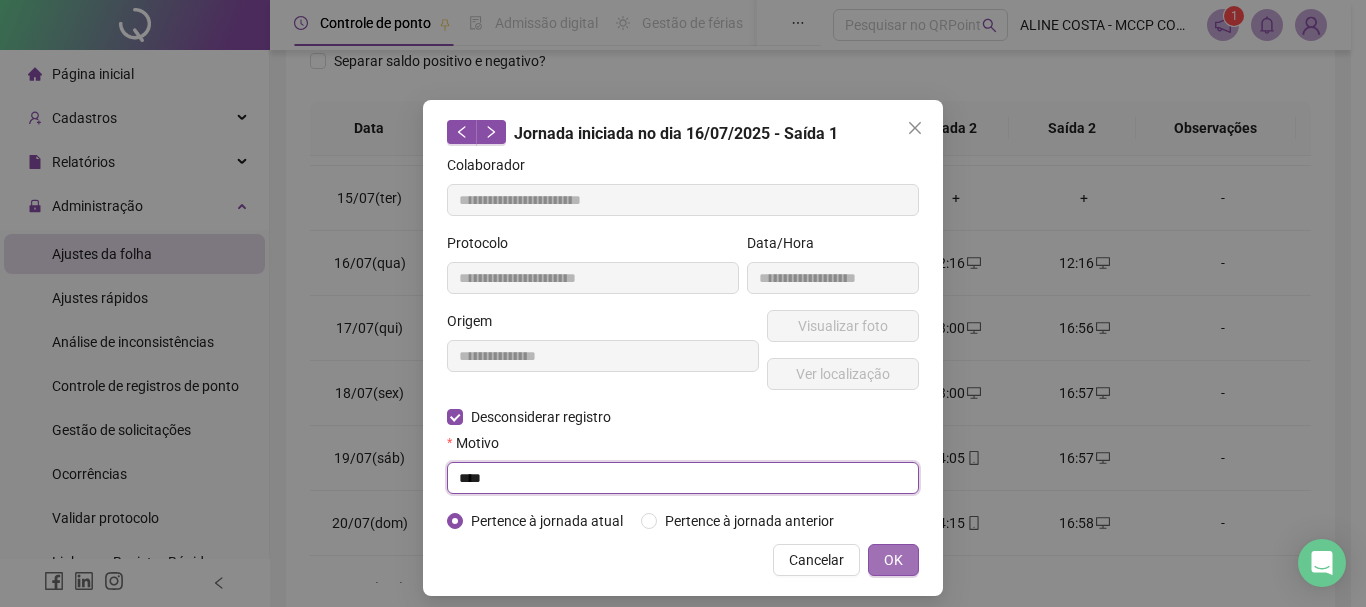 type on "****" 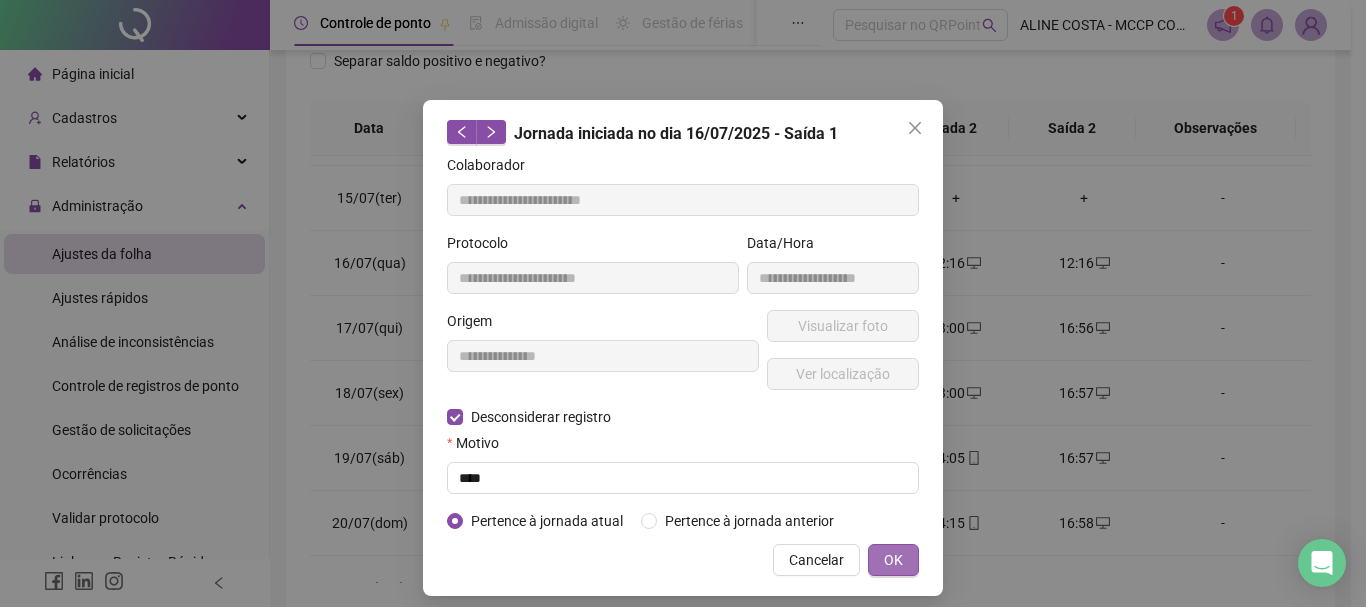 click on "OK" at bounding box center [893, 560] 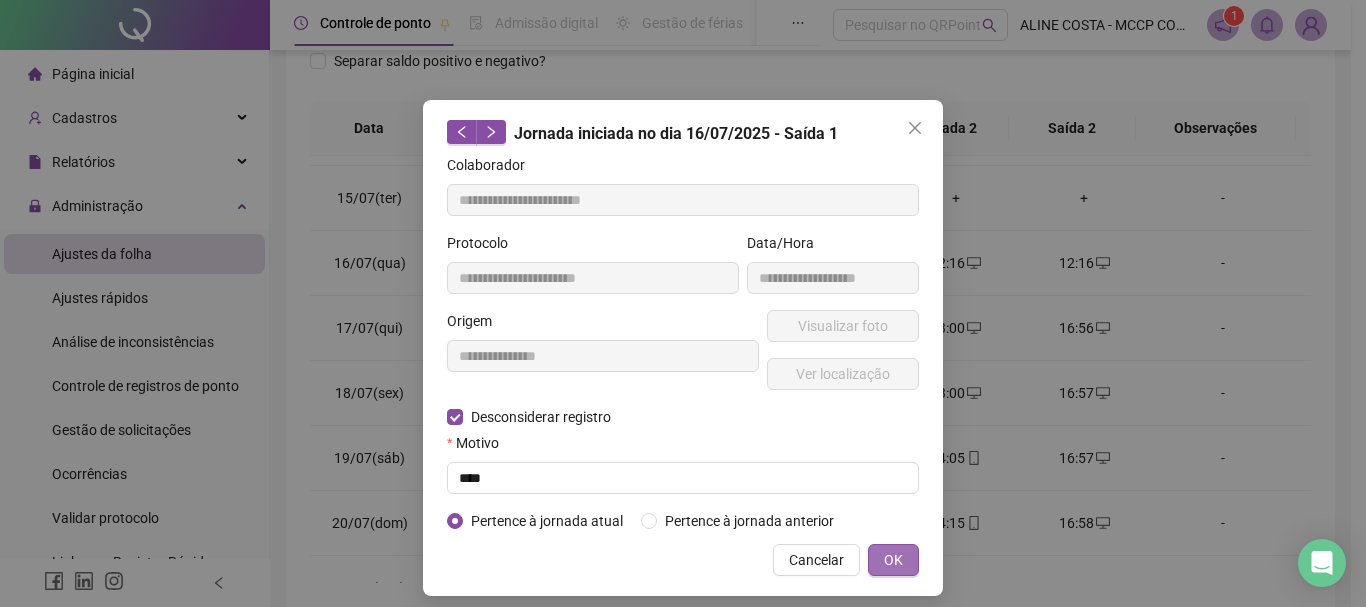 click on "OK" at bounding box center (893, 560) 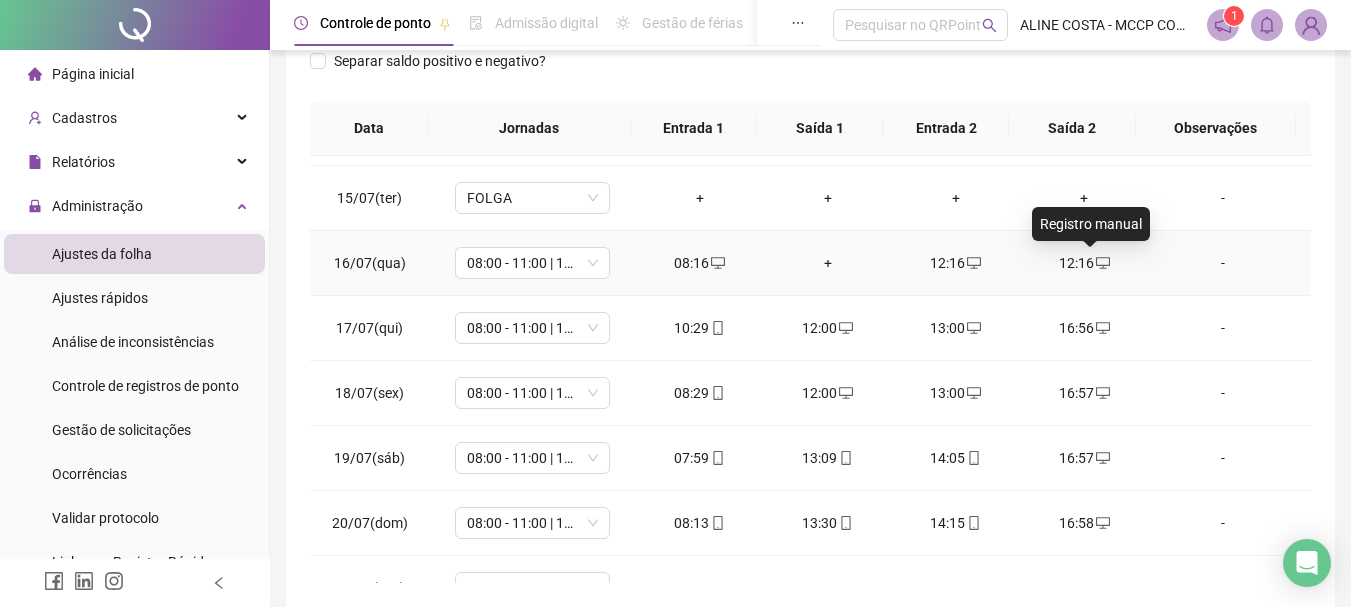 click 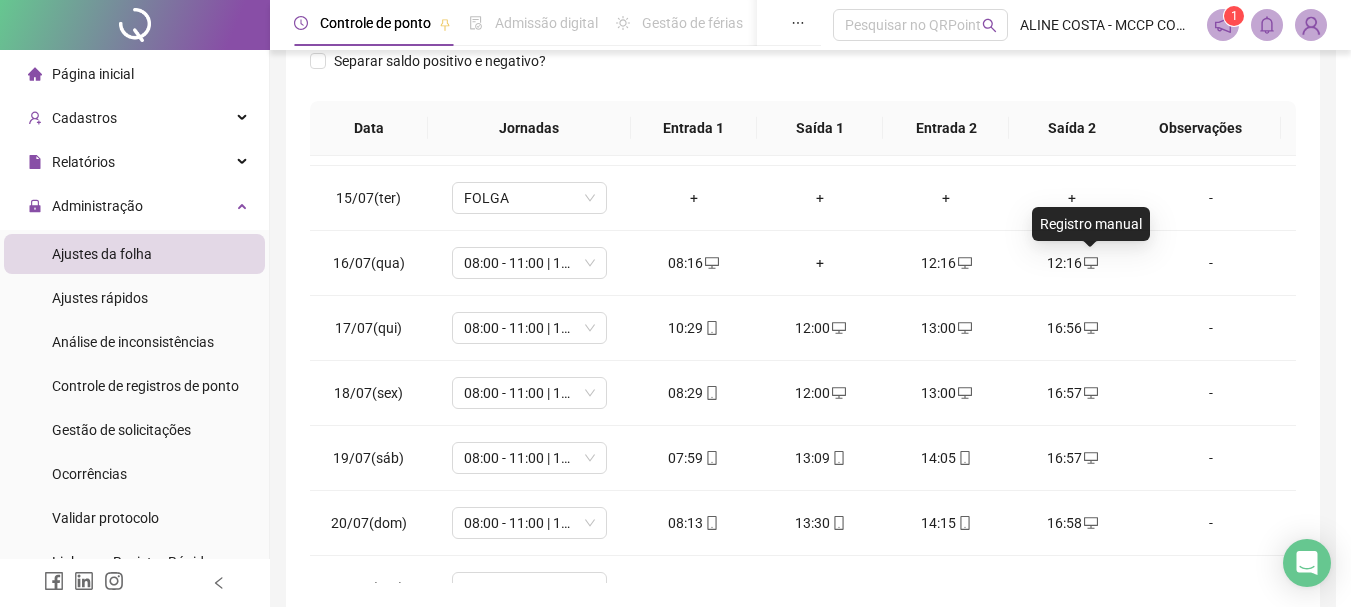 type on "**********" 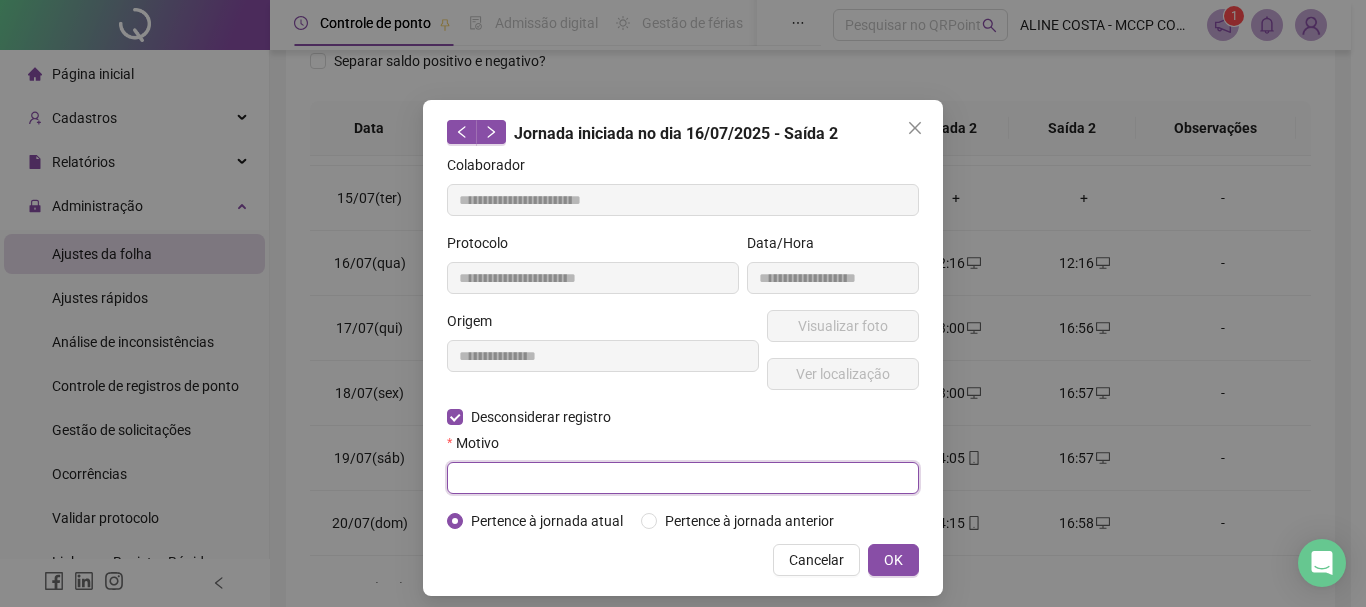 click at bounding box center (683, 478) 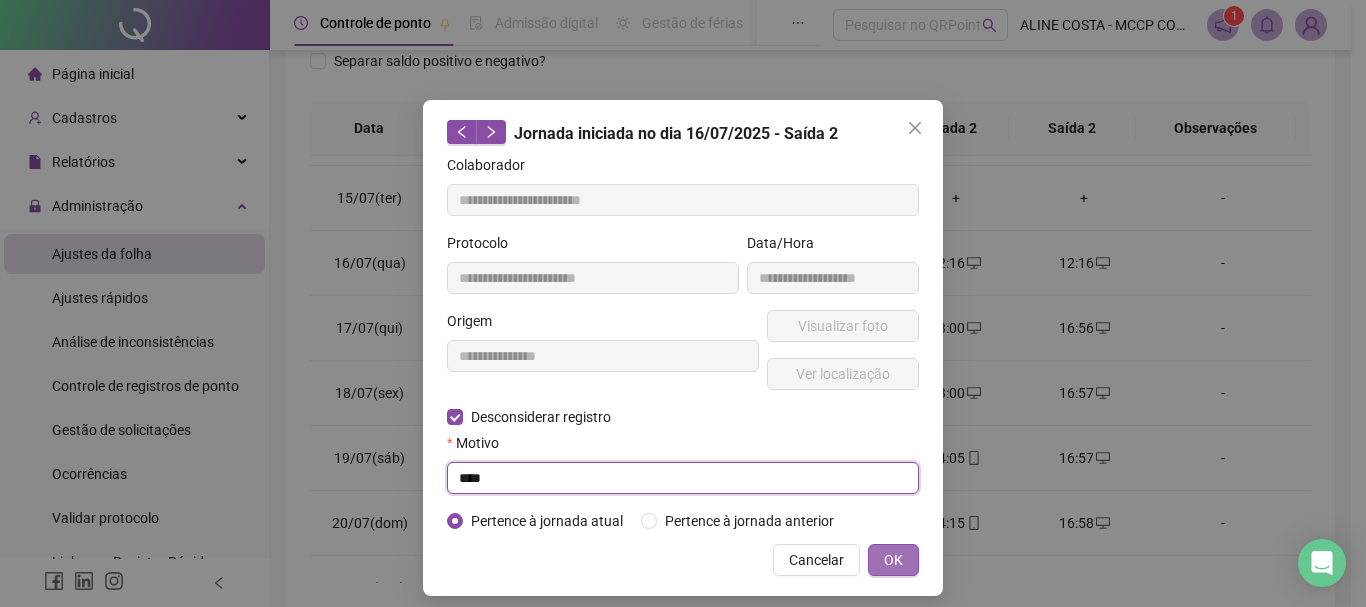type on "****" 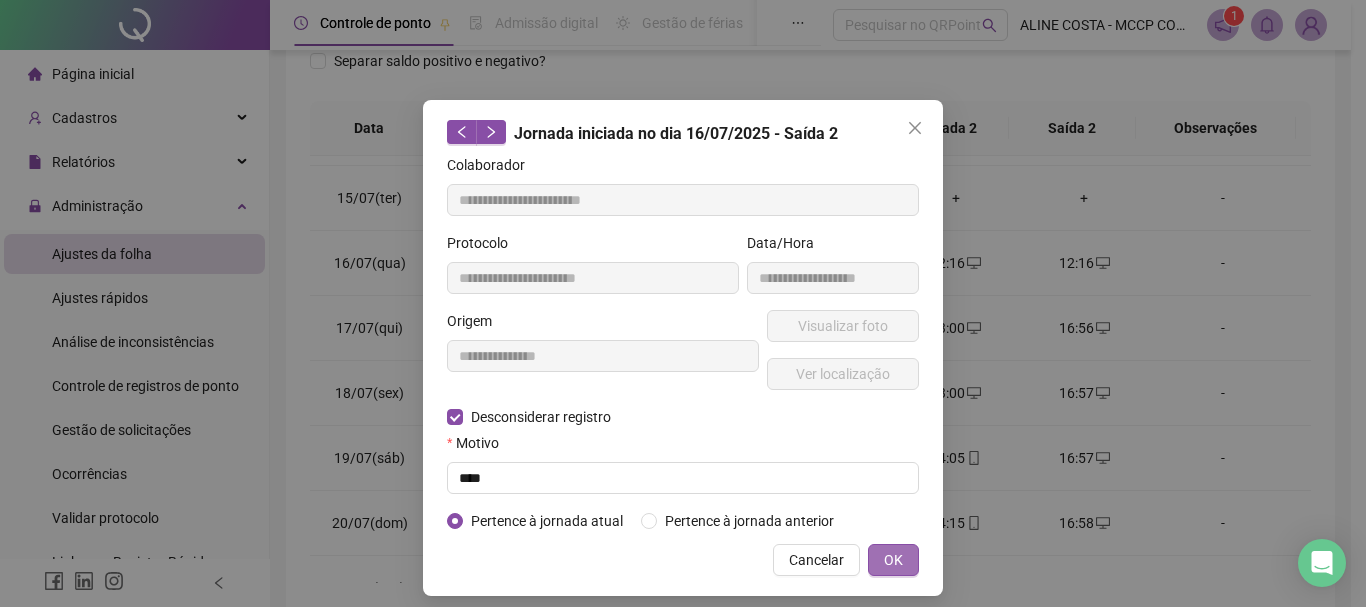 click on "OK" at bounding box center [893, 560] 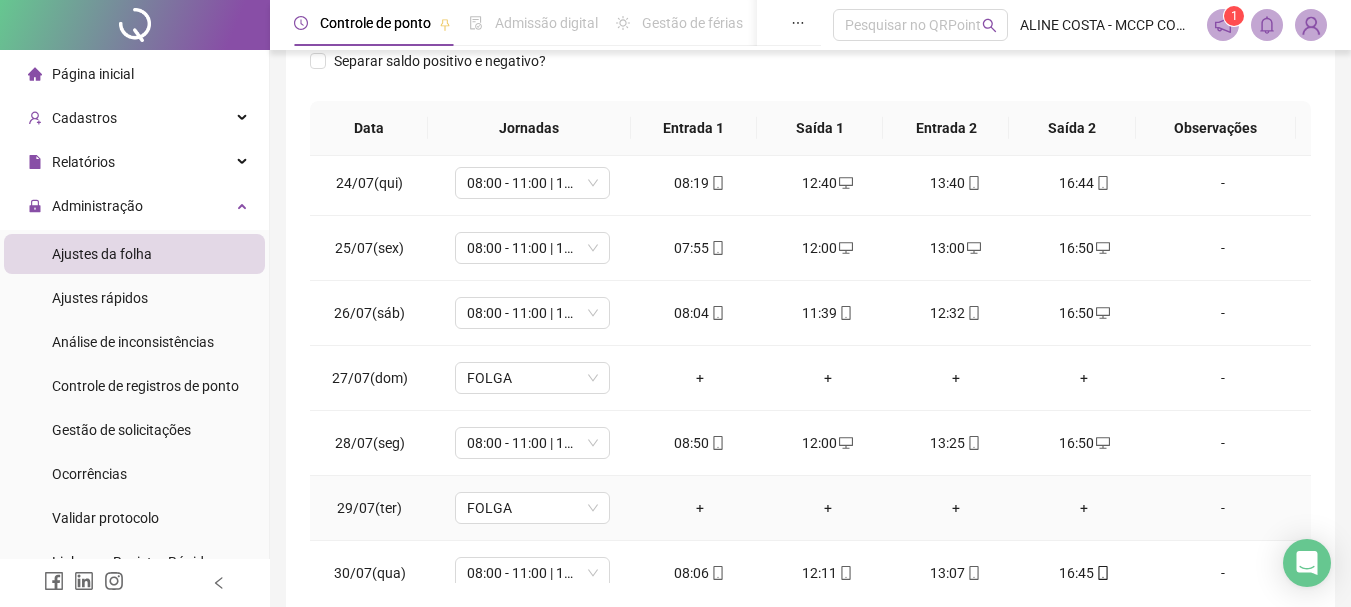 scroll, scrollTop: 1588, scrollLeft: 0, axis: vertical 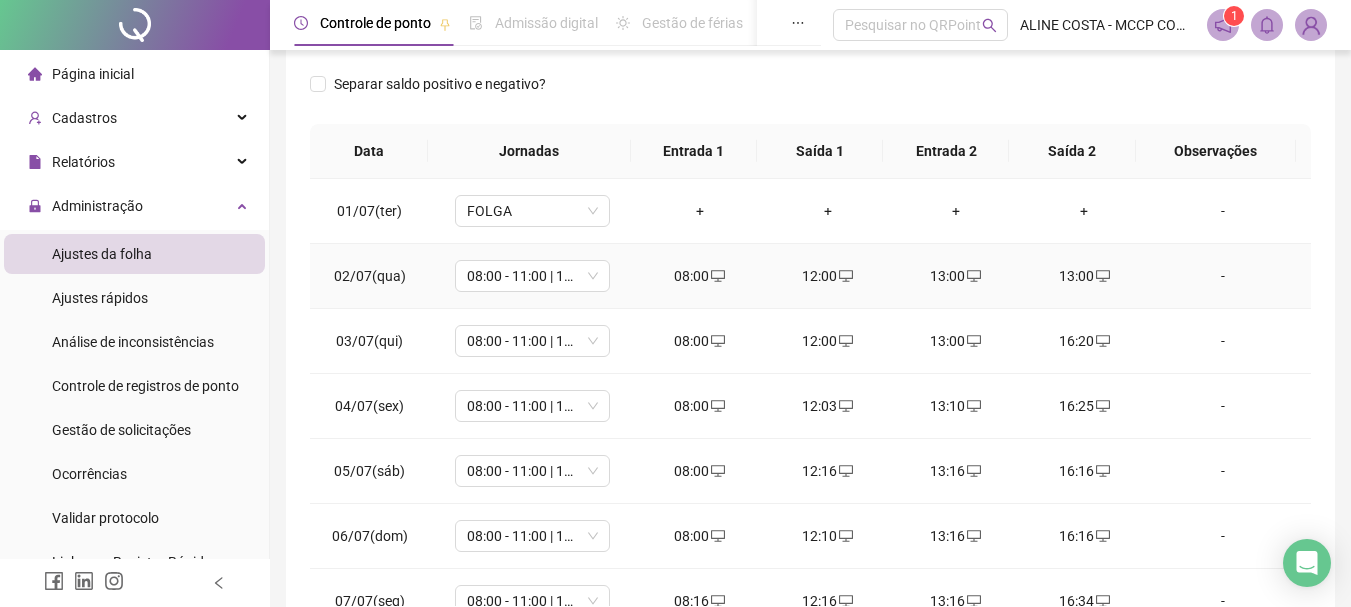 click on "13:00" at bounding box center (1084, 276) 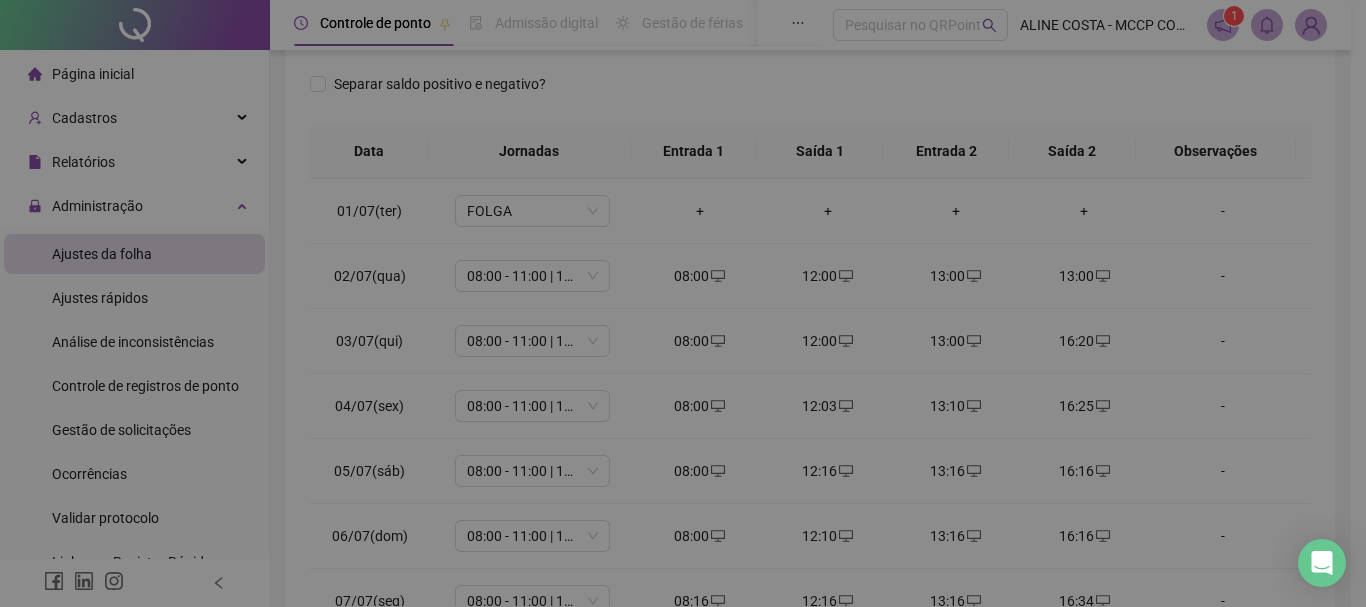 type on "**********" 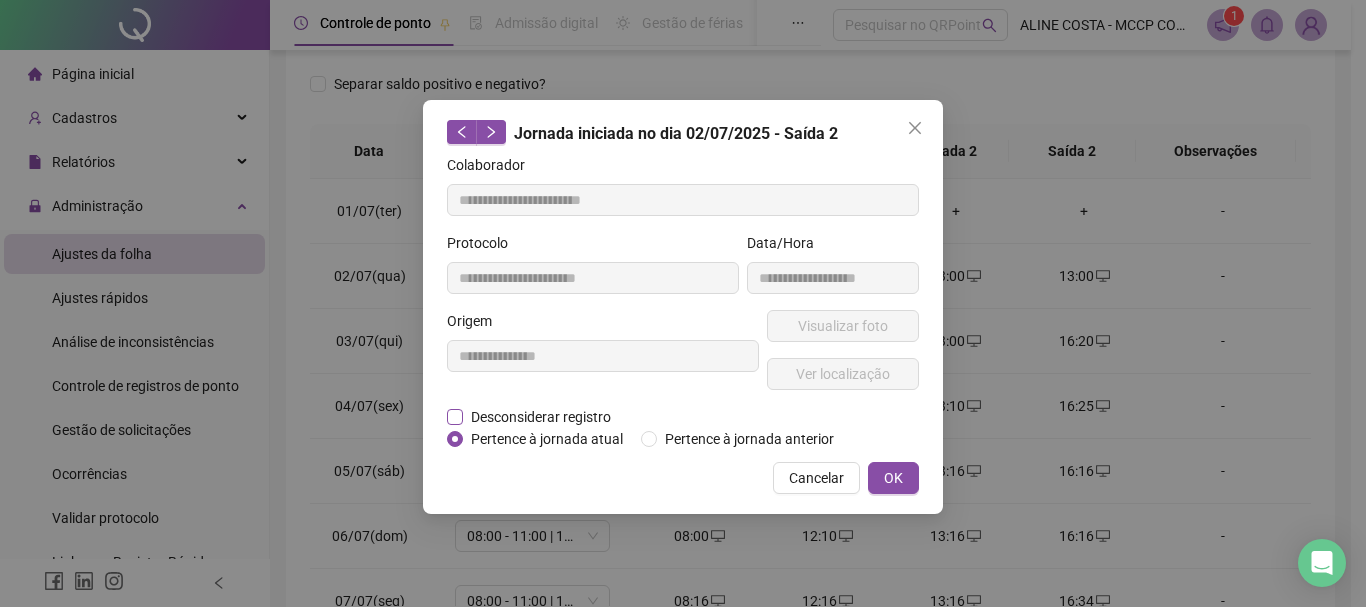click on "Desconsiderar registro" at bounding box center [541, 417] 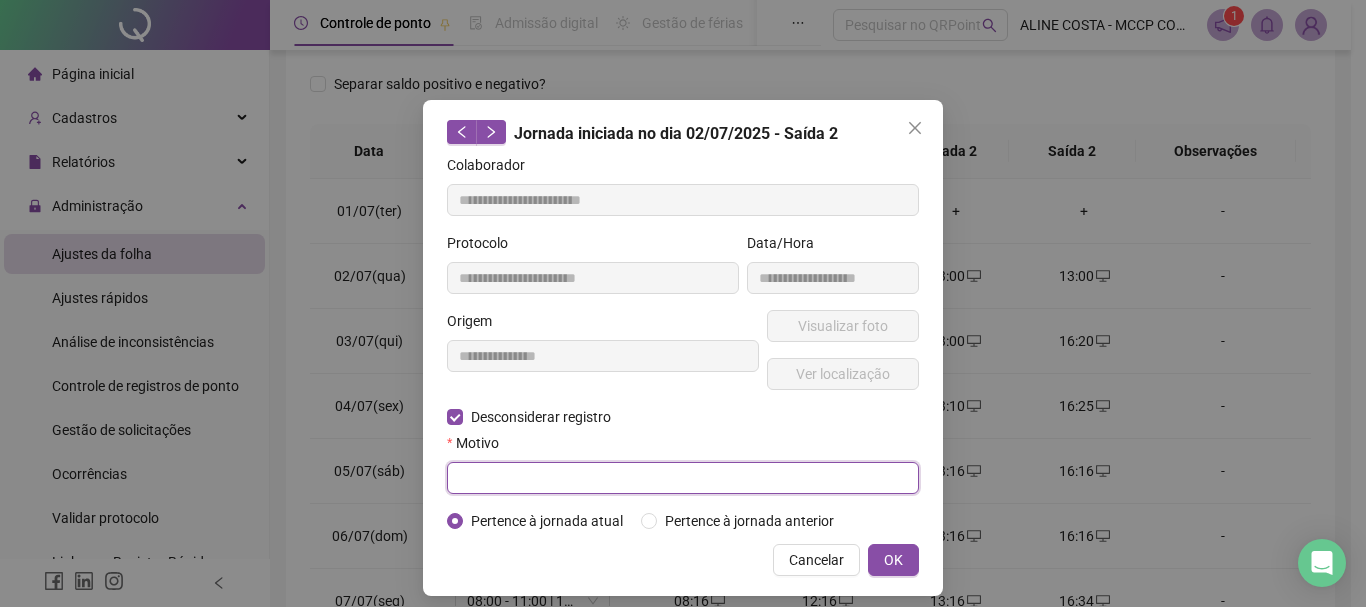 click at bounding box center [683, 478] 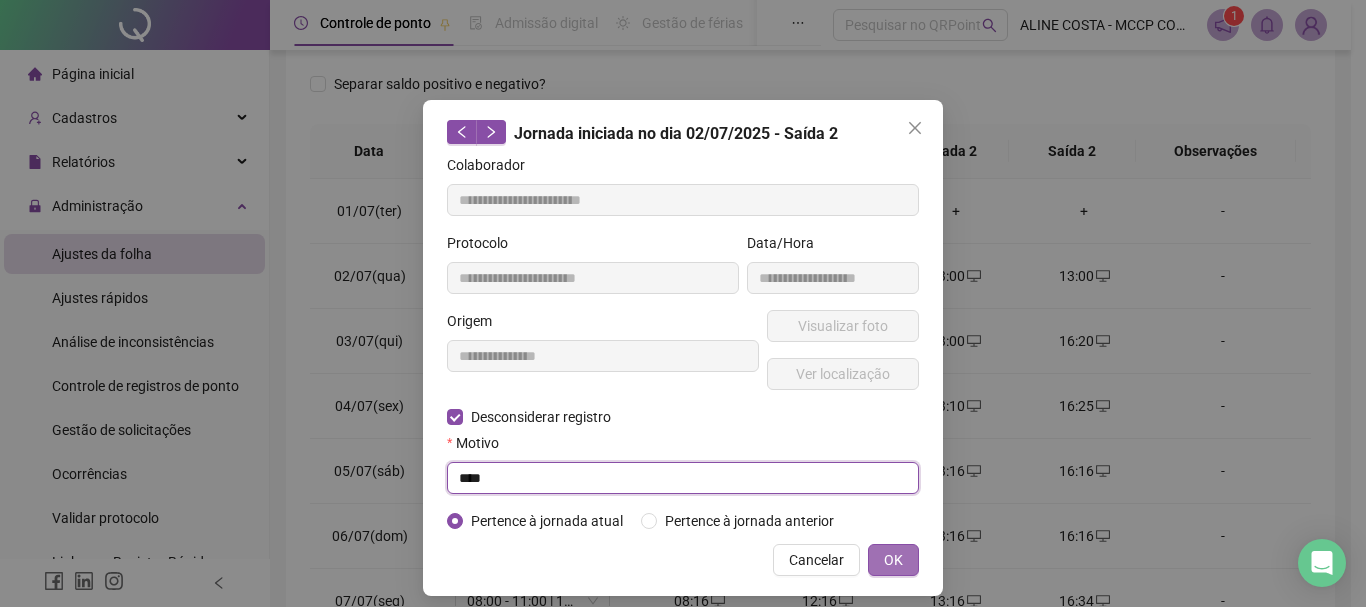 type on "****" 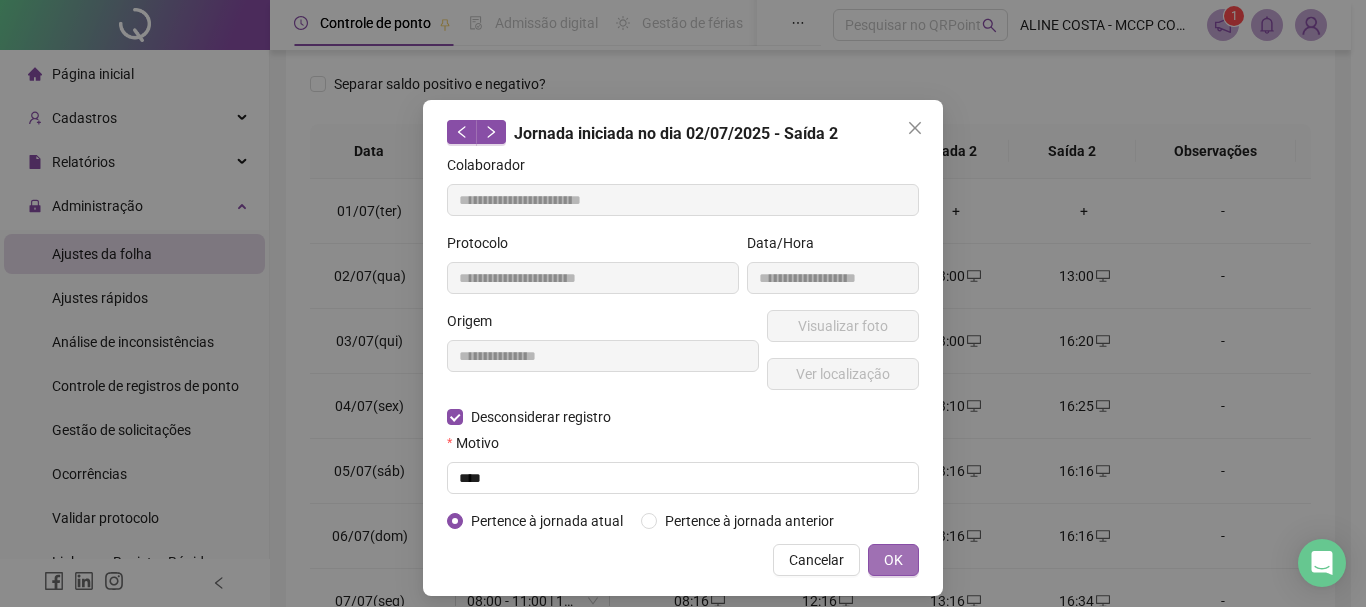 click on "OK" at bounding box center [893, 560] 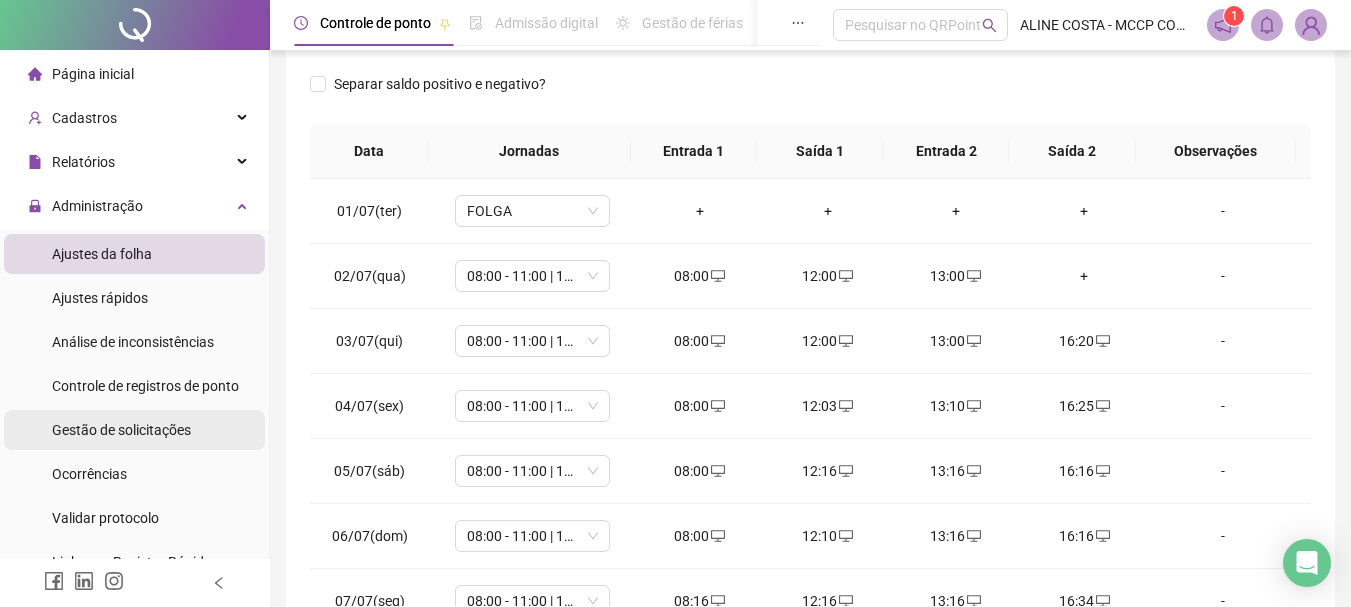 click on "Gestão de solicitações" at bounding box center [121, 430] 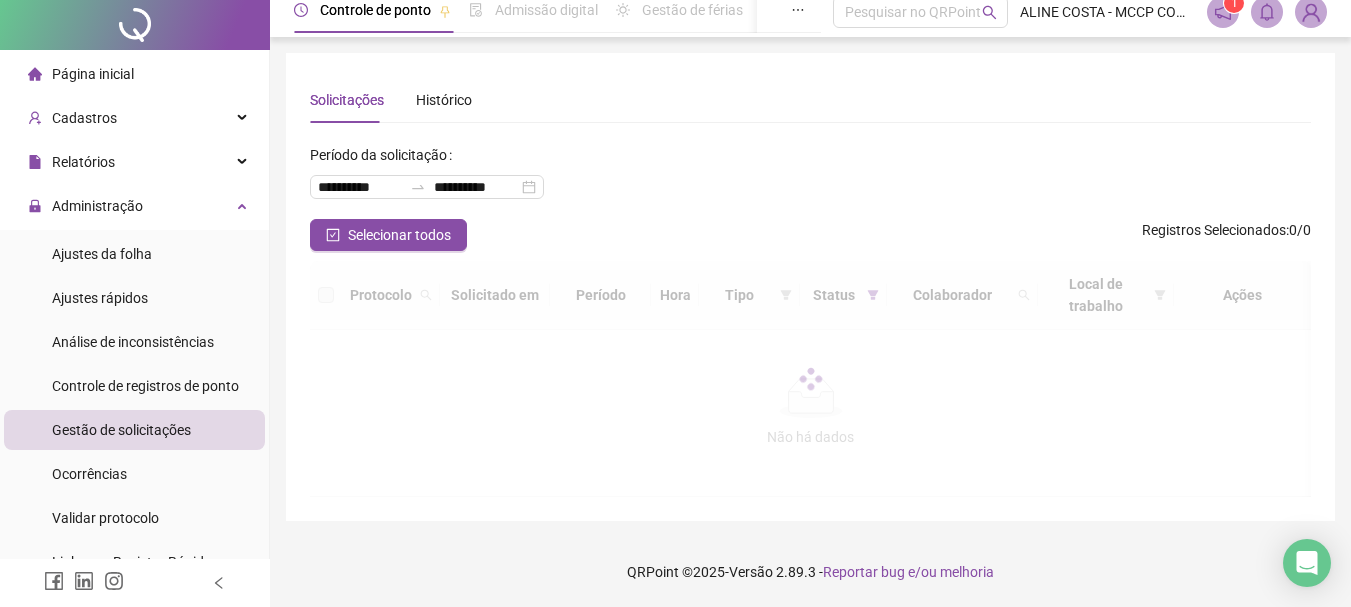 scroll, scrollTop: 0, scrollLeft: 0, axis: both 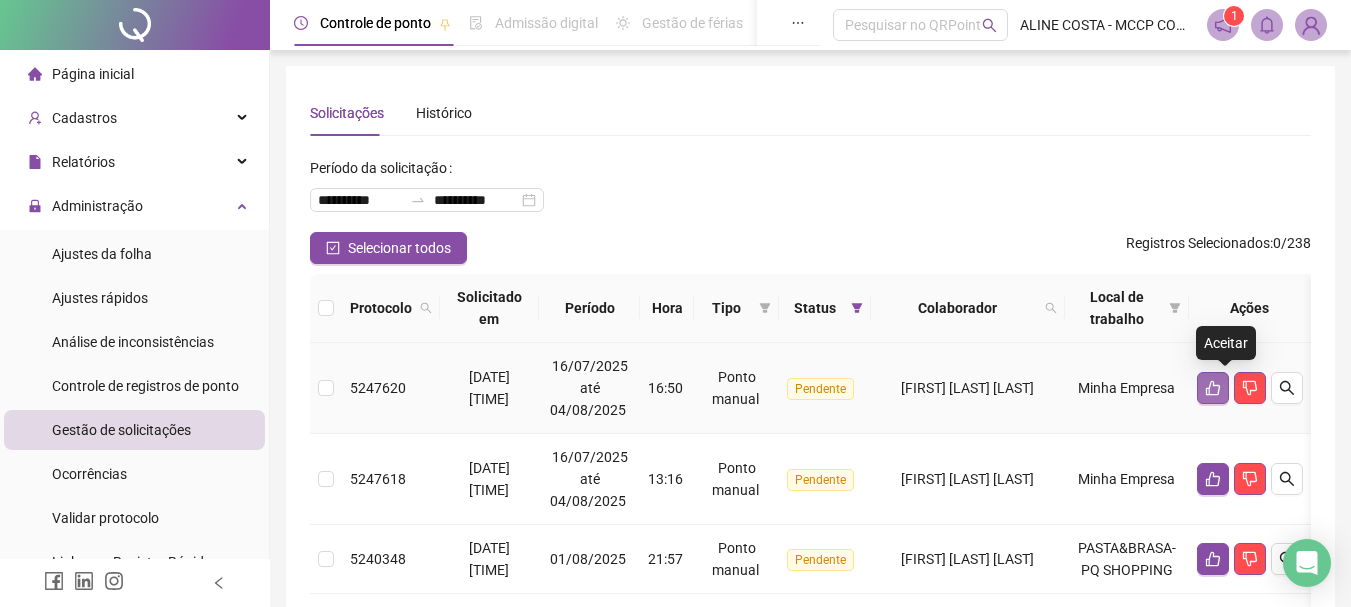 click 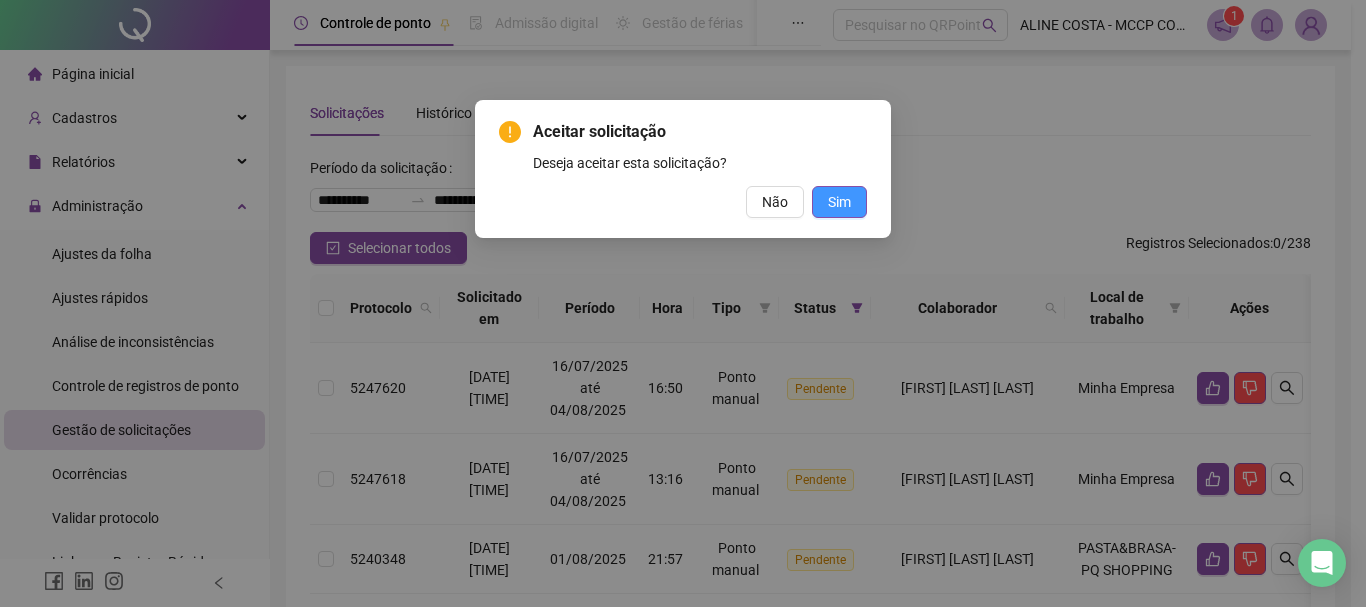 click on "Sim" at bounding box center [839, 202] 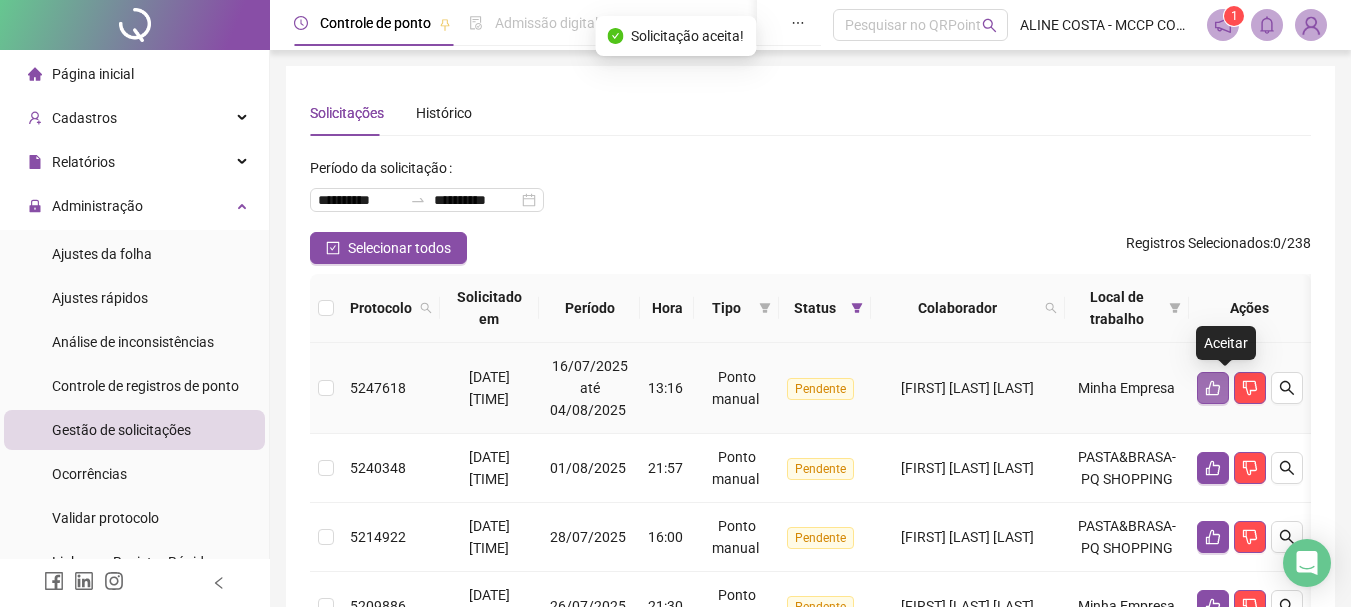 click 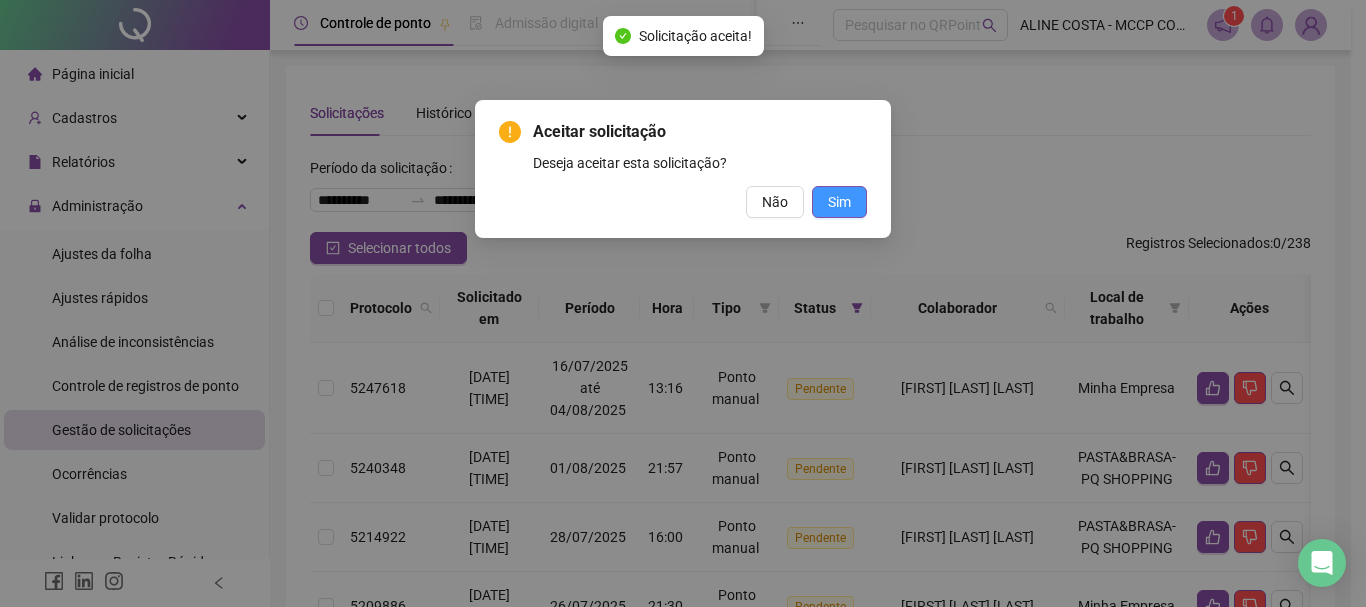 click on "Sim" at bounding box center [839, 202] 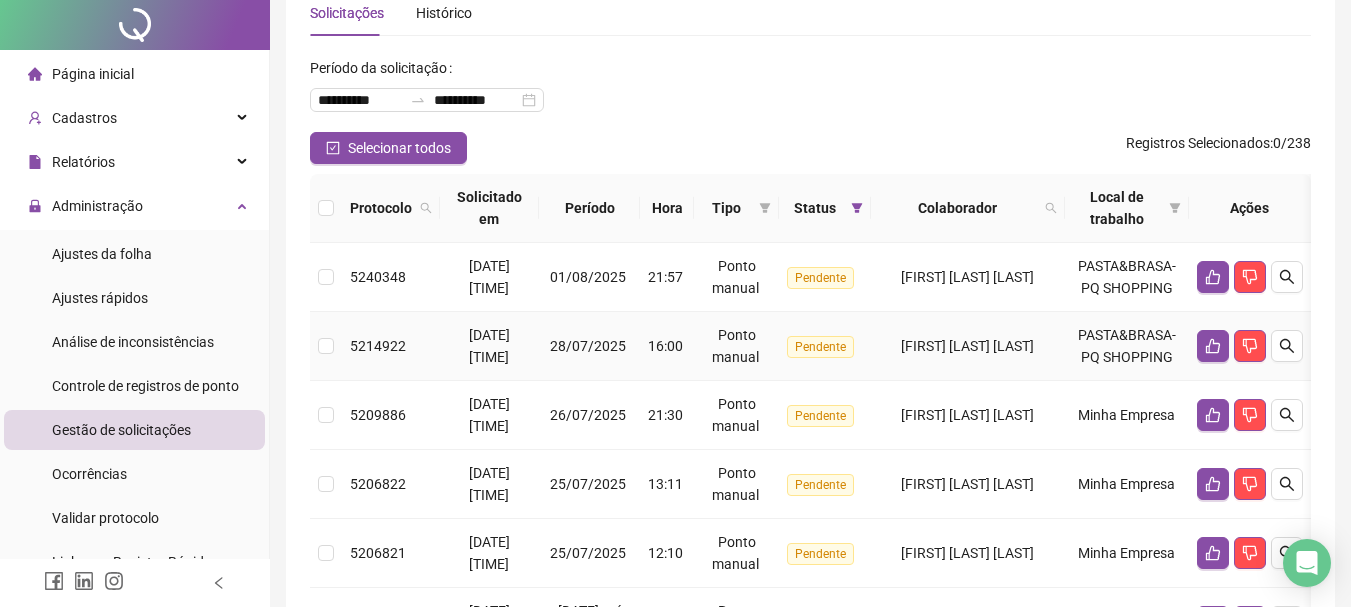 scroll, scrollTop: 0, scrollLeft: 0, axis: both 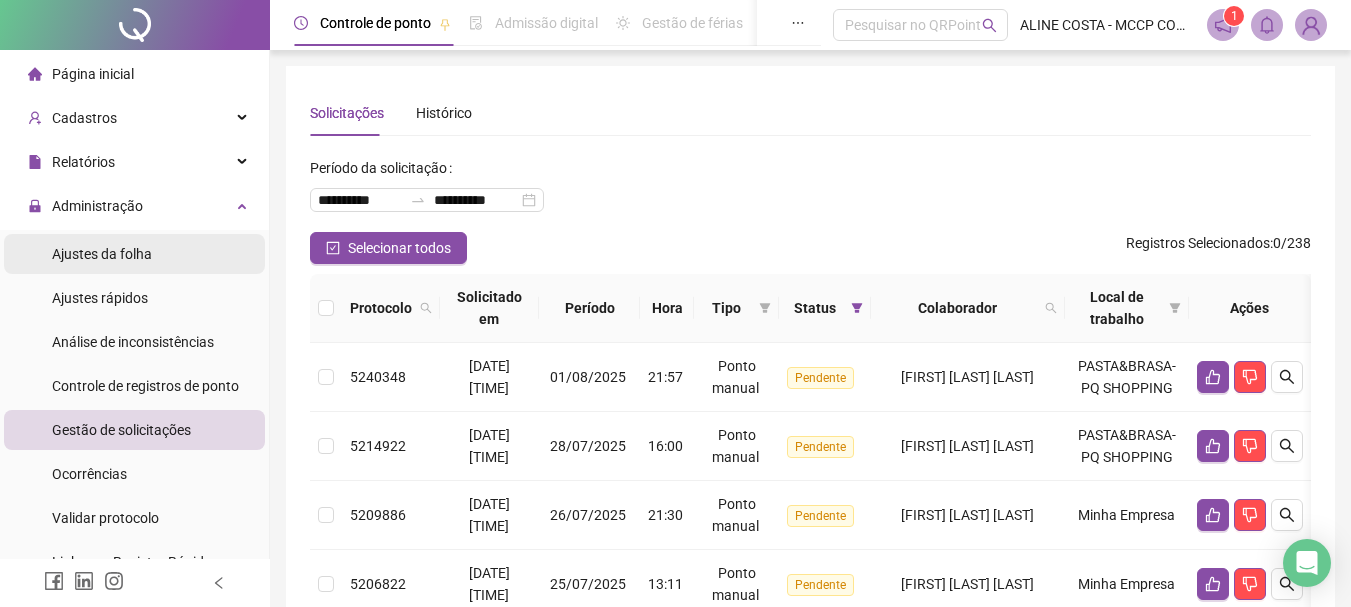 click on "Ajustes da folha" at bounding box center (102, 254) 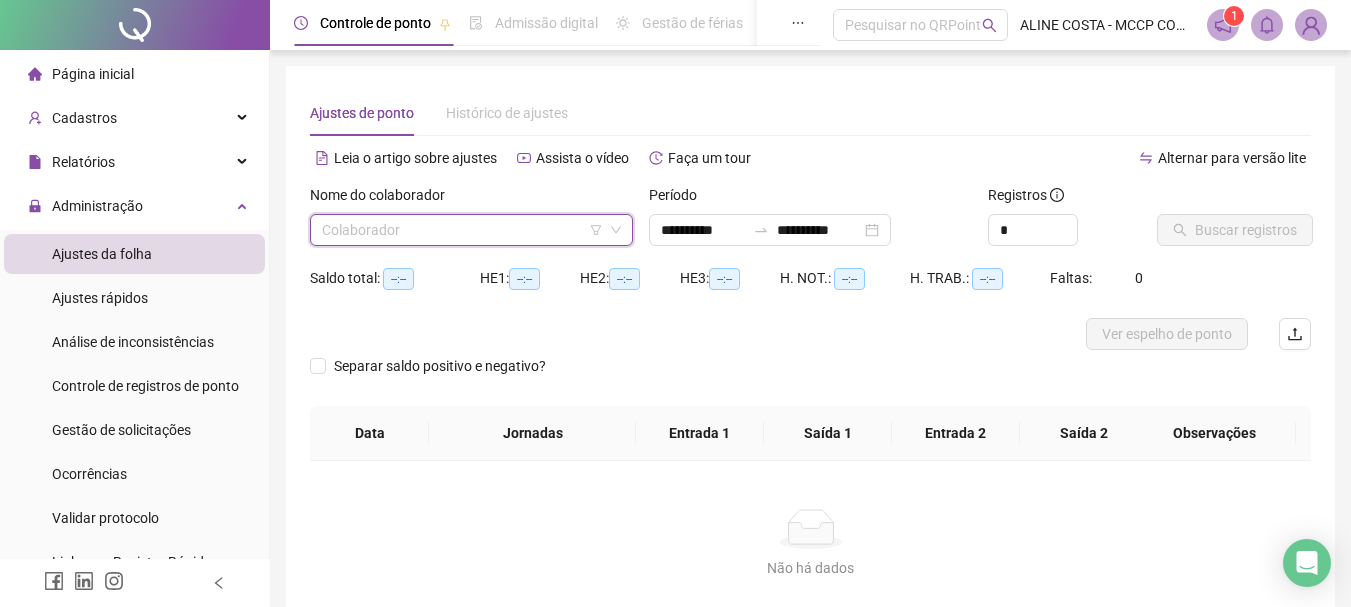 click at bounding box center [462, 230] 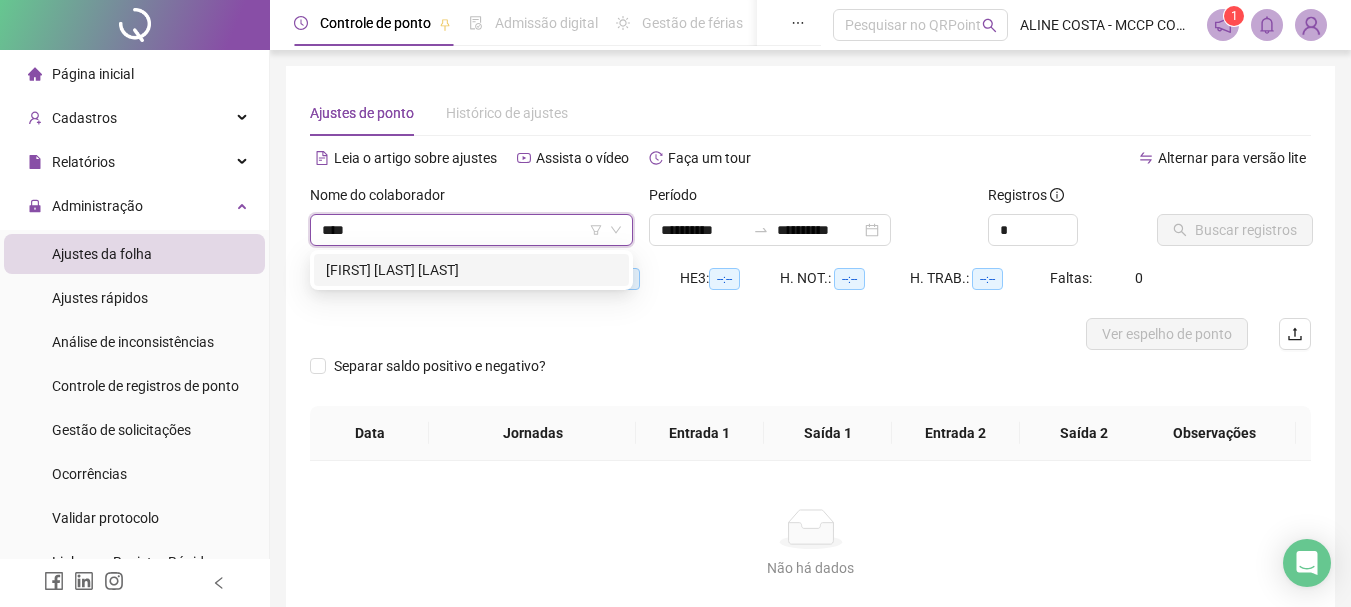 type on "*****" 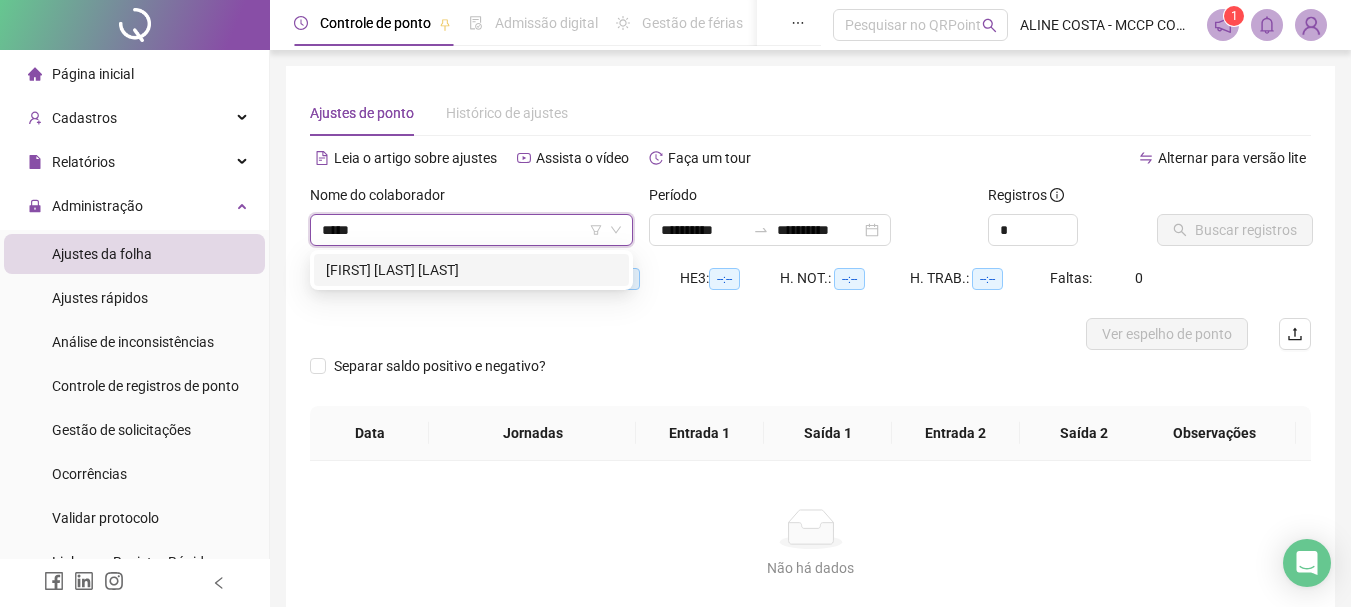 click on "[FIRST]  [LAST] [LAST]" at bounding box center (471, 270) 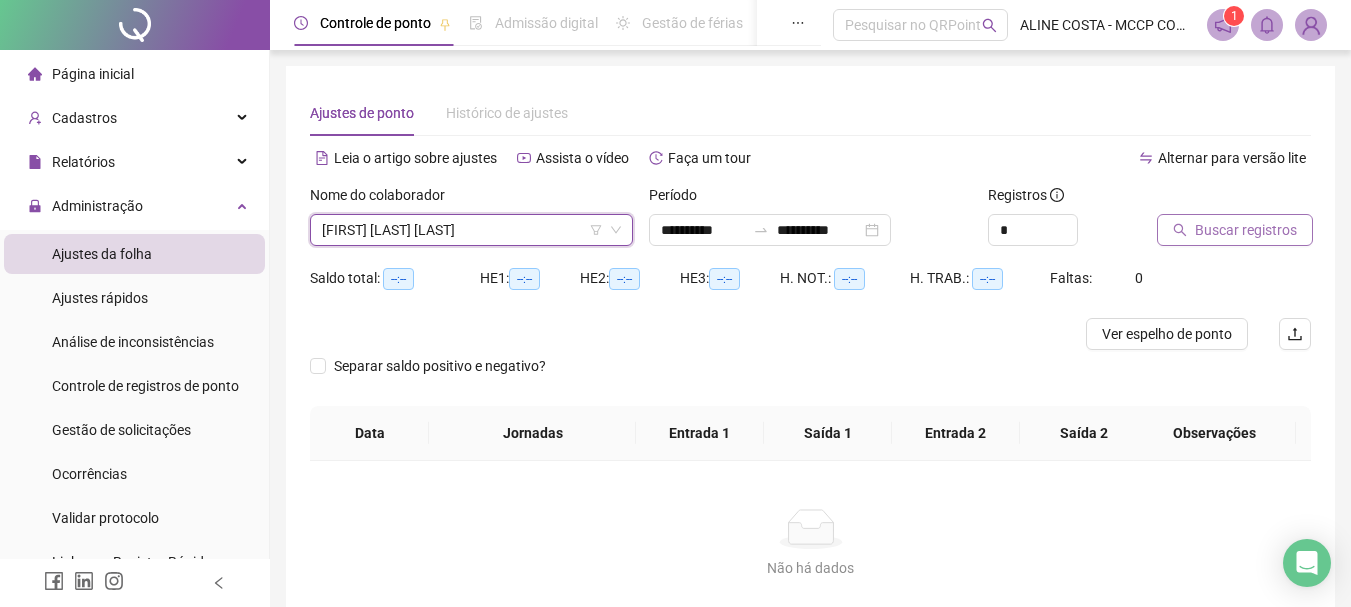 click on "Buscar registros" at bounding box center [1246, 230] 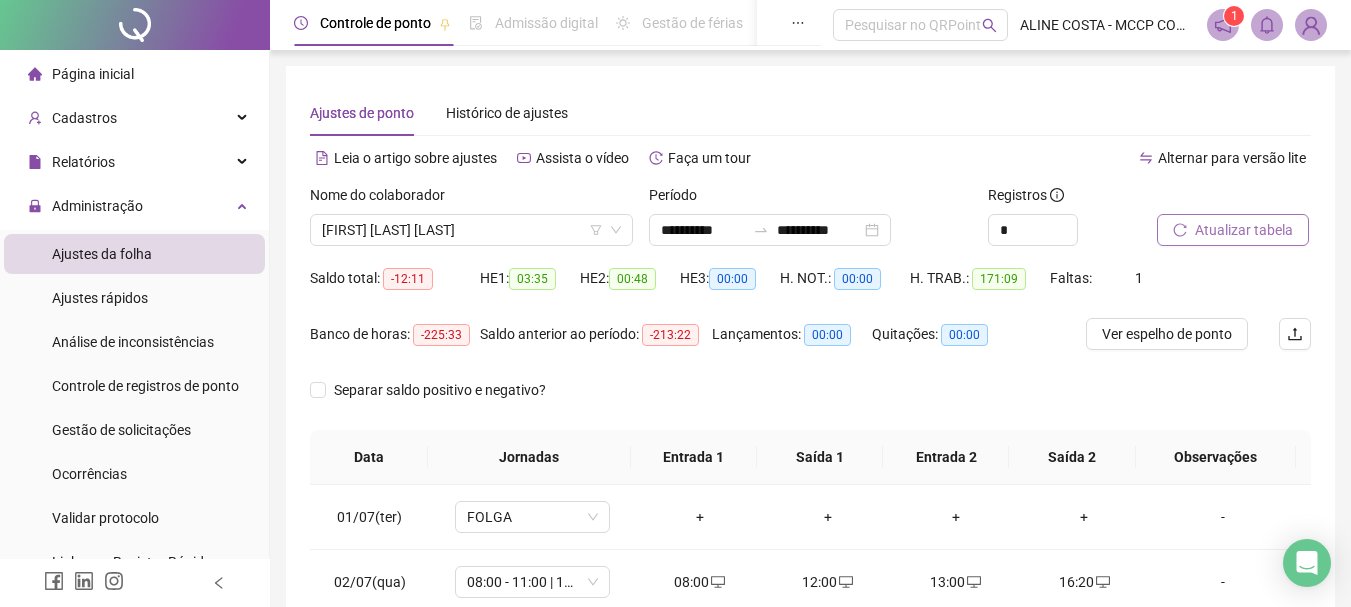 click on "Atualizar tabela" at bounding box center [1244, 230] 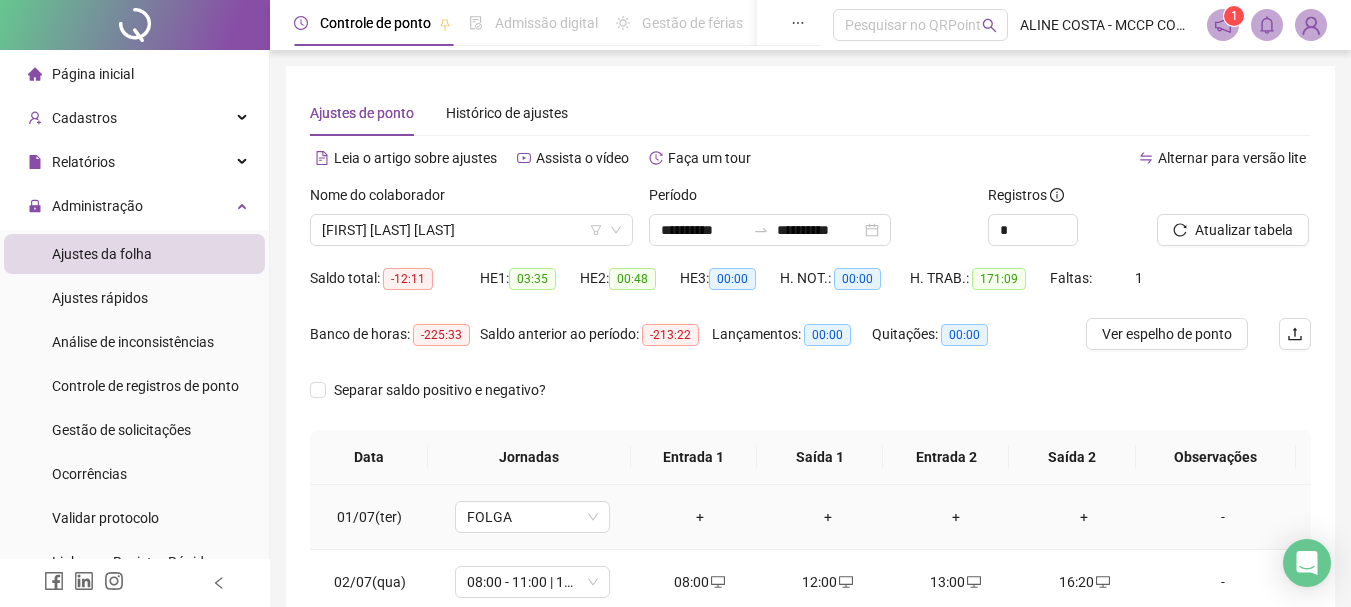 scroll, scrollTop: 200, scrollLeft: 0, axis: vertical 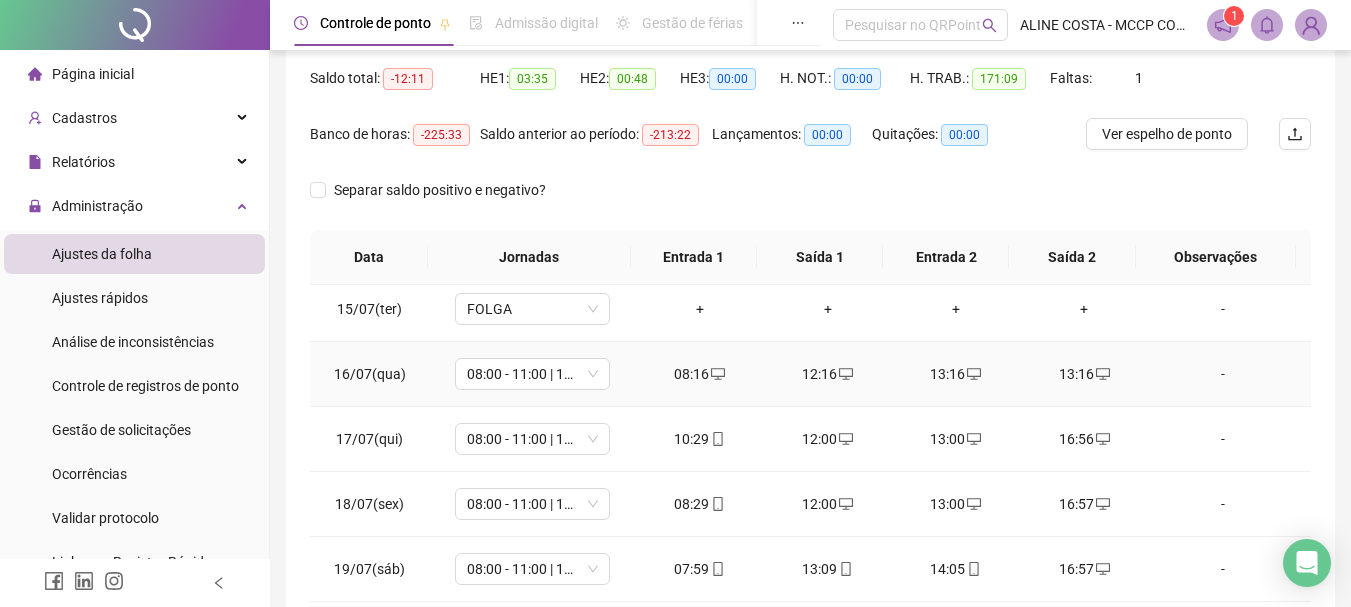 click on "13:16" at bounding box center (1084, 374) 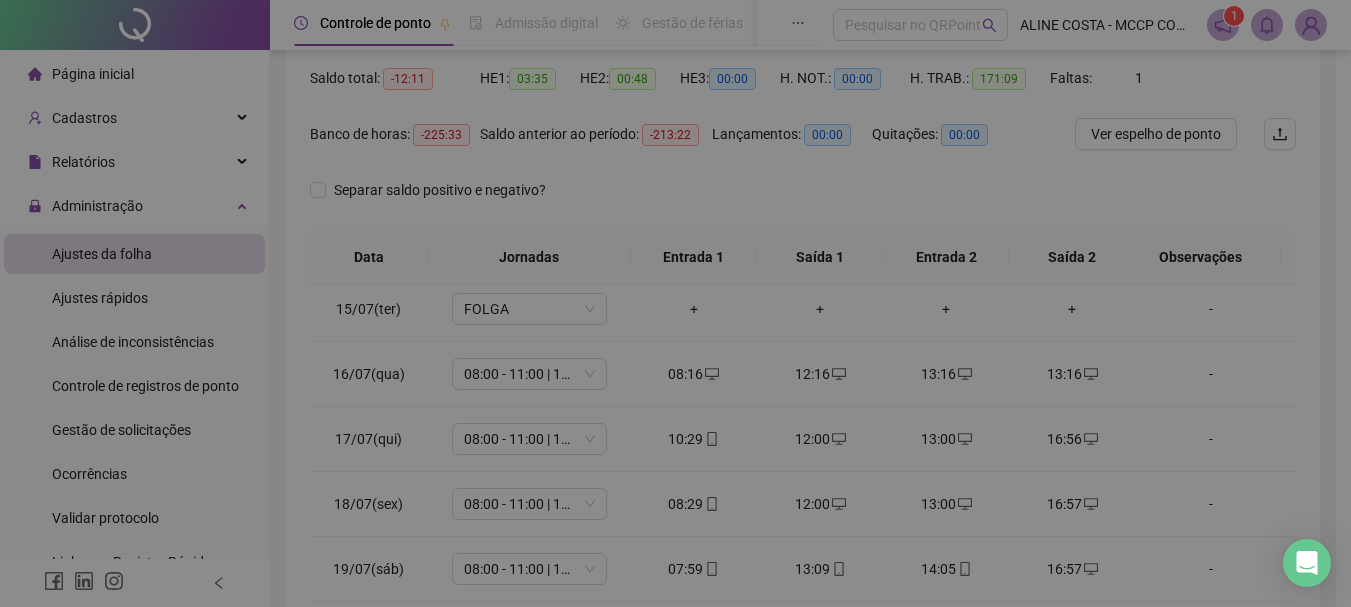 type on "**********" 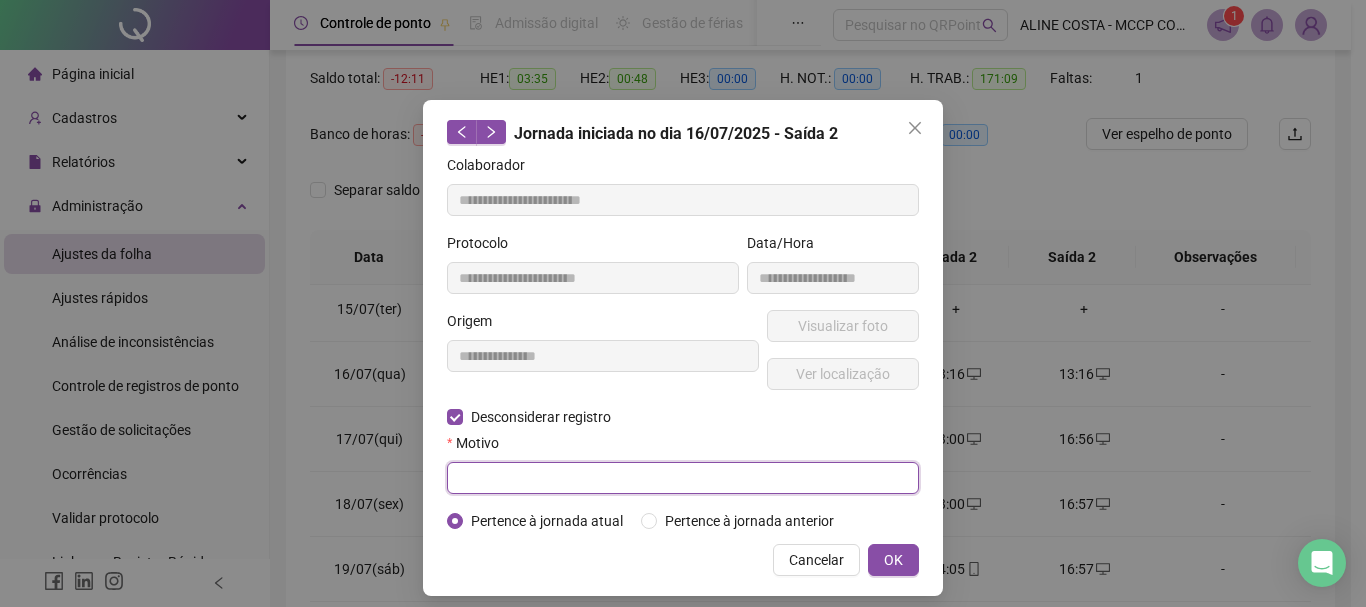click at bounding box center (683, 478) 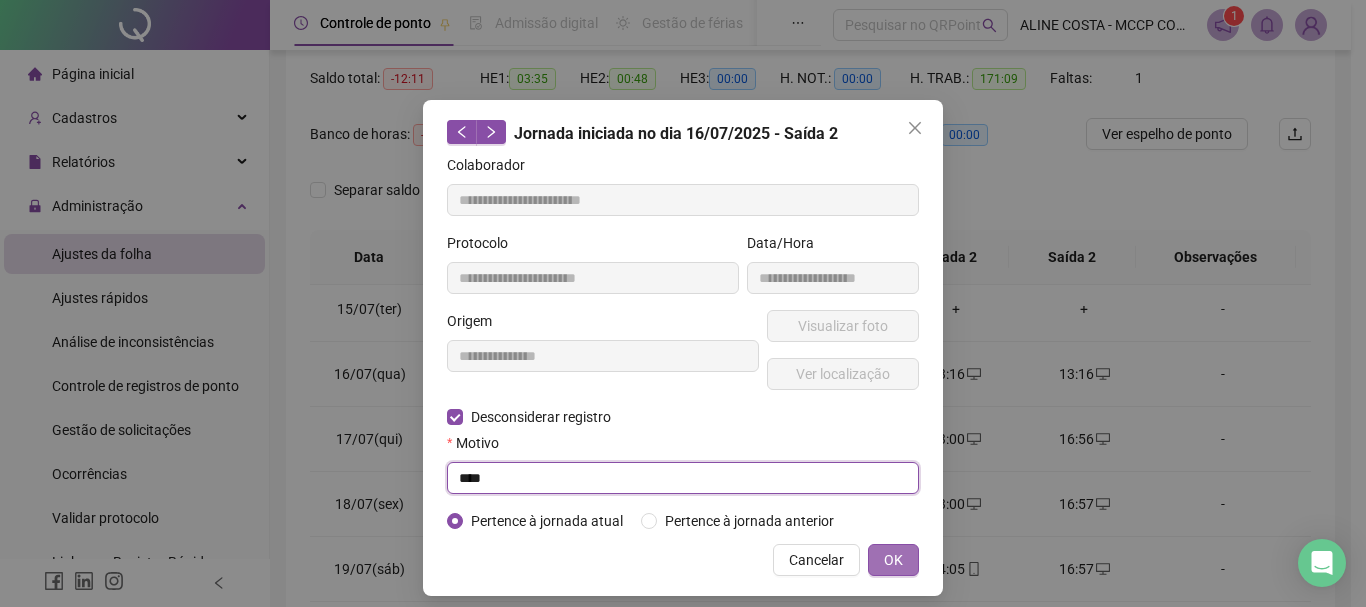 type on "****" 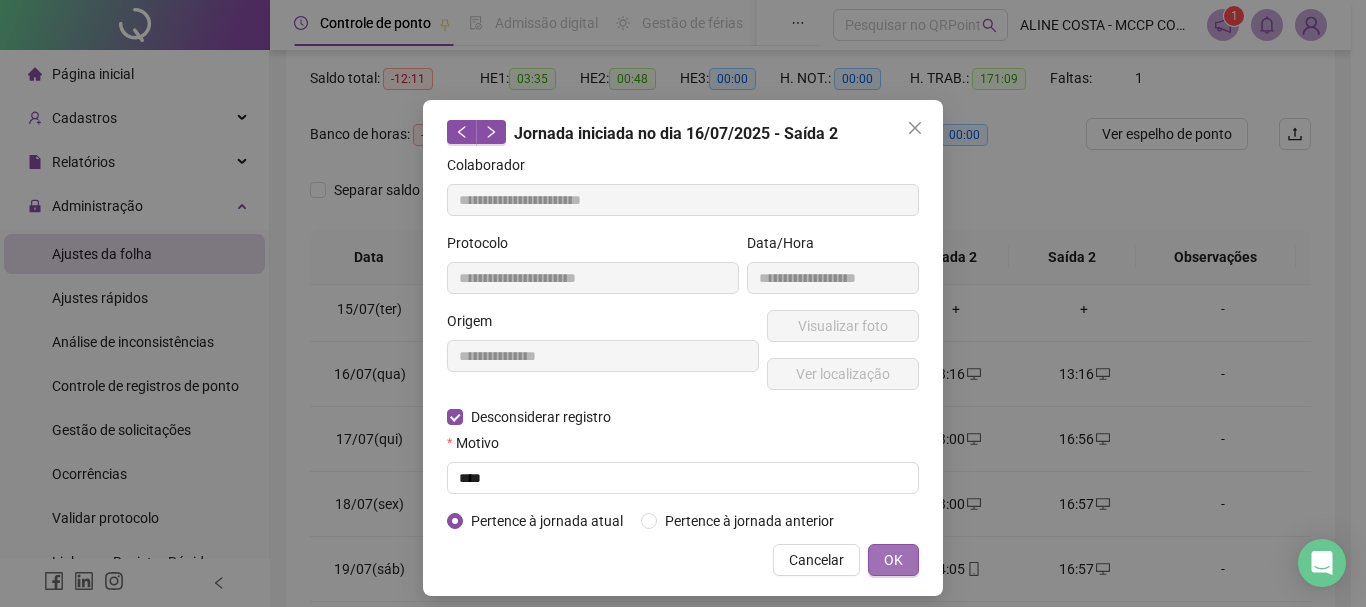 click on "OK" at bounding box center [893, 560] 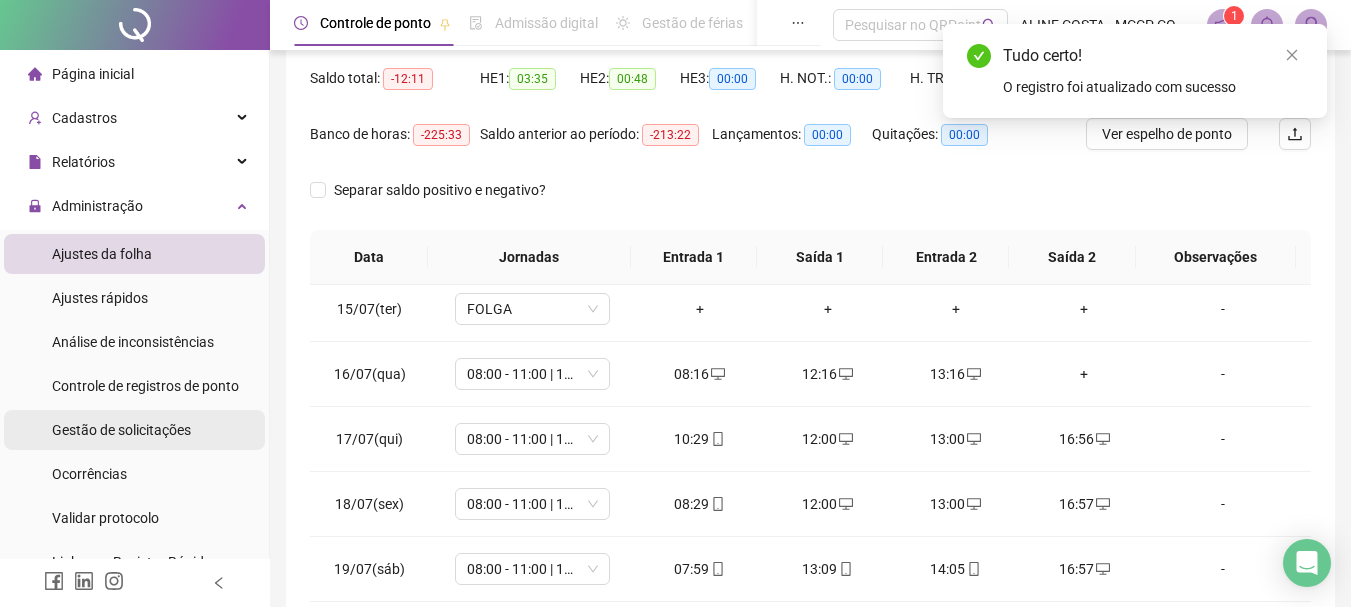 click on "Gestão de solicitações" at bounding box center [121, 430] 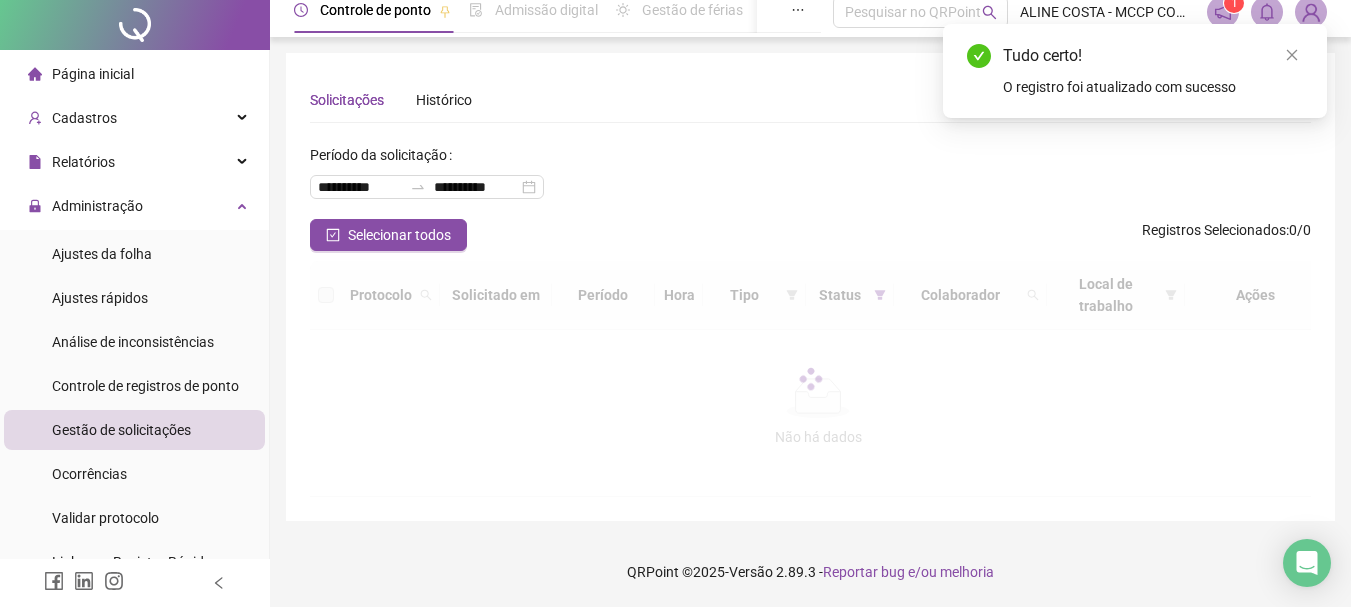 scroll, scrollTop: 0, scrollLeft: 0, axis: both 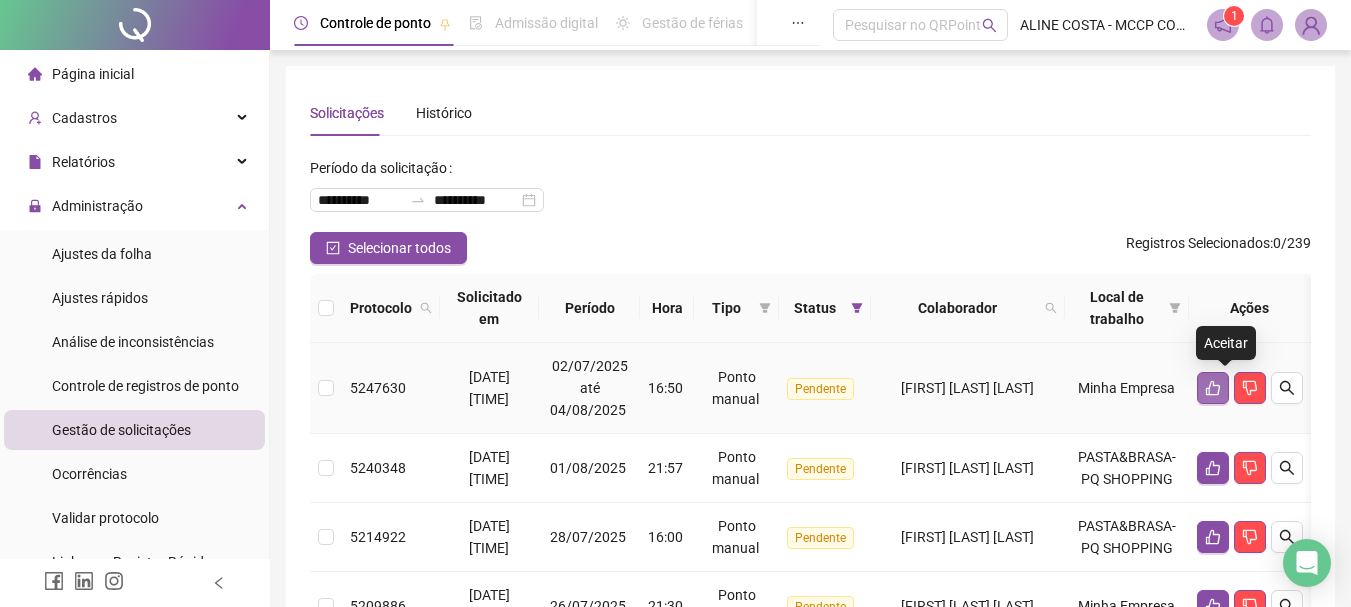 click 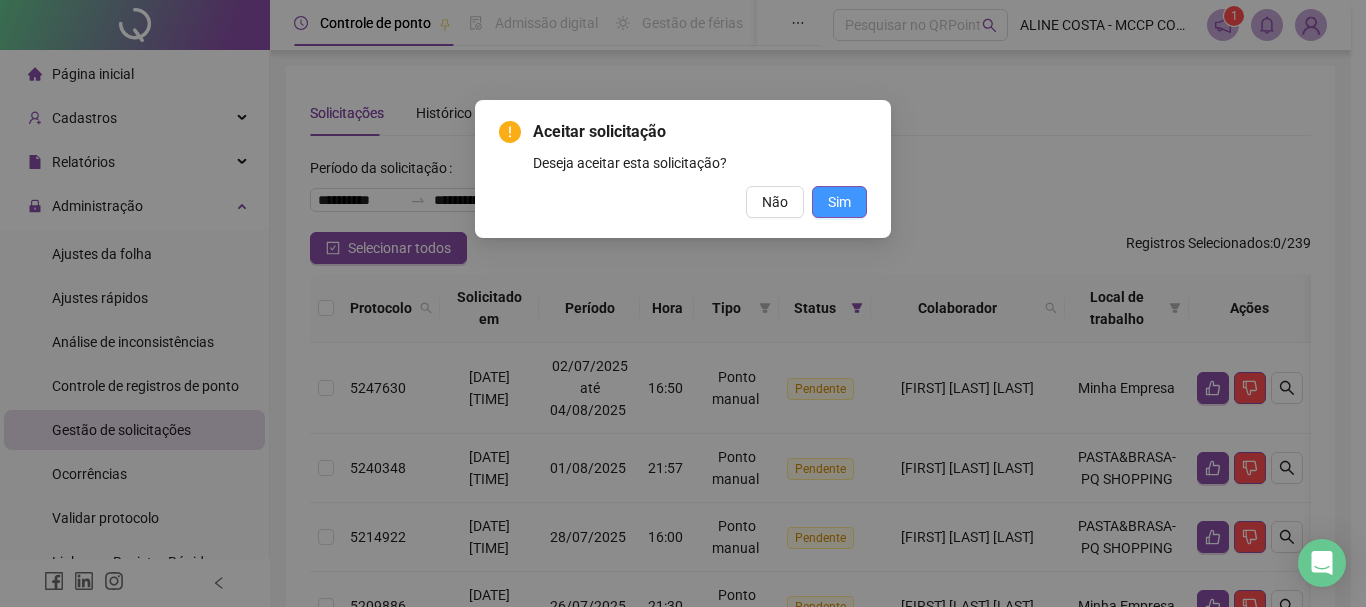 click on "Sim" at bounding box center [839, 202] 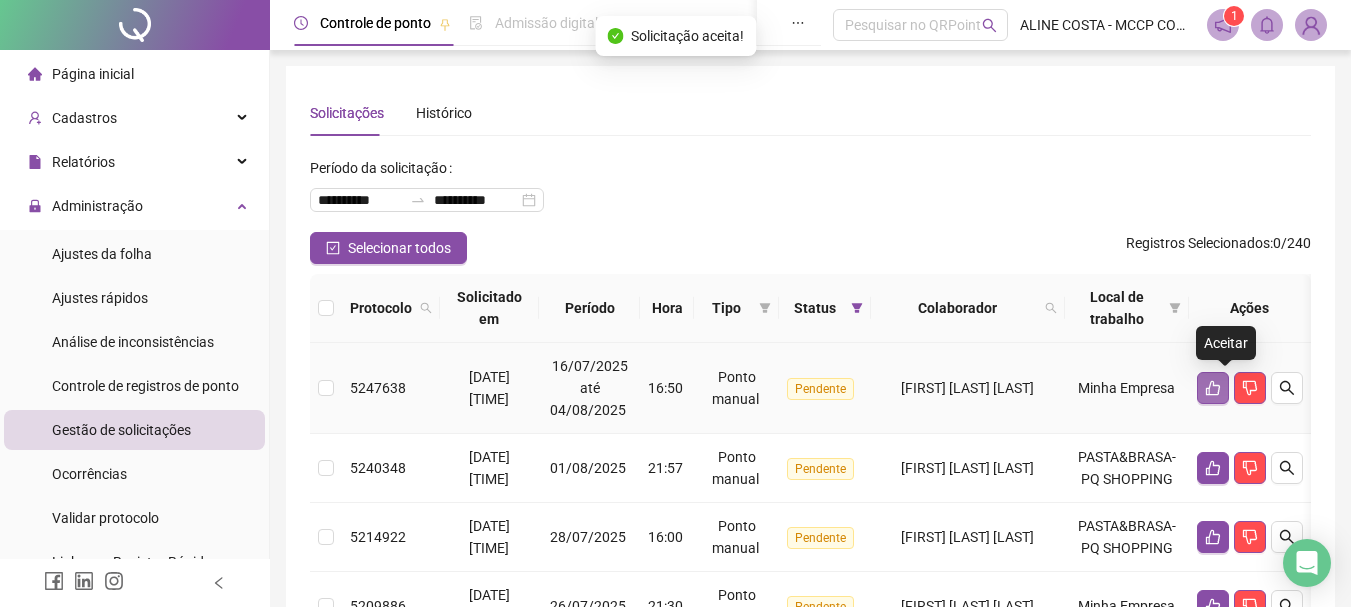 click at bounding box center (1213, 388) 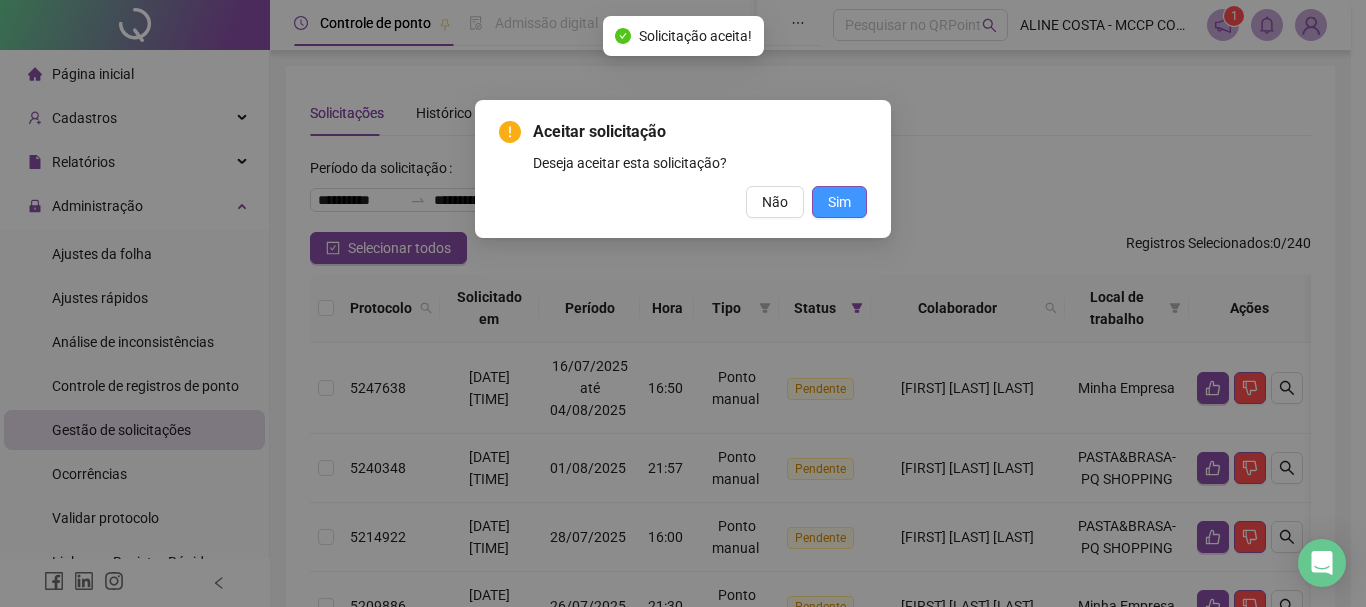 click on "Sim" at bounding box center [839, 202] 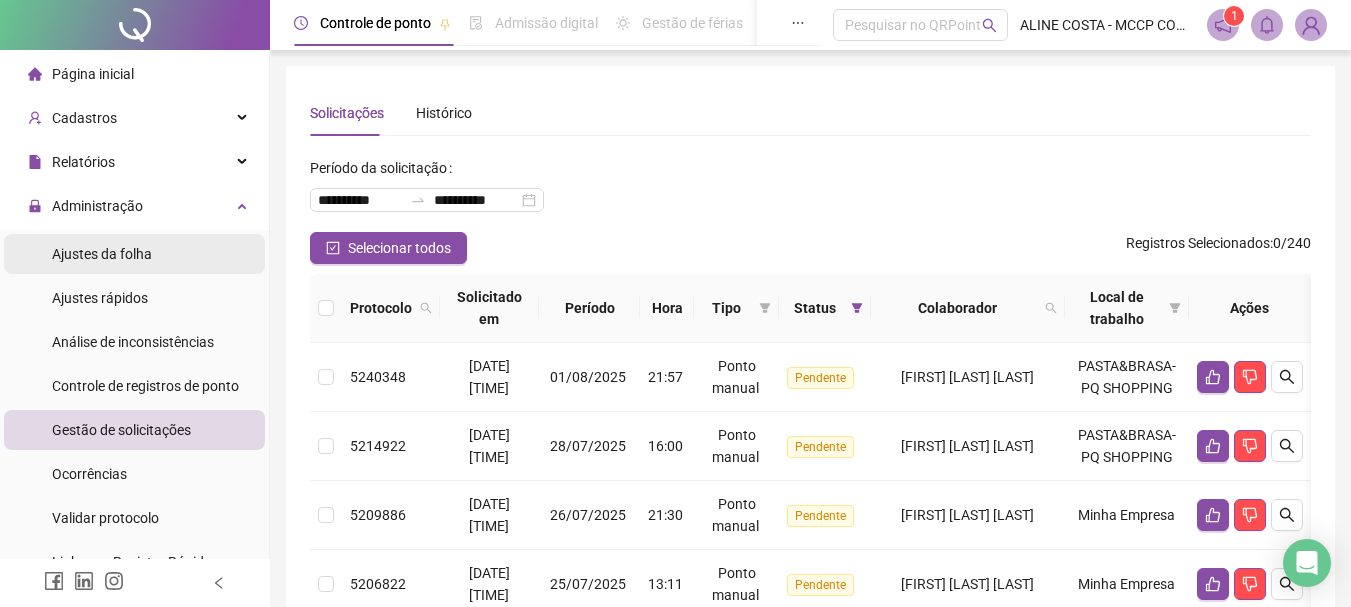 click on "Ajustes da folha" at bounding box center (102, 254) 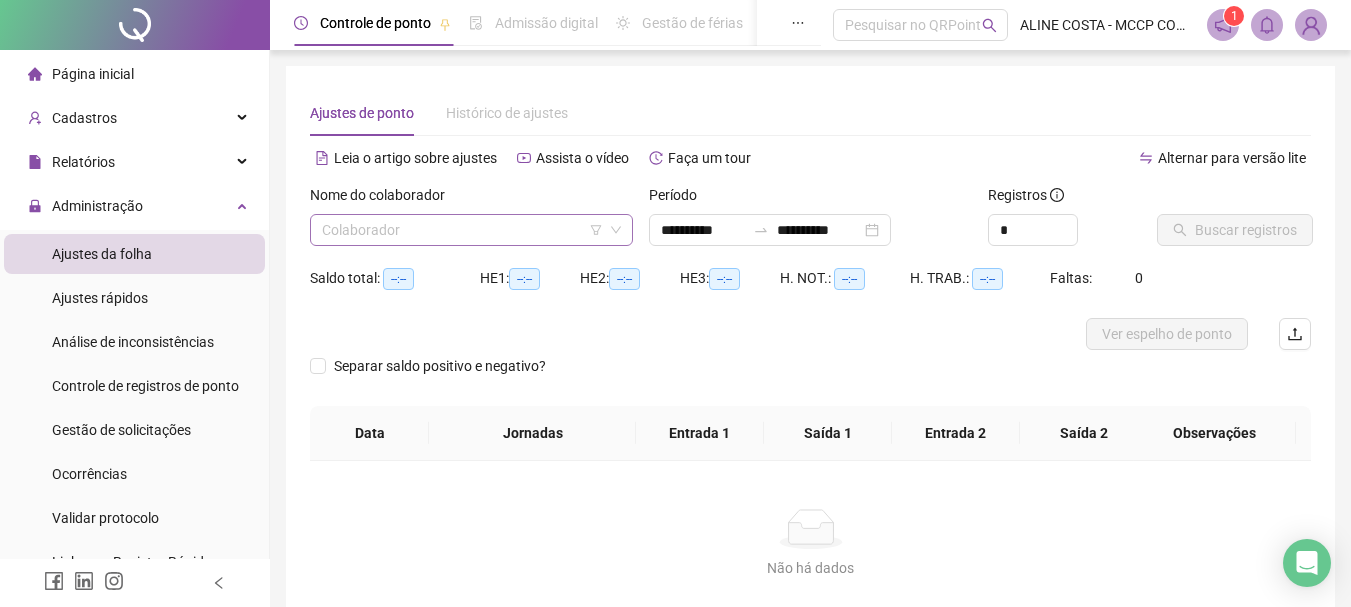 click at bounding box center [462, 230] 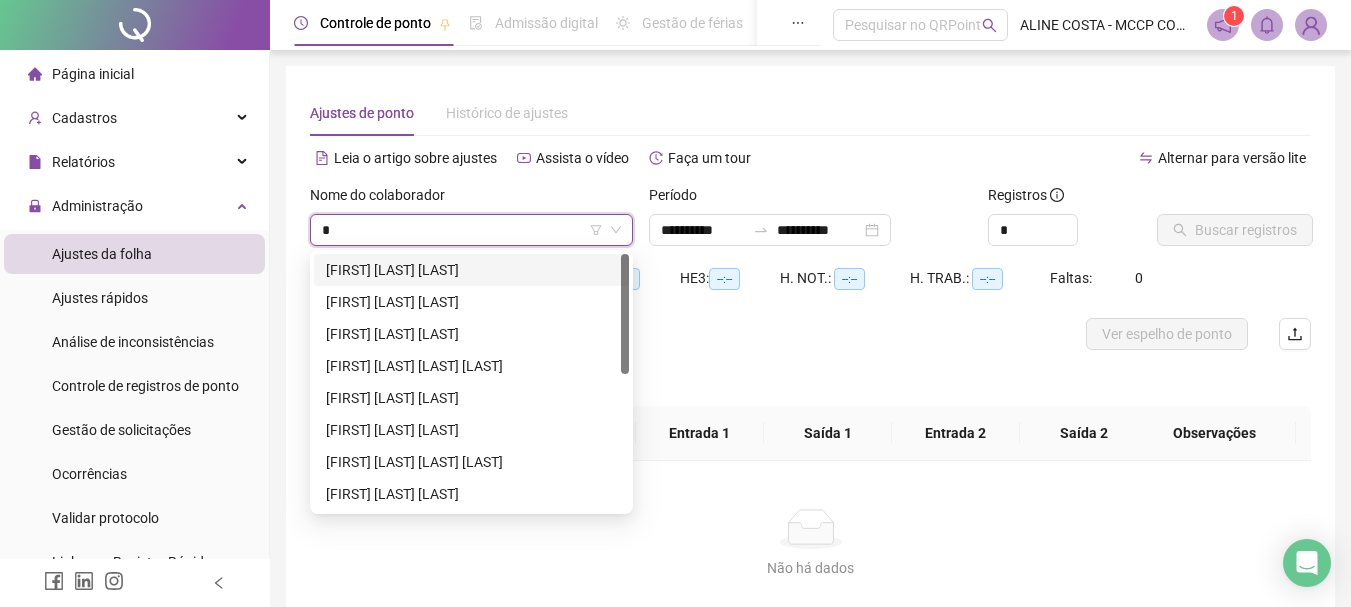 type on "**" 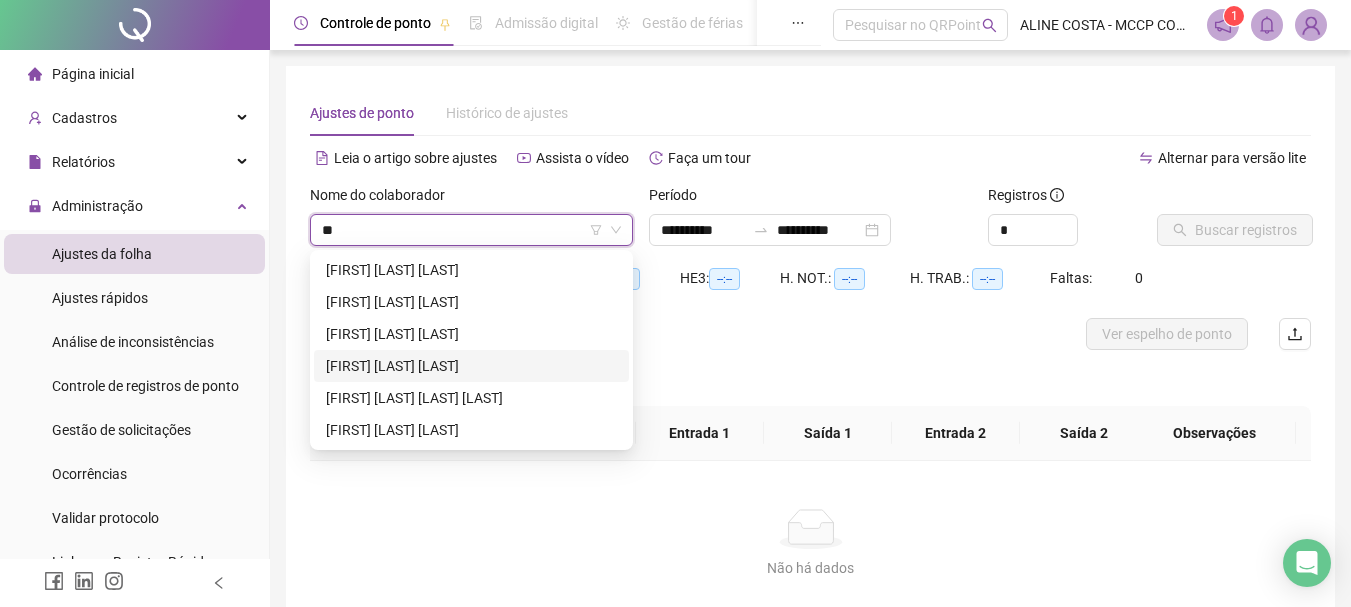 click on "[FIRST]  [LAST] [LAST]" at bounding box center [471, 366] 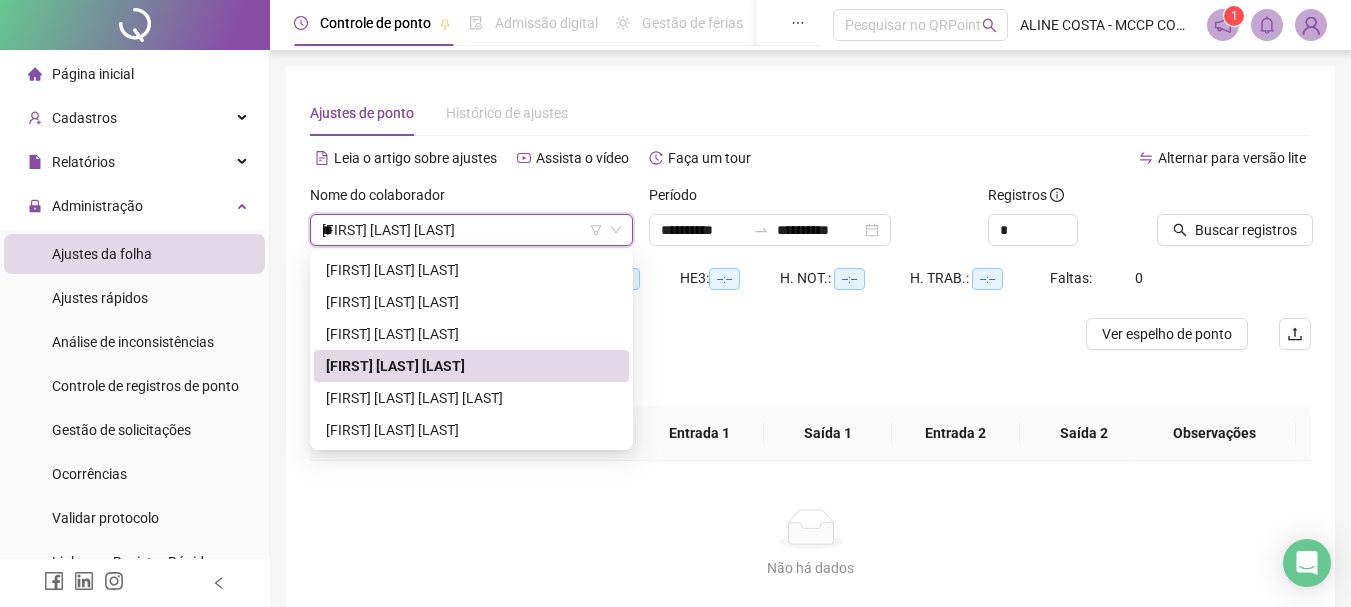 type 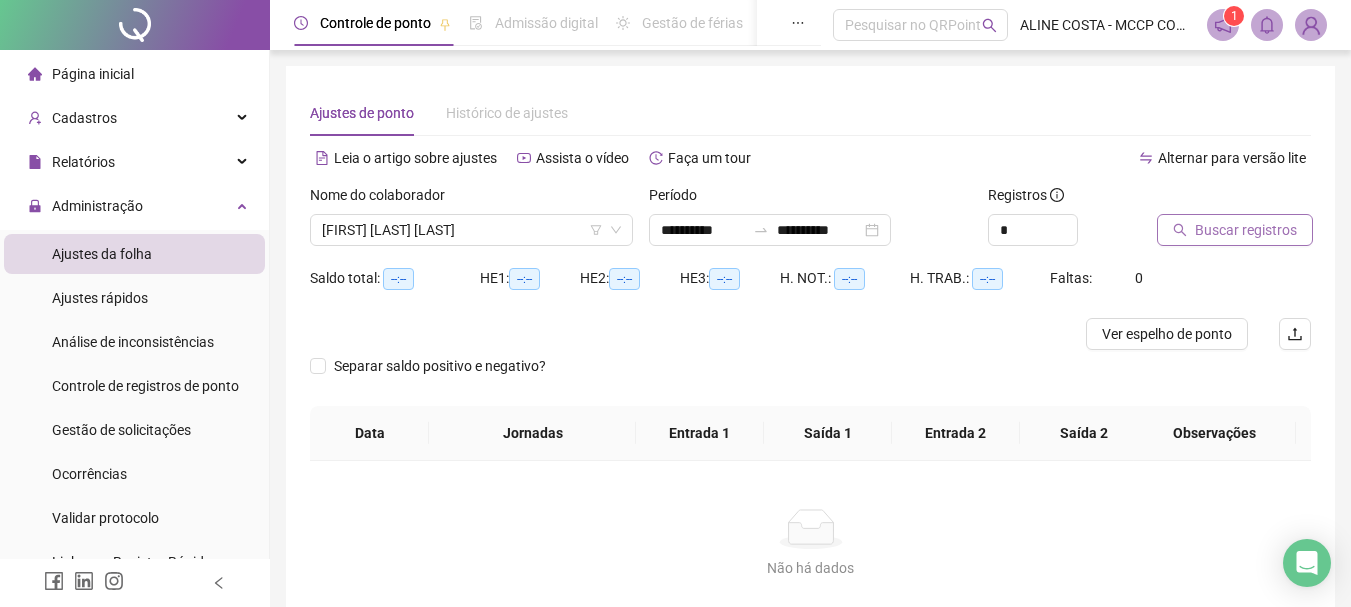 click on "Buscar registros" at bounding box center (1246, 230) 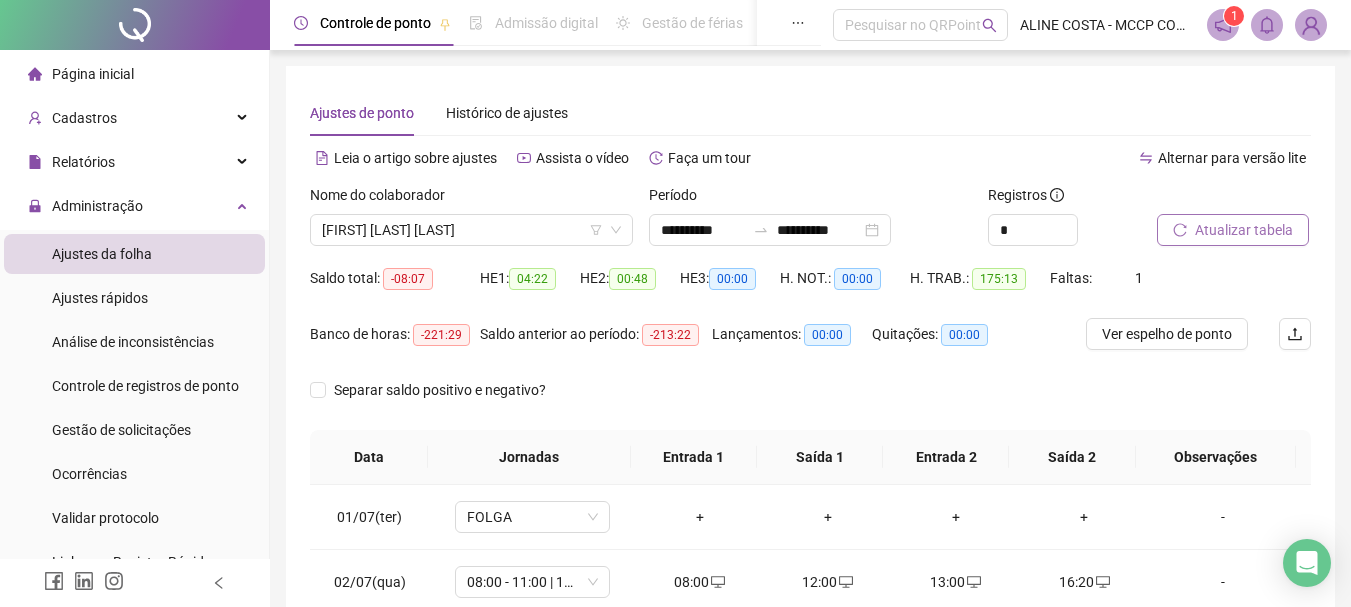 click on "Atualizar tabela" at bounding box center (1244, 230) 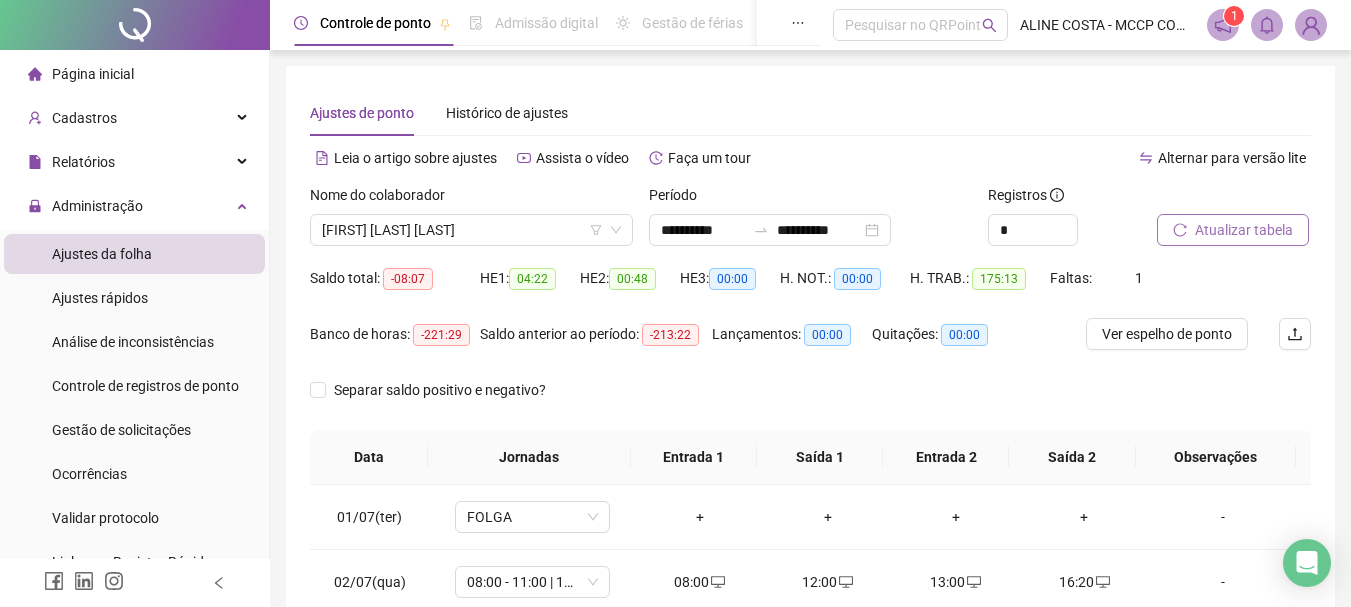 click on "Atualizar tabela" at bounding box center [1244, 230] 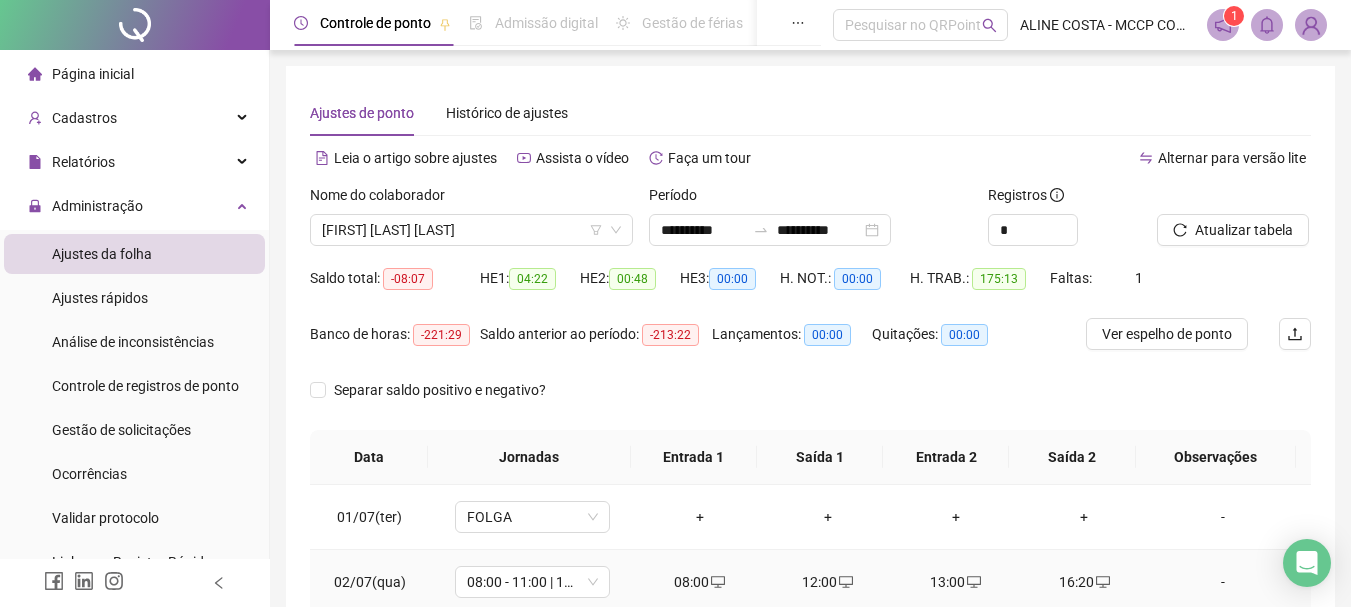 scroll, scrollTop: 100, scrollLeft: 0, axis: vertical 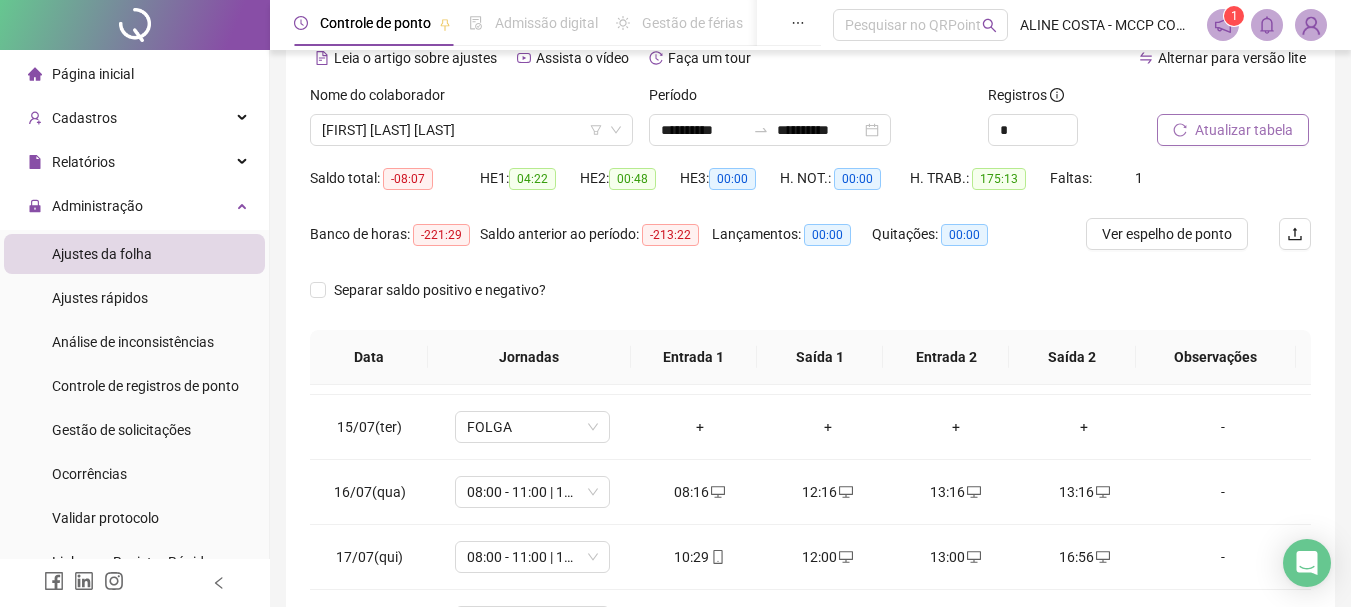 click on "Atualizar tabela" at bounding box center (1244, 130) 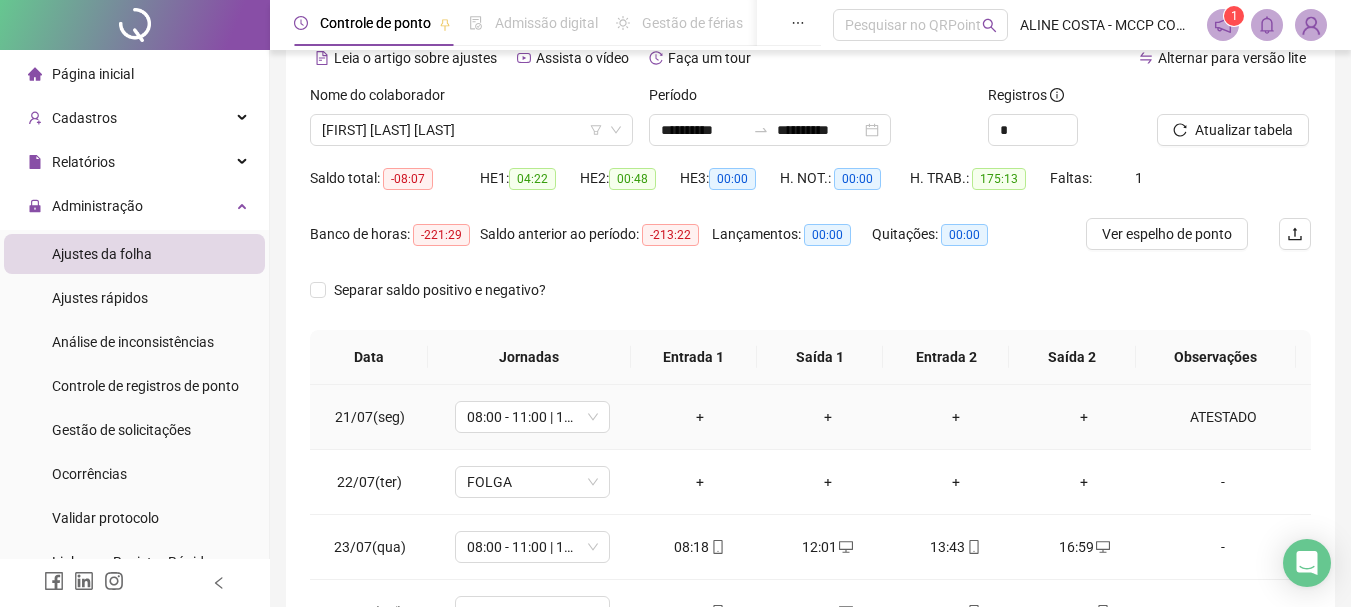 scroll, scrollTop: 1588, scrollLeft: 0, axis: vertical 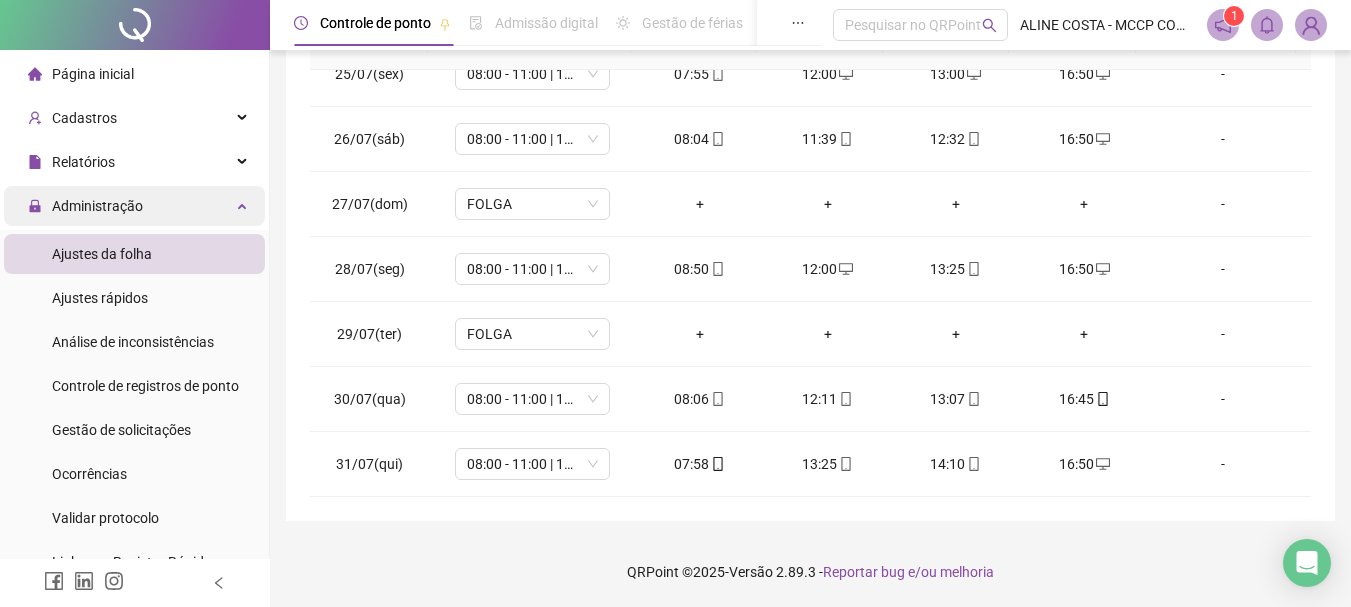 click on "Administração" at bounding box center [97, 206] 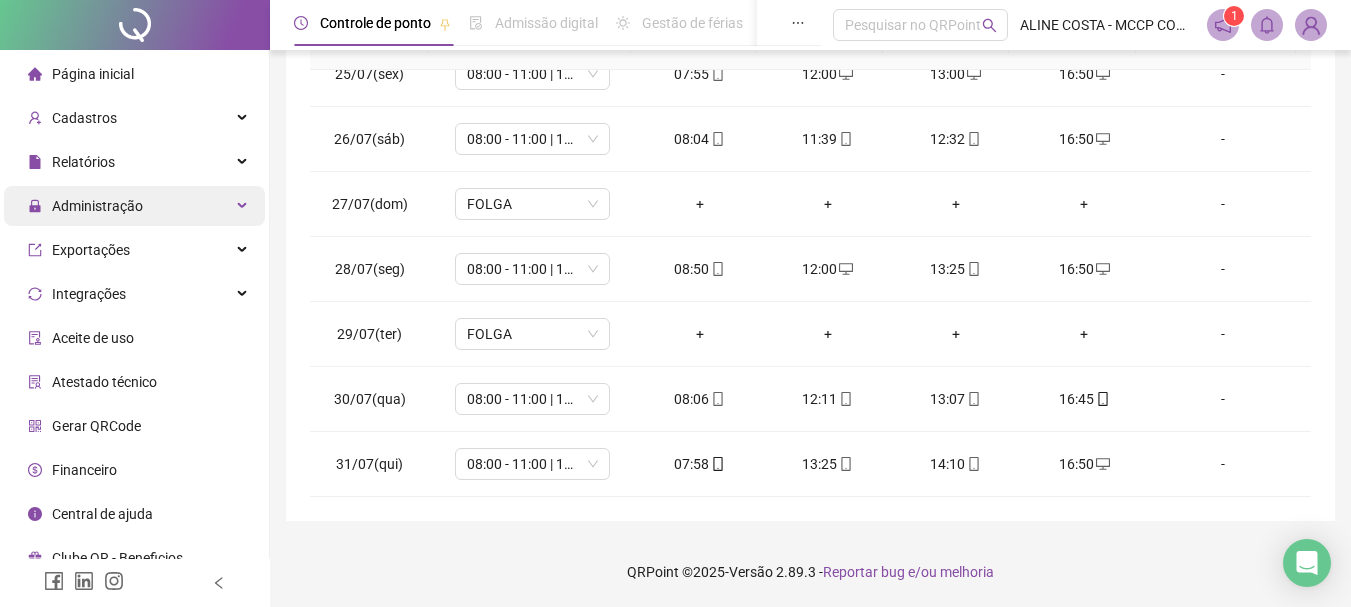 click on "Administração" at bounding box center [97, 206] 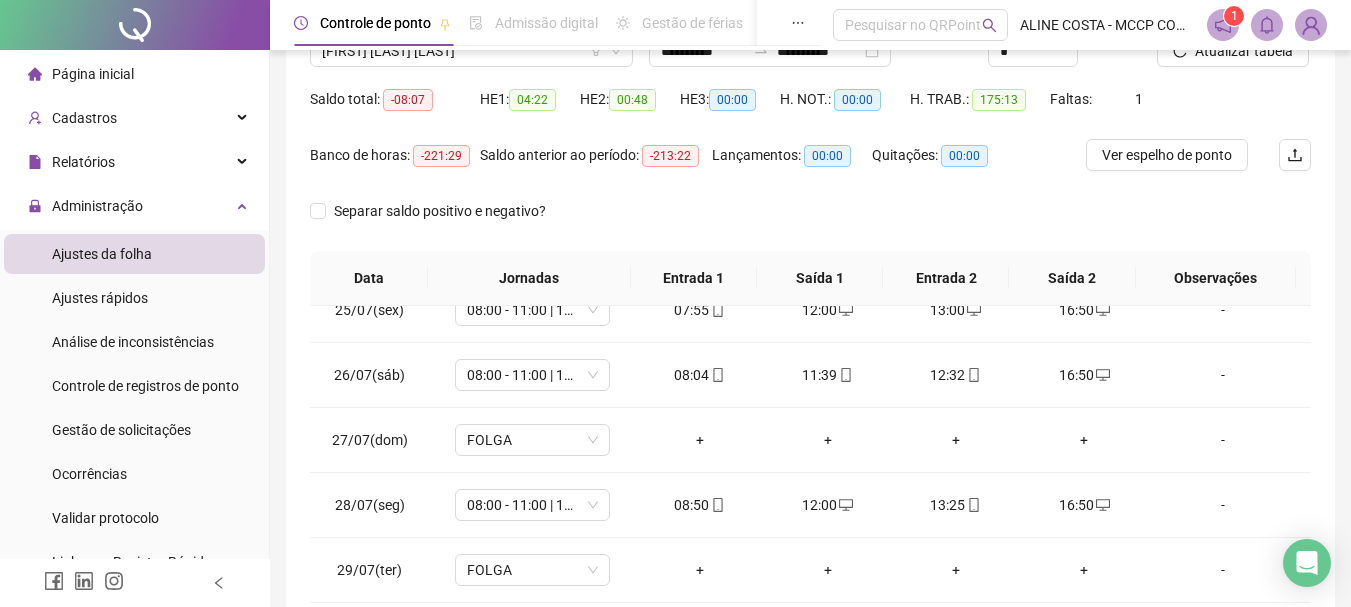 scroll, scrollTop: 0, scrollLeft: 0, axis: both 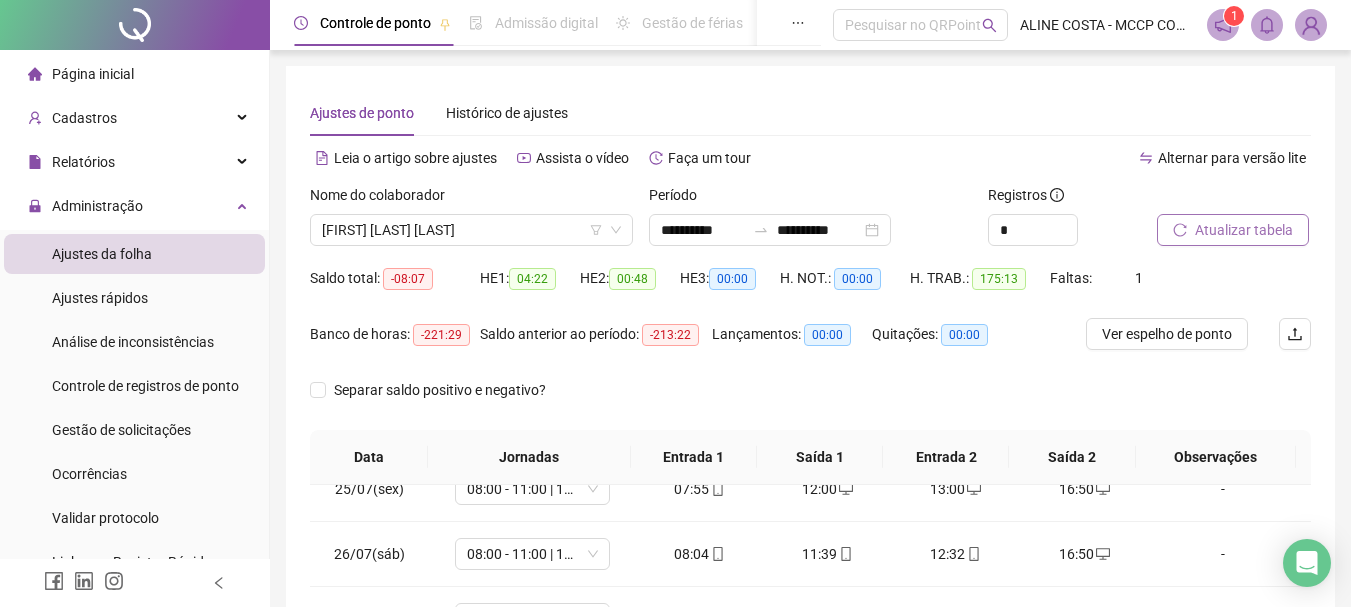 click on "Atualizar tabela" at bounding box center [1244, 230] 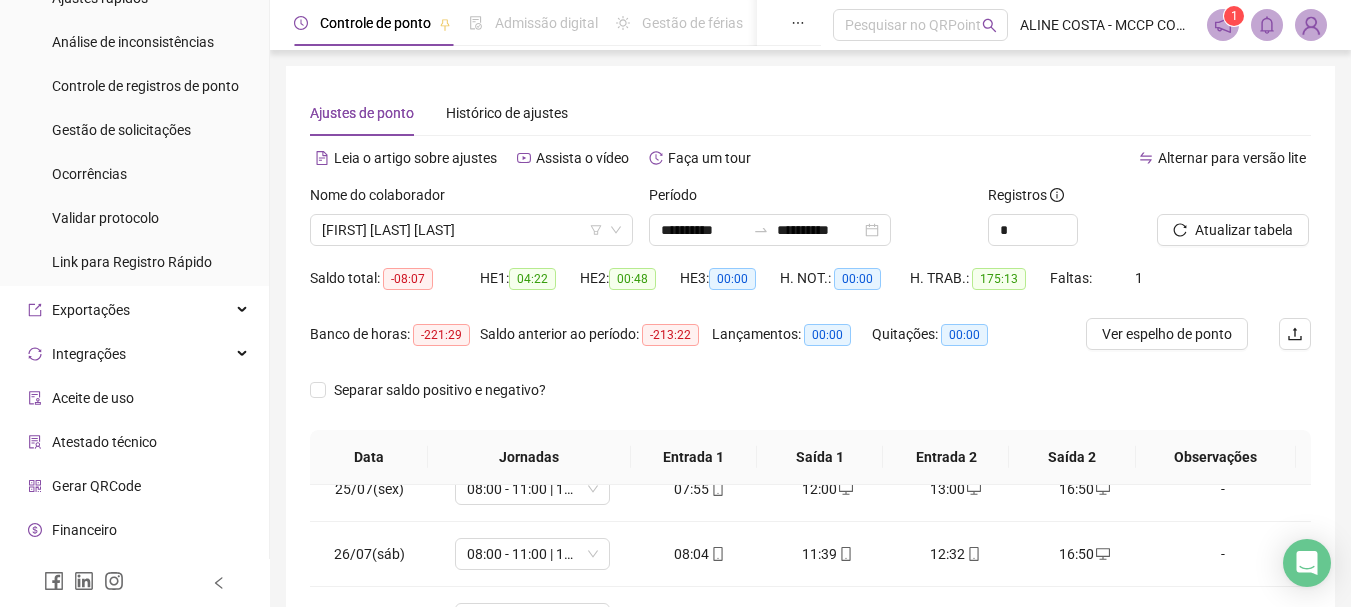 scroll, scrollTop: 335, scrollLeft: 0, axis: vertical 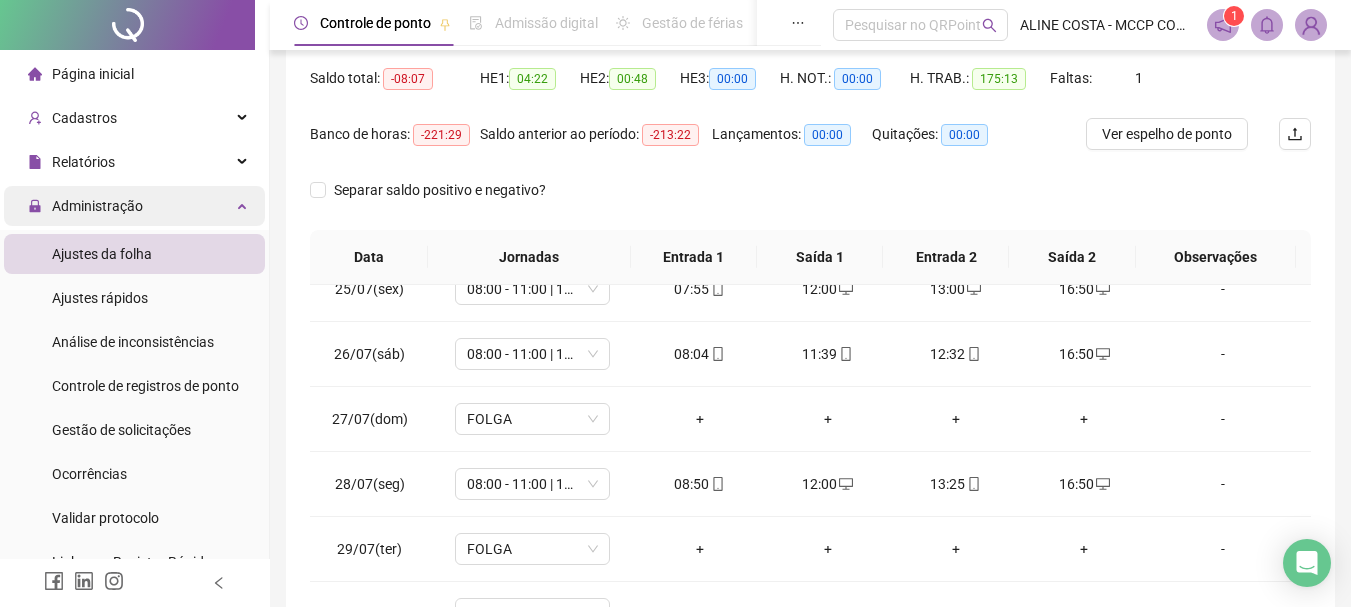 click on "Administração" at bounding box center (97, 206) 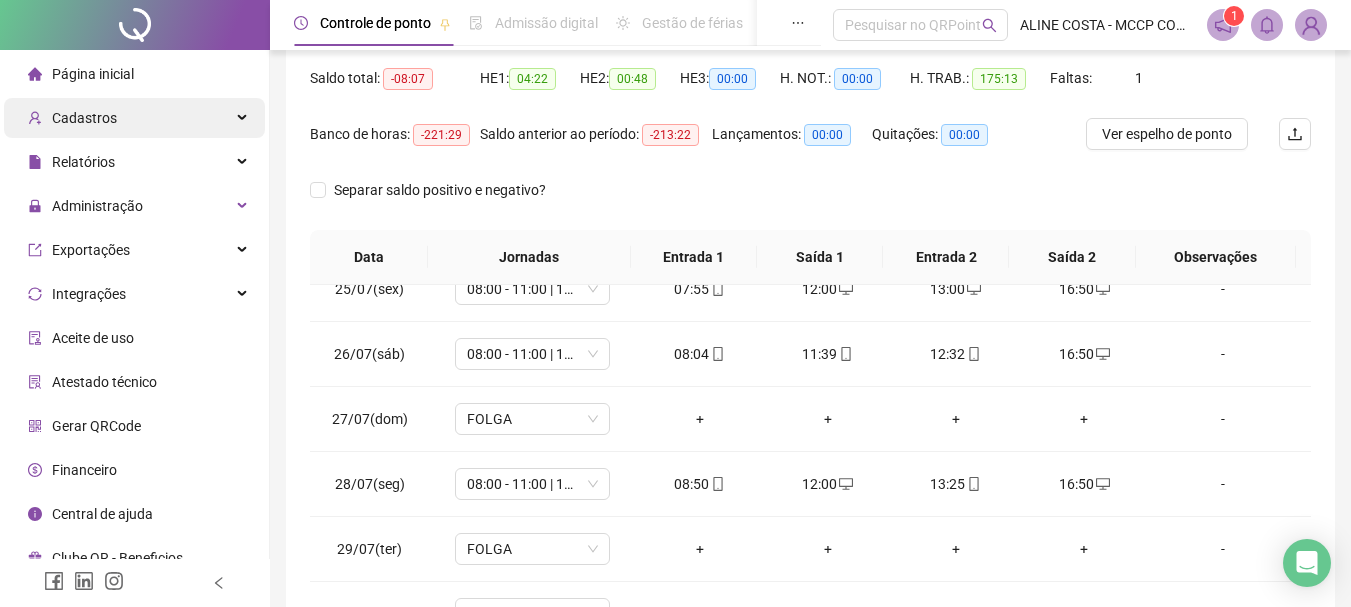 click on "Cadastros" at bounding box center (84, 118) 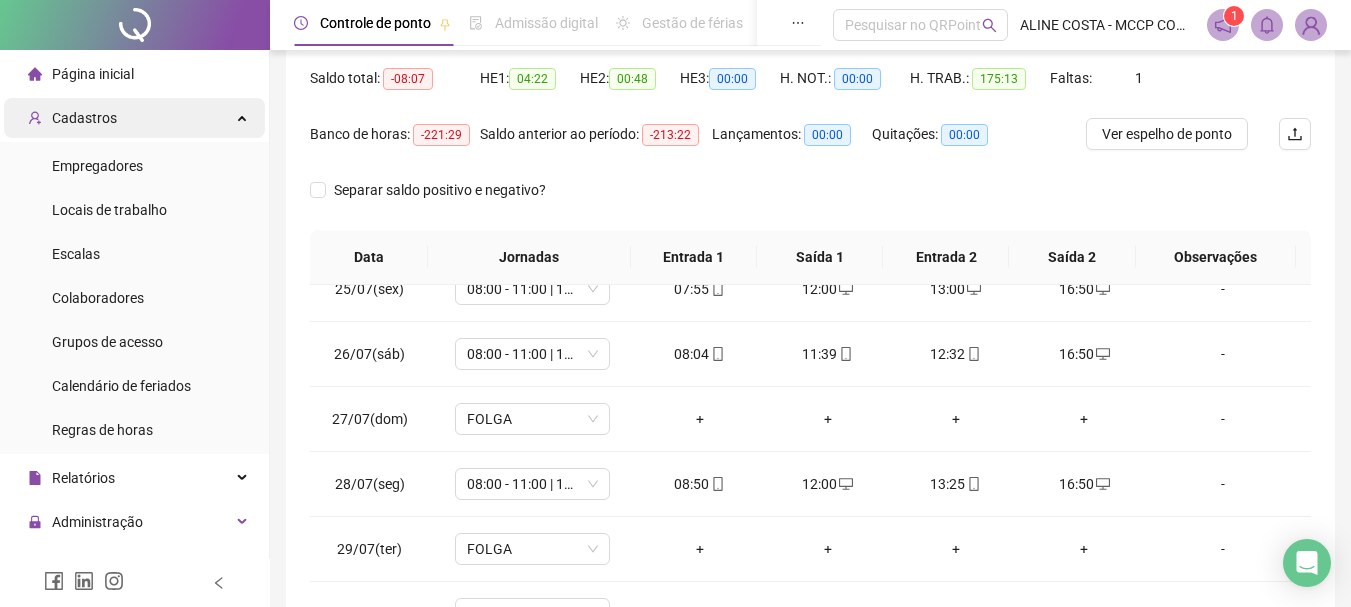 click on "Cadastros" at bounding box center (84, 118) 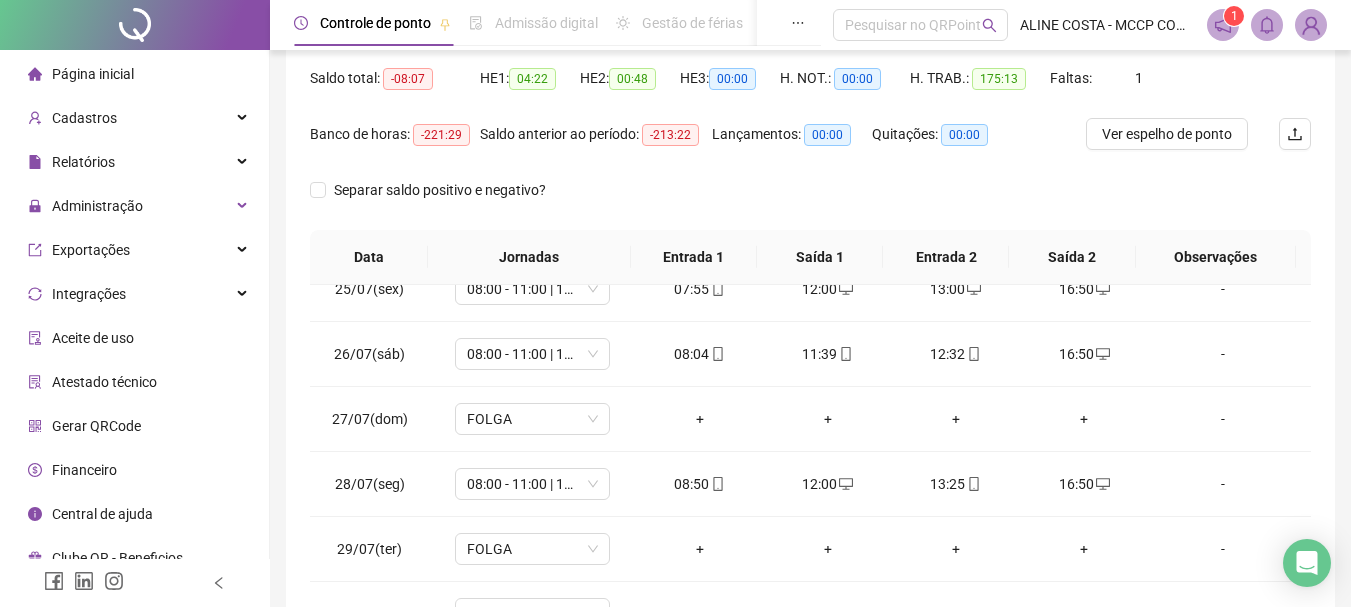 scroll, scrollTop: 300, scrollLeft: 0, axis: vertical 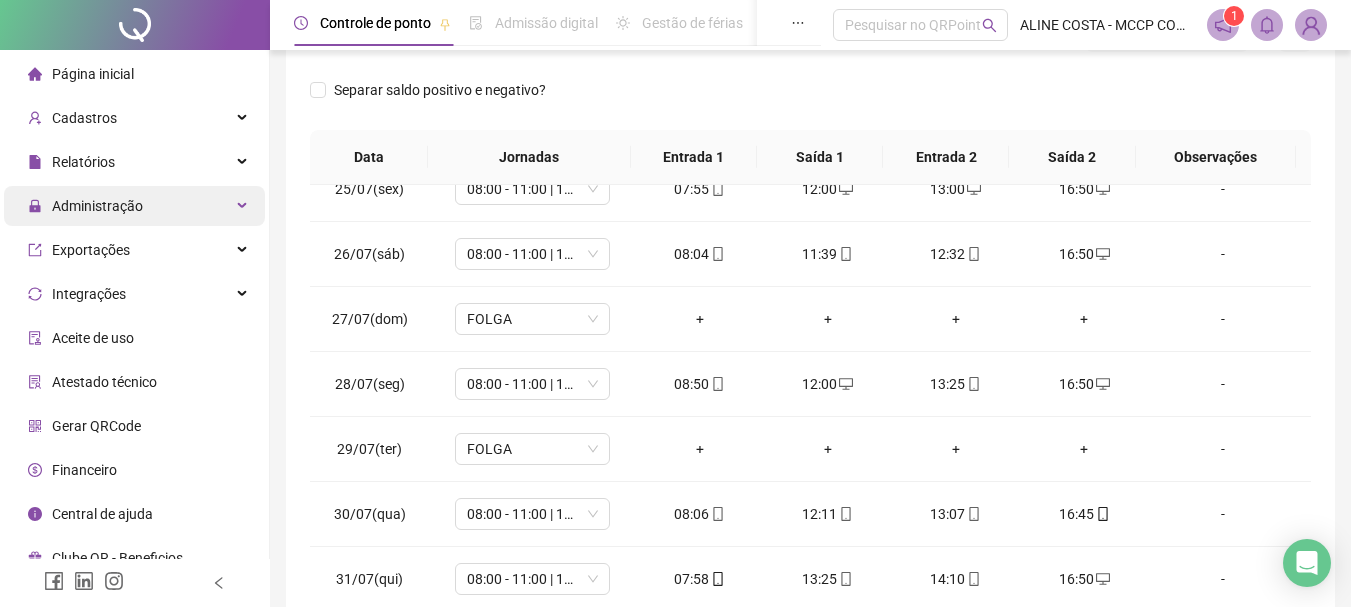 drag, startPoint x: 108, startPoint y: 202, endPoint x: 134, endPoint y: 206, distance: 26.305893 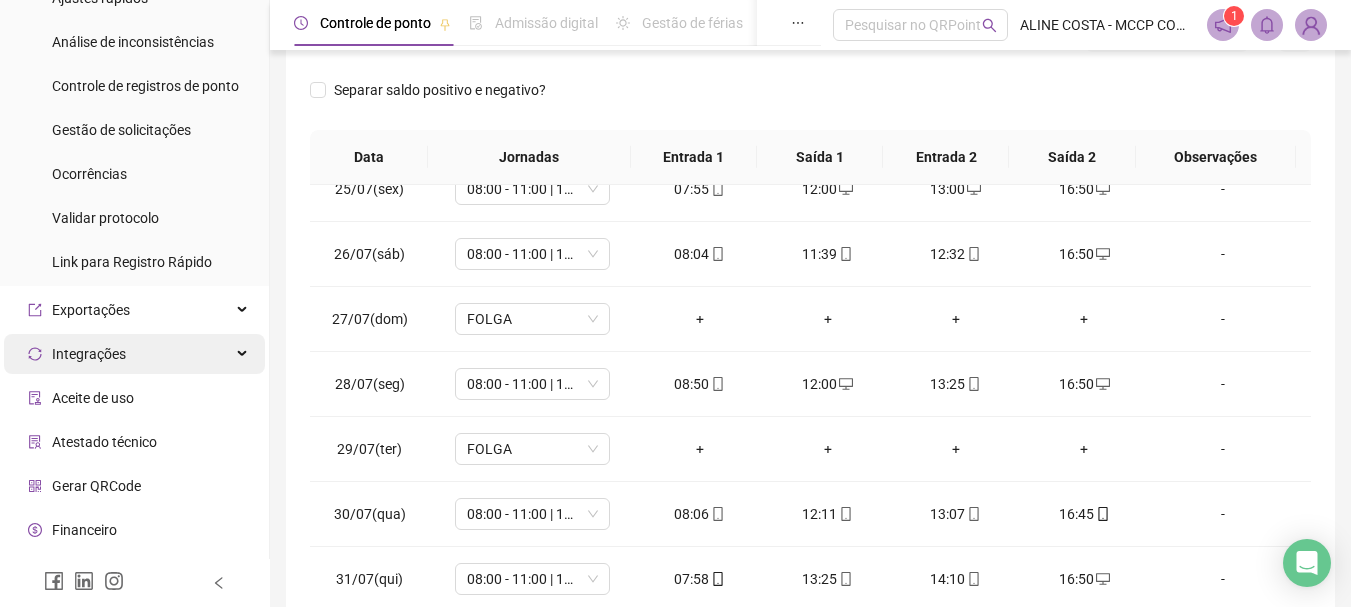 scroll, scrollTop: 335, scrollLeft: 0, axis: vertical 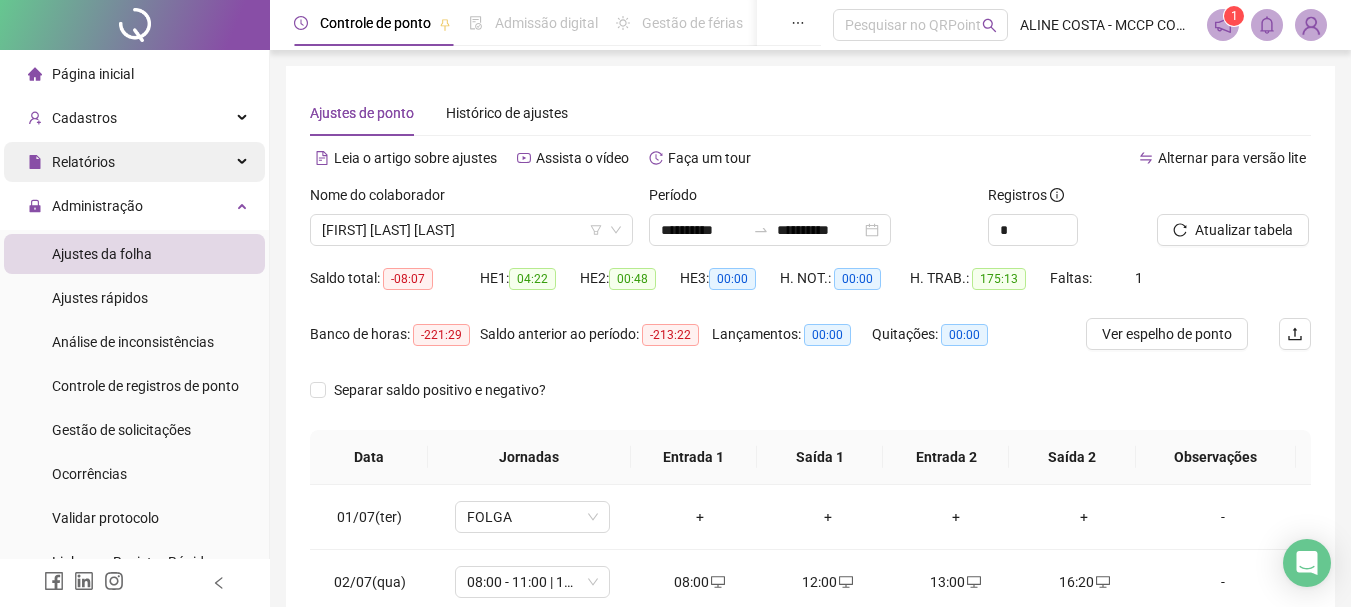 click on "Relatórios" at bounding box center (83, 162) 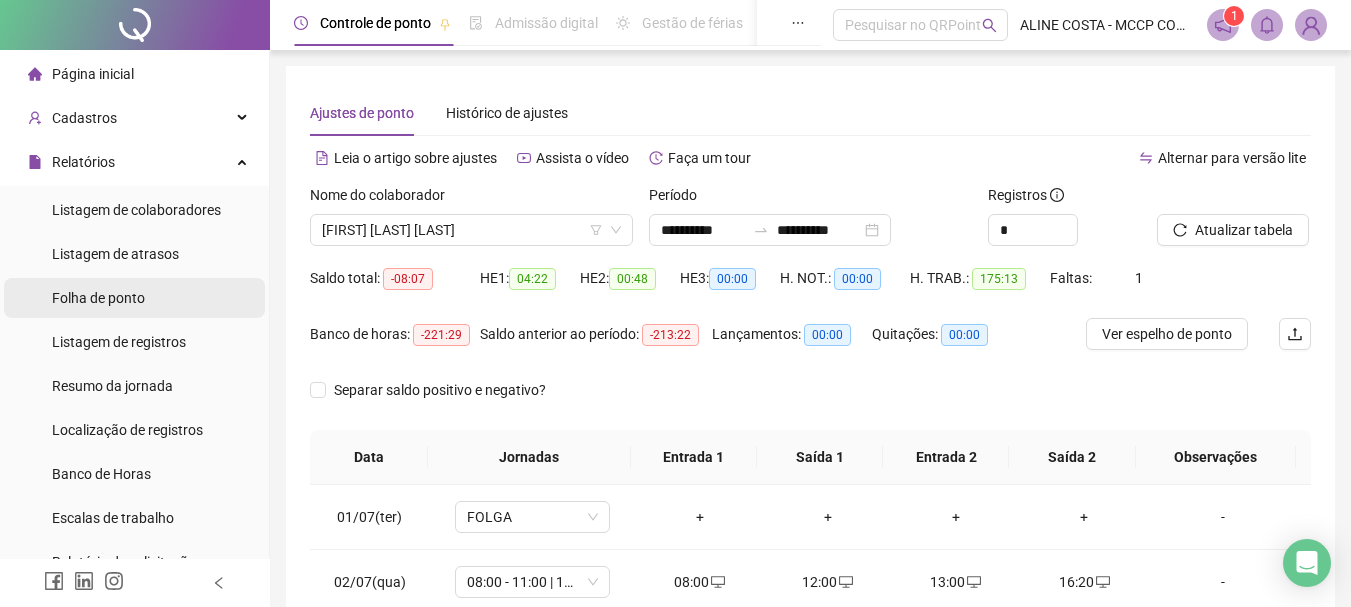 click on "Folha de ponto" at bounding box center (98, 298) 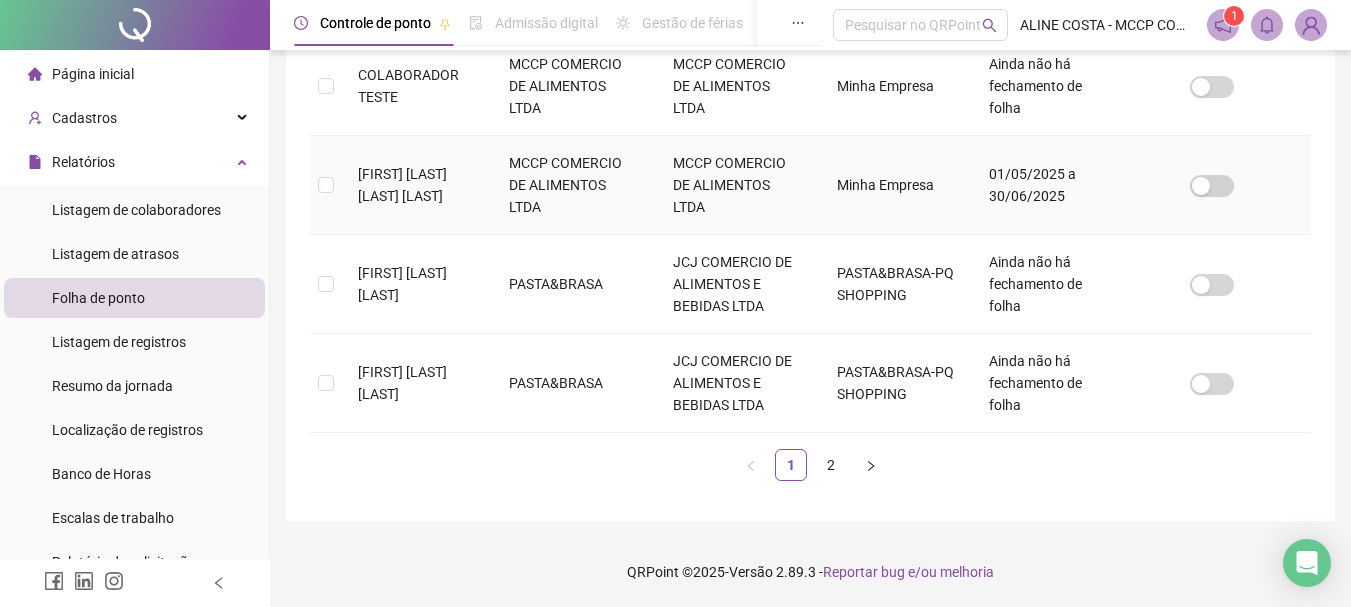 scroll, scrollTop: 905, scrollLeft: 0, axis: vertical 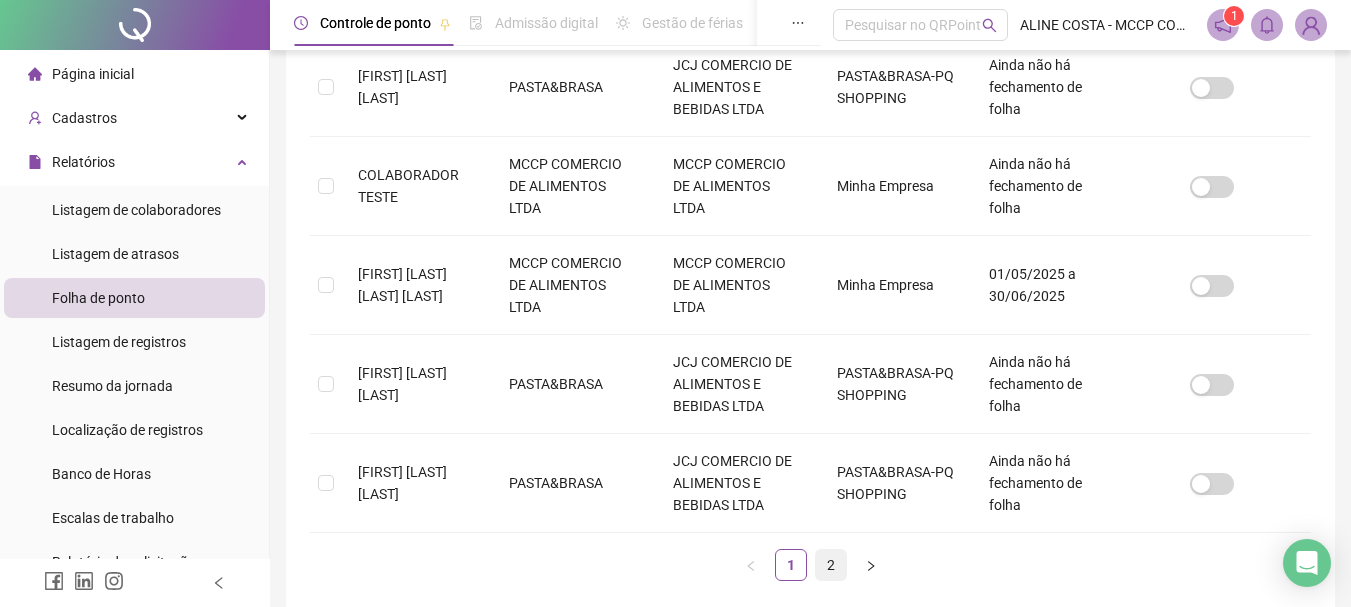click on "2" at bounding box center [831, 565] 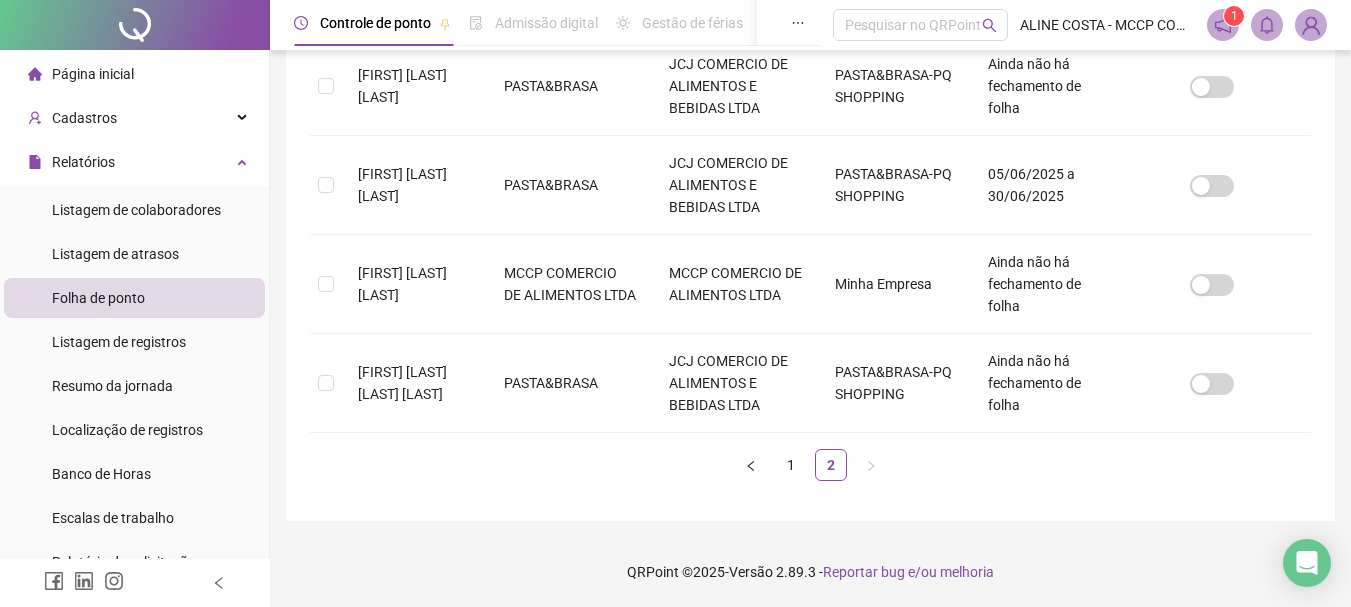 scroll, scrollTop: 106, scrollLeft: 0, axis: vertical 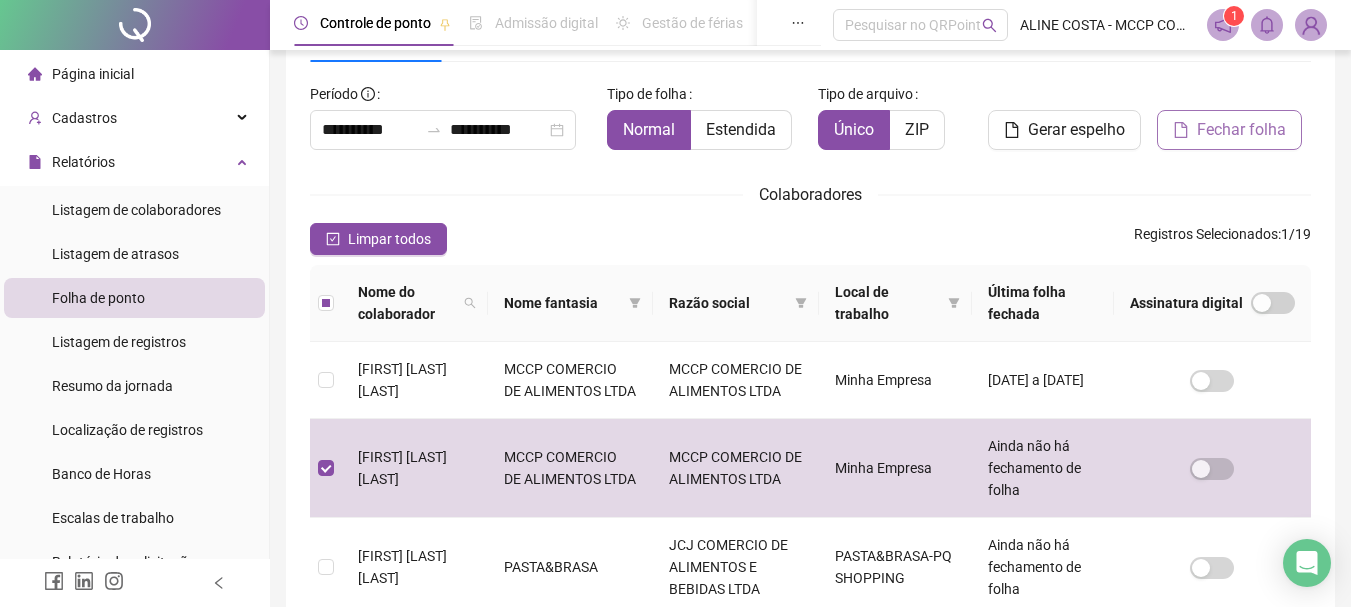 click on "Fechar folha" at bounding box center (1241, 130) 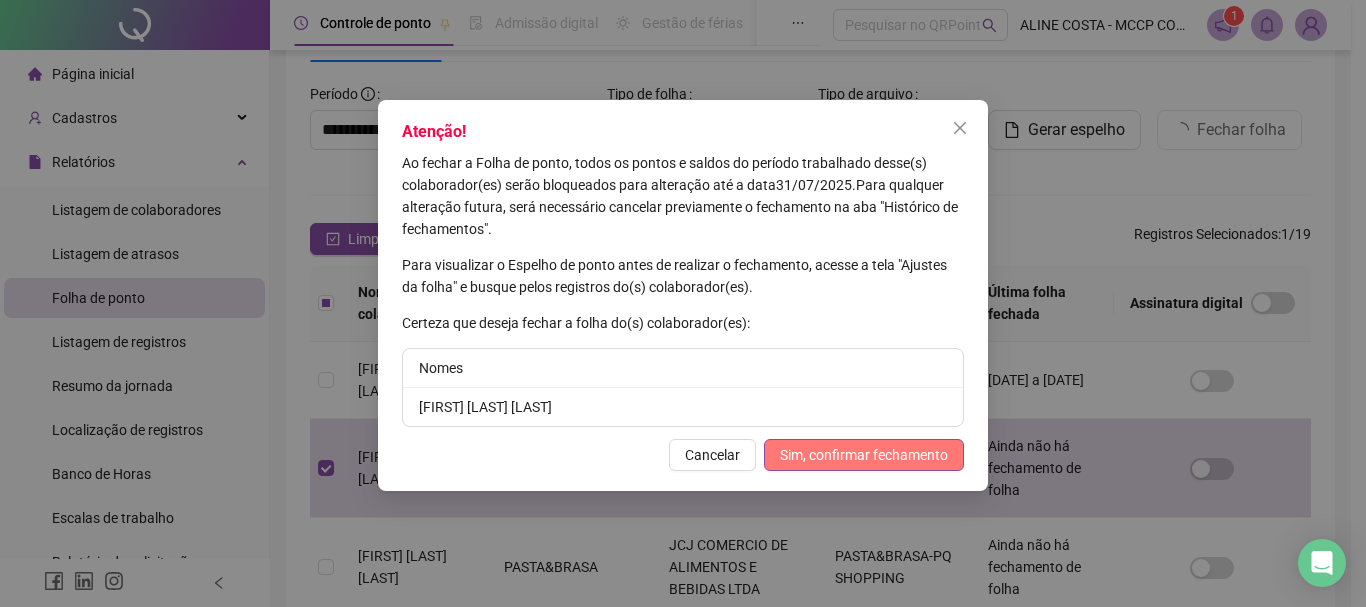 click on "Sim, confirmar fechamento" at bounding box center (864, 455) 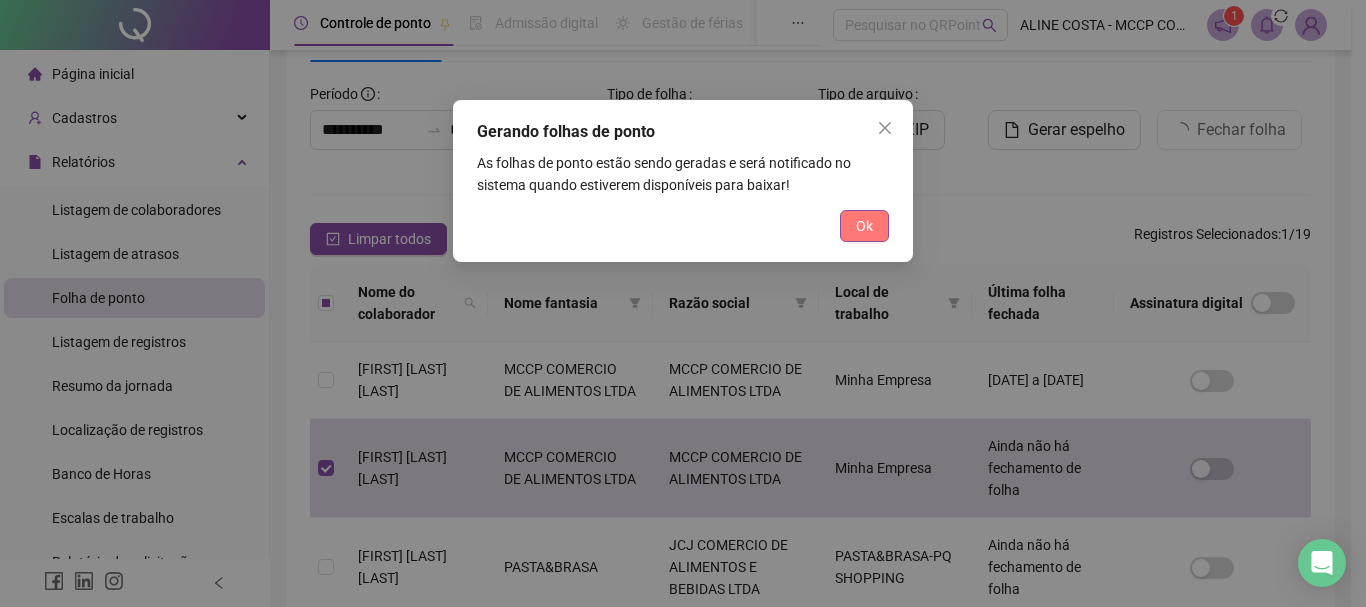 click on "Ok" at bounding box center [864, 226] 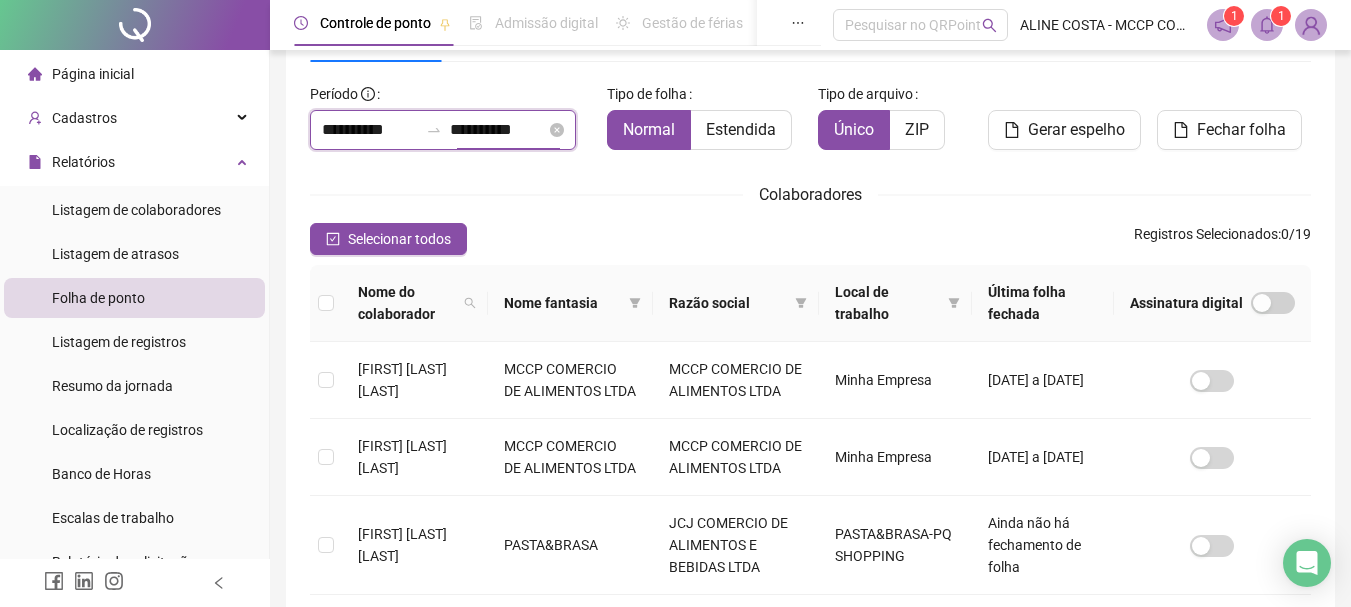 click on "**********" at bounding box center (498, 130) 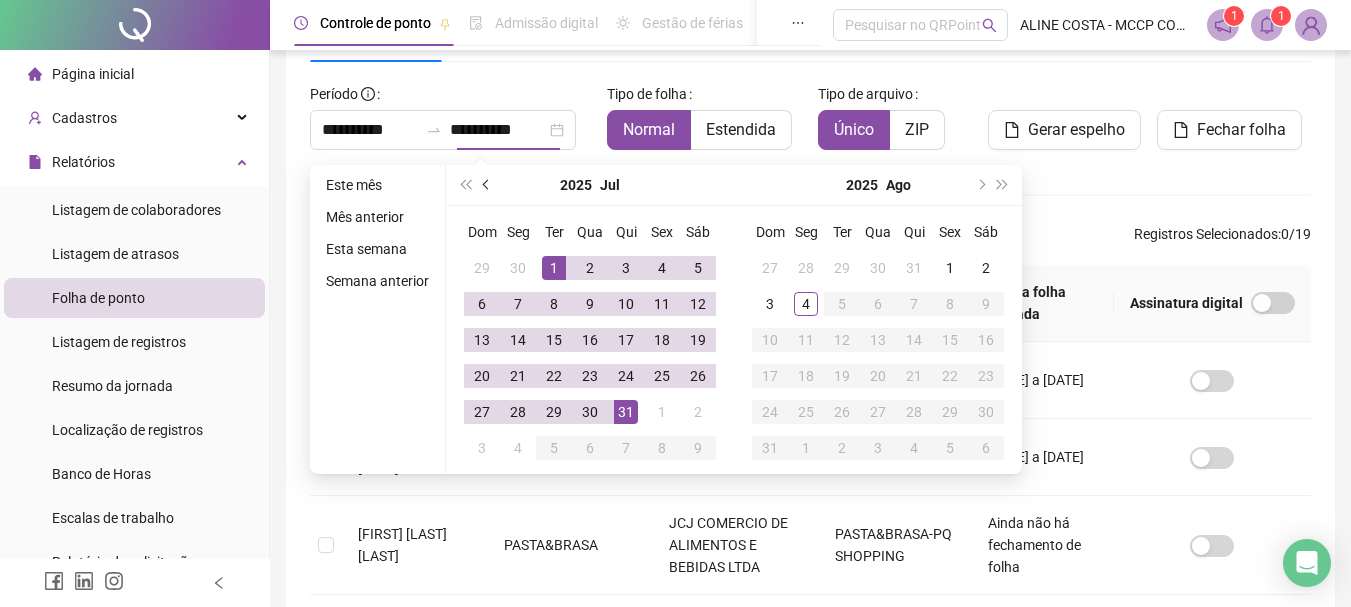 click at bounding box center (487, 185) 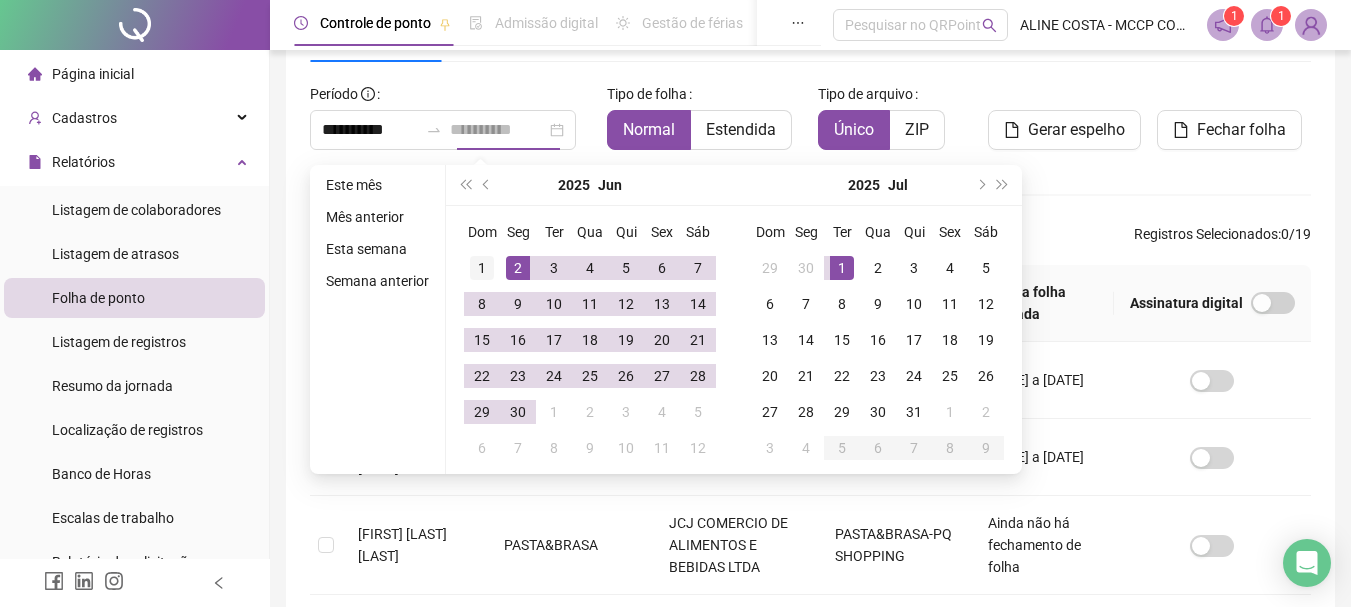 type on "**********" 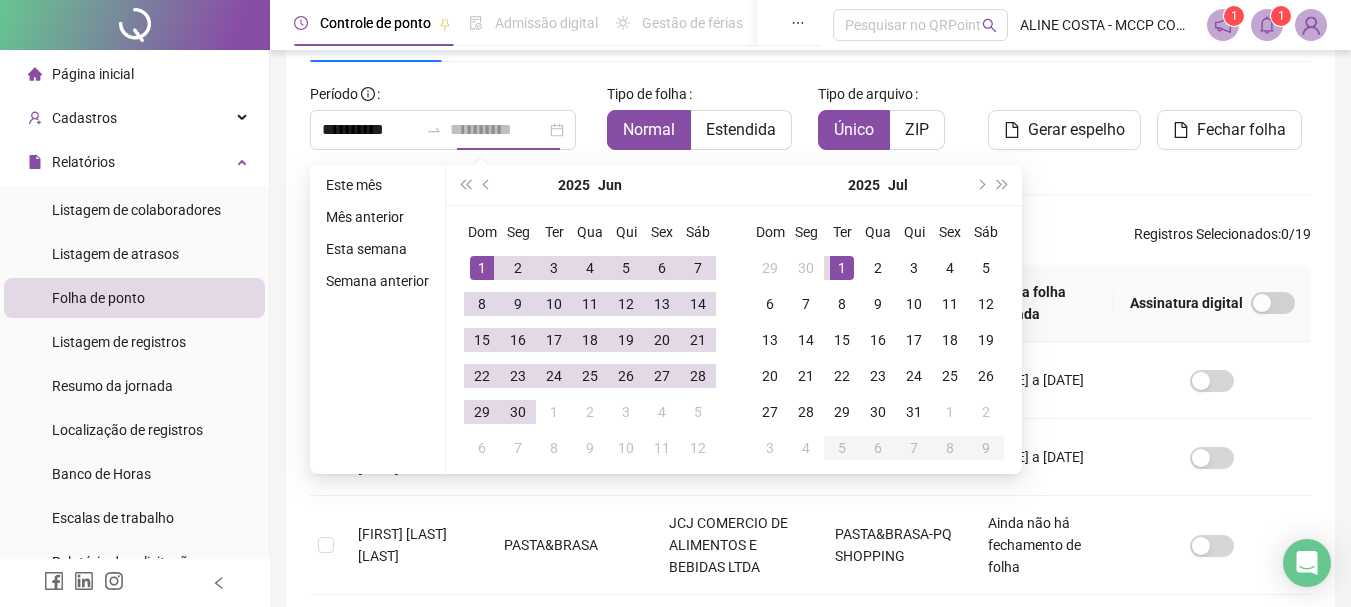 click on "1" at bounding box center [482, 268] 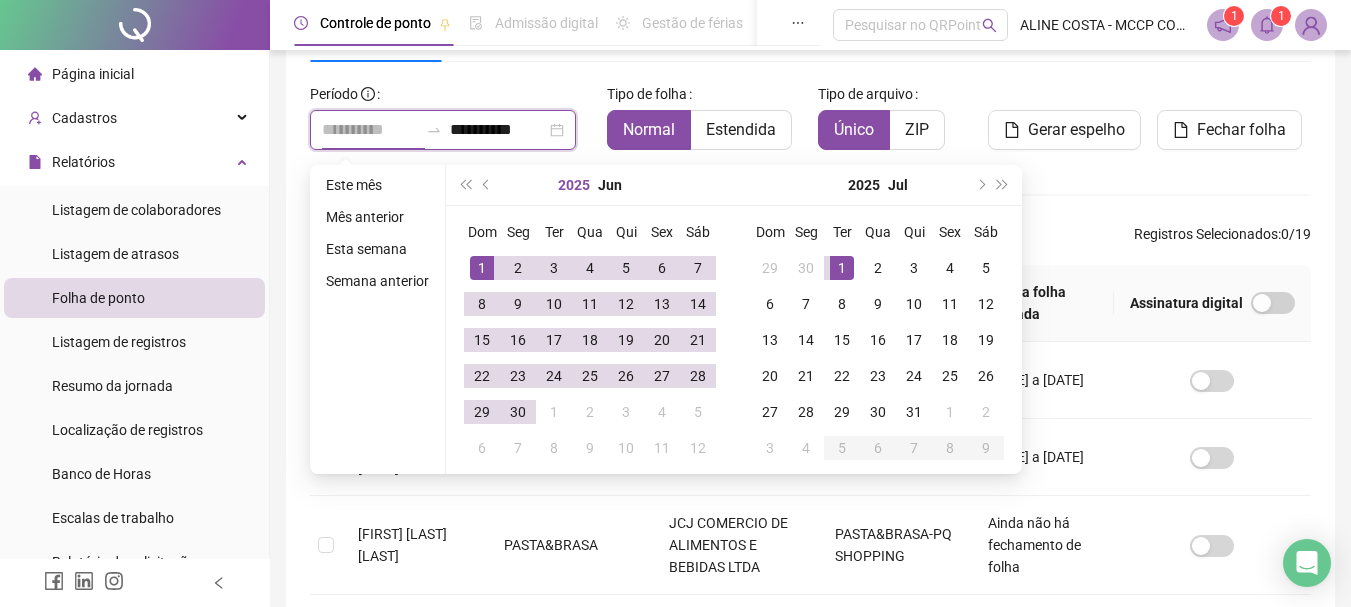 type on "**********" 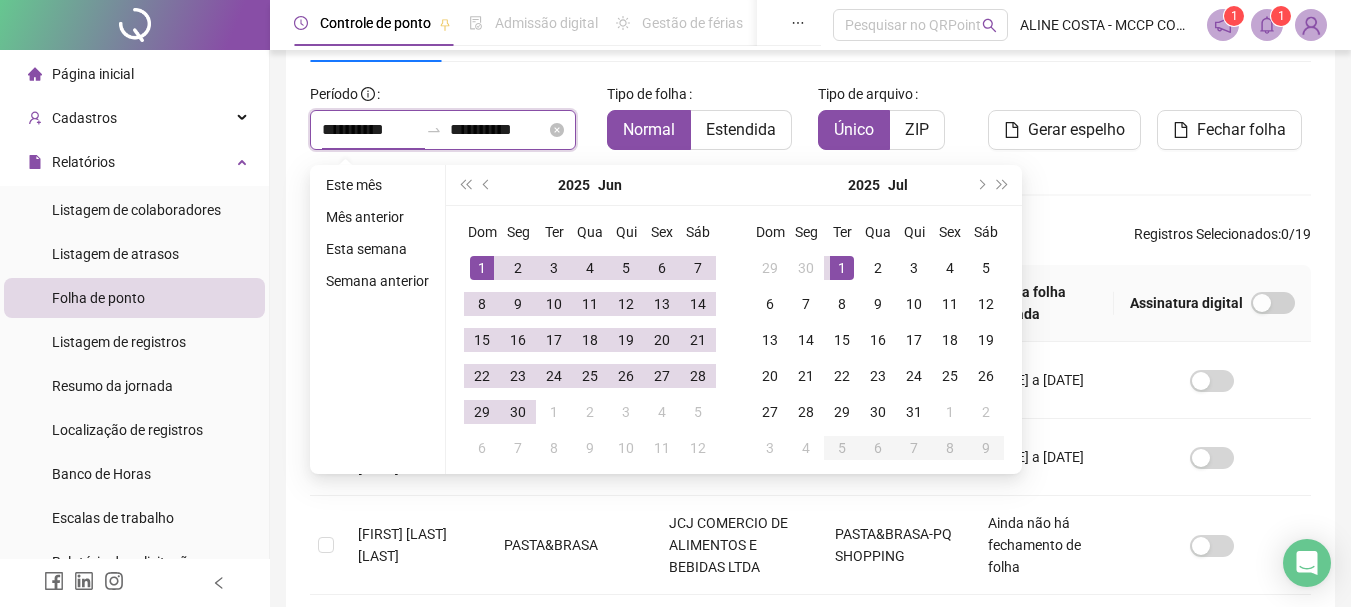 click 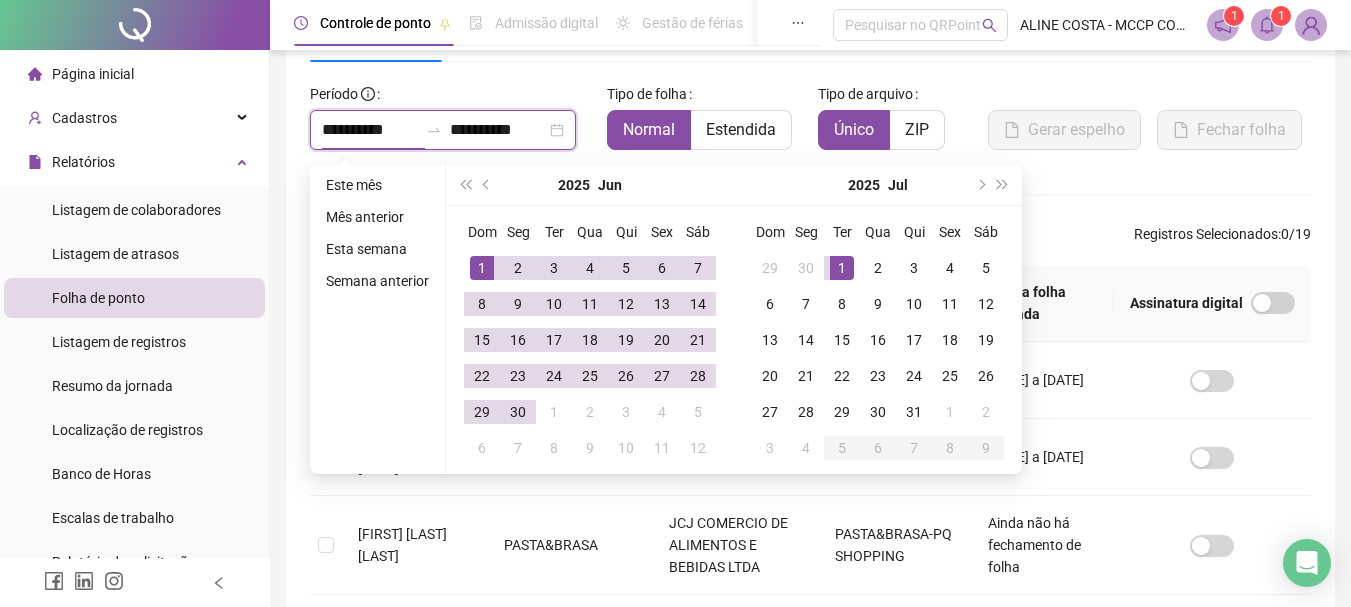 type 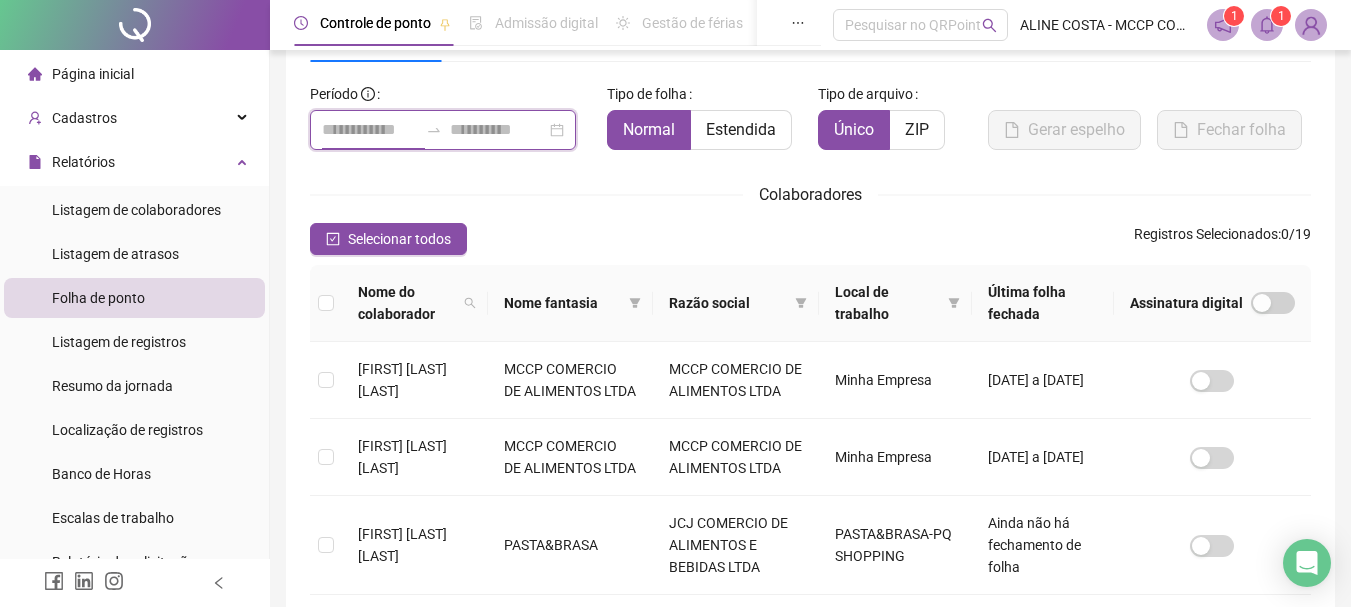 click at bounding box center (443, 130) 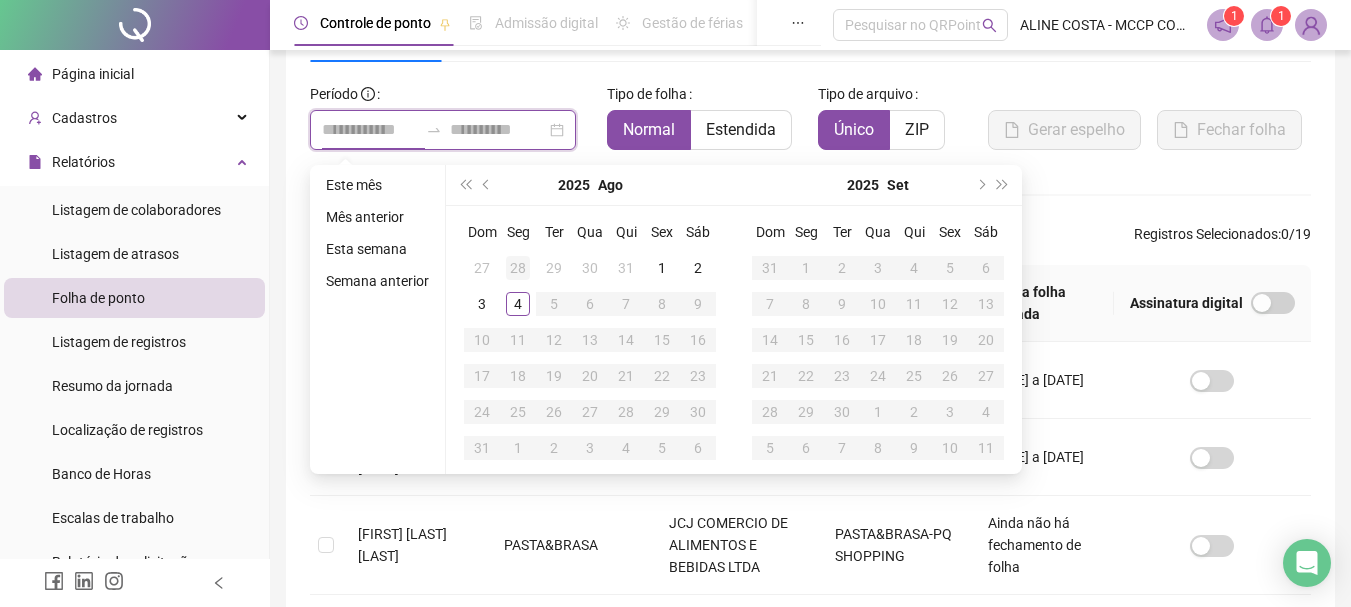 type on "**********" 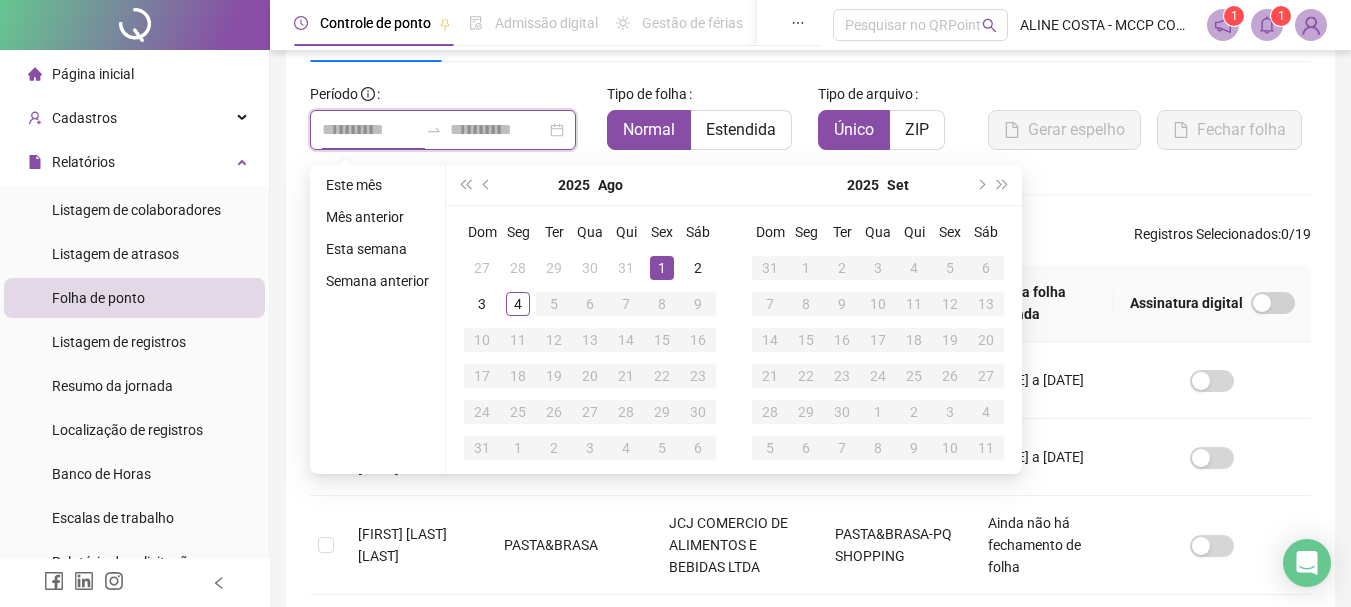 type on "**********" 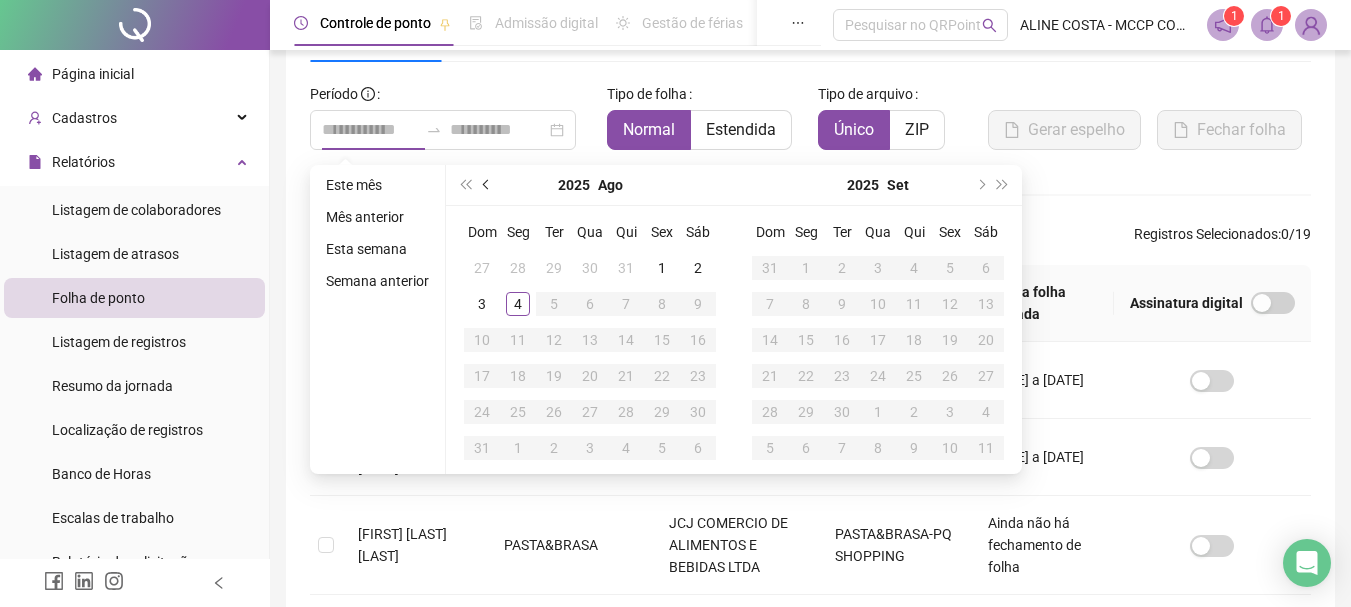 click at bounding box center (487, 185) 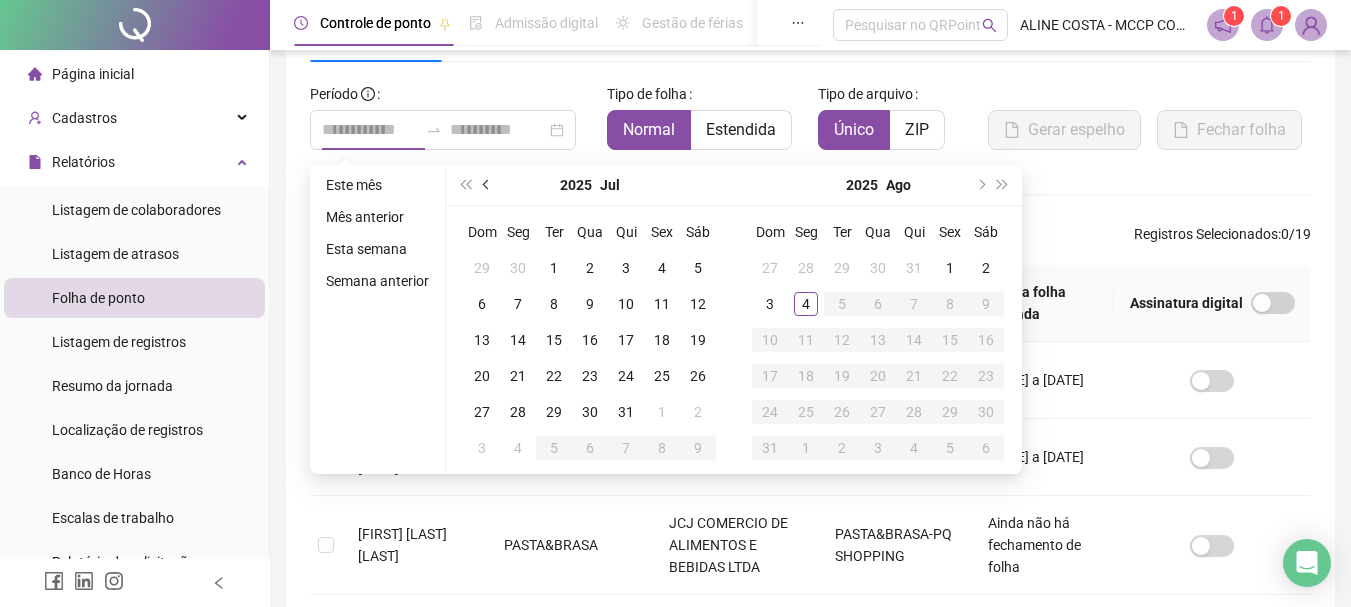 click at bounding box center [487, 185] 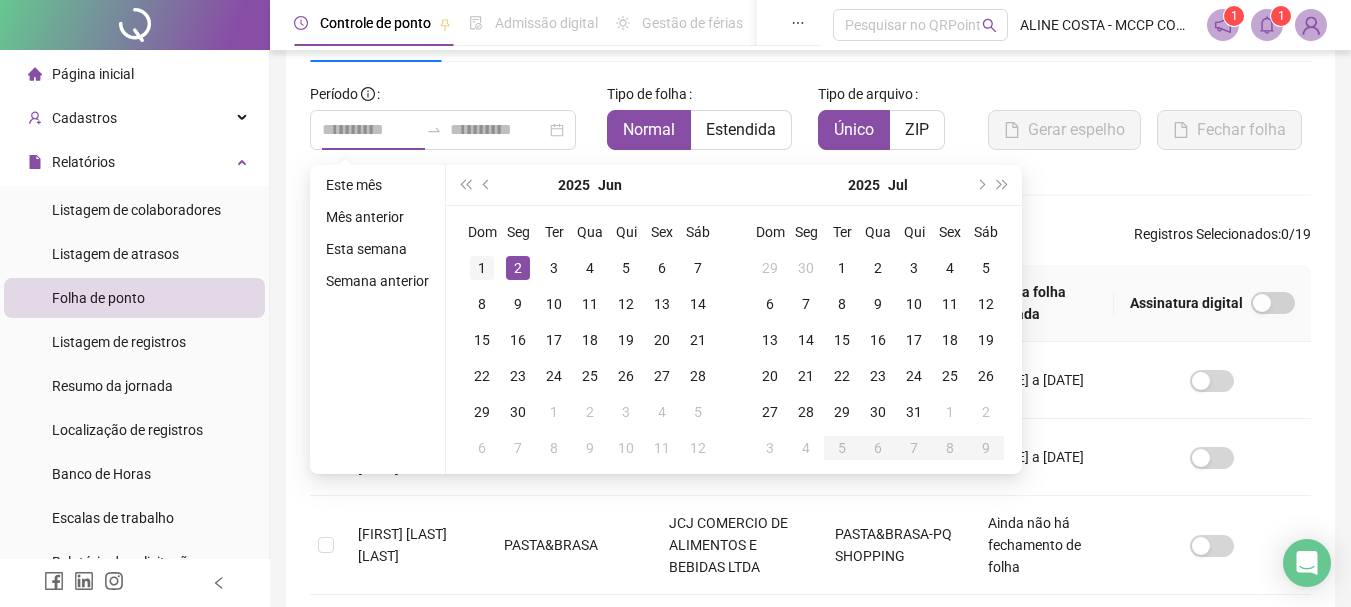 type on "**********" 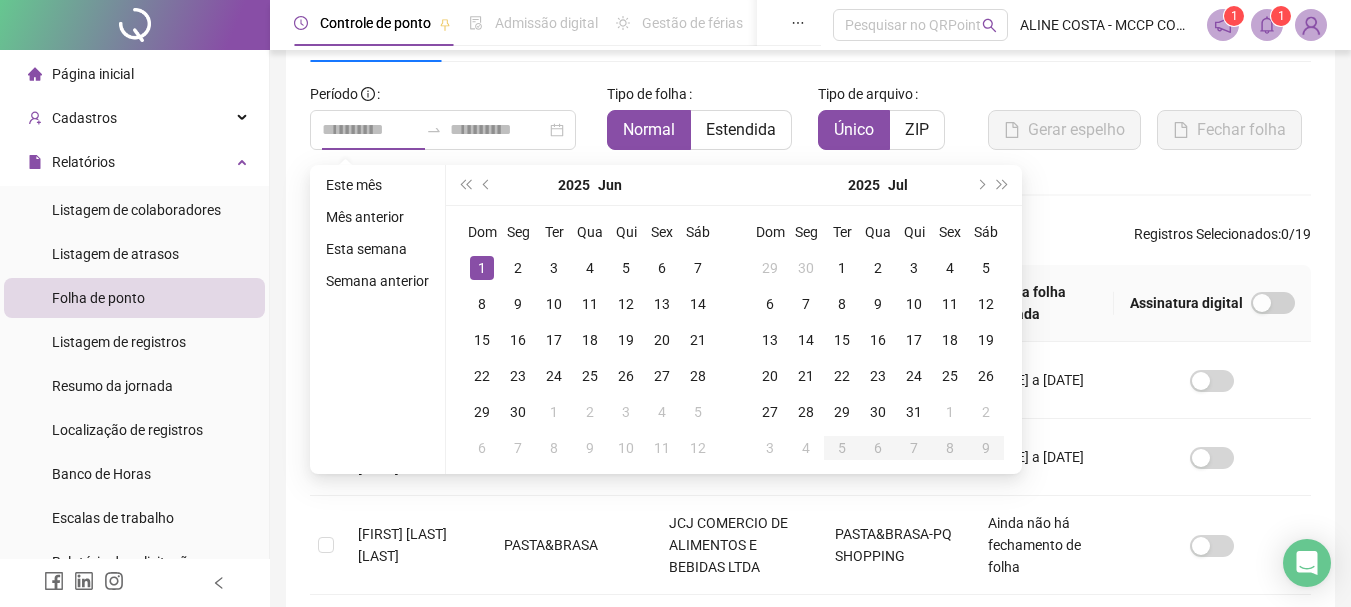 click on "1" at bounding box center [482, 268] 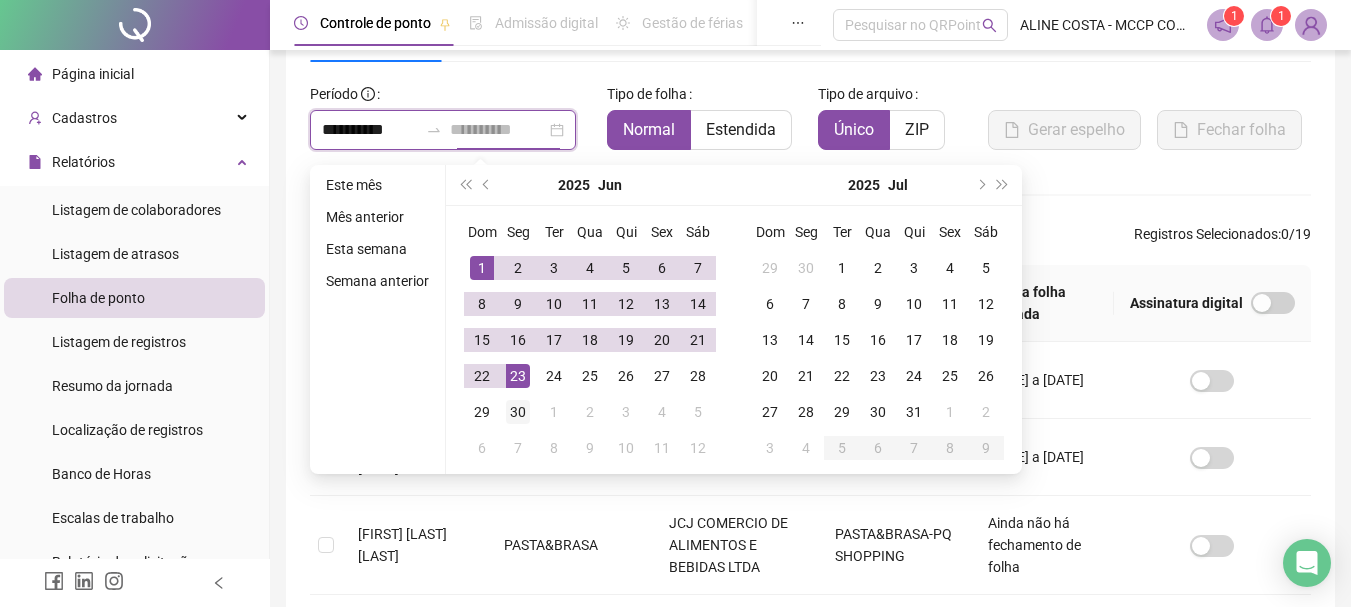 type on "**********" 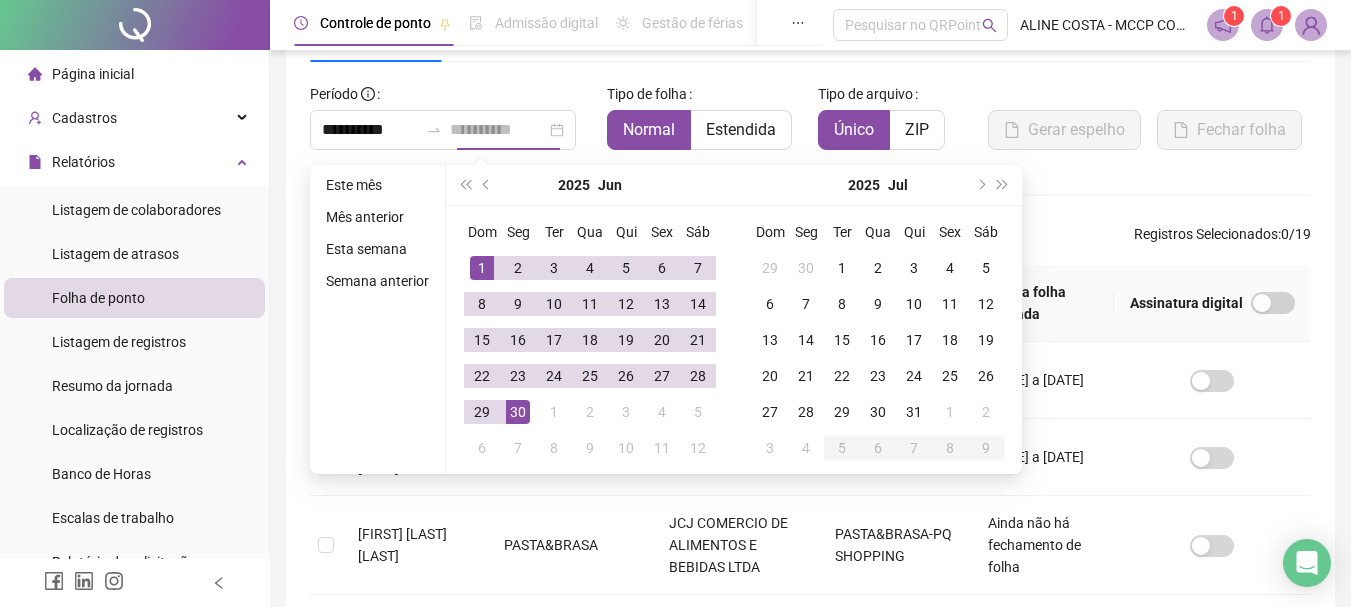 click on "30" at bounding box center (518, 412) 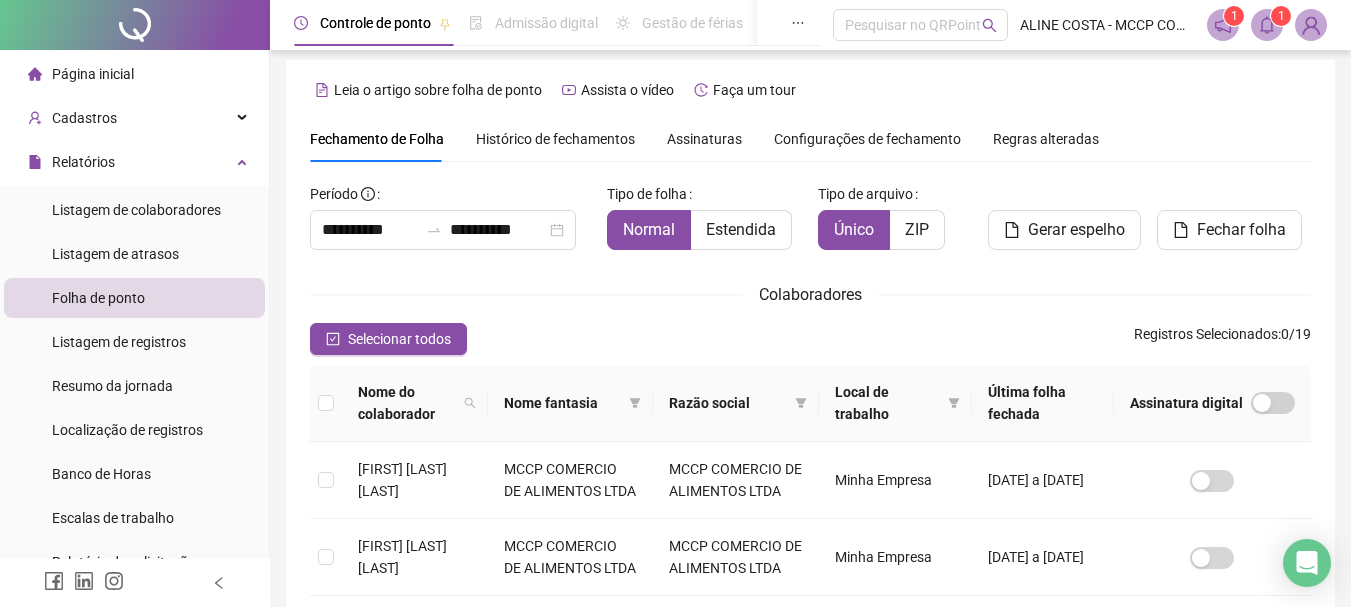 scroll, scrollTop: 0, scrollLeft: 0, axis: both 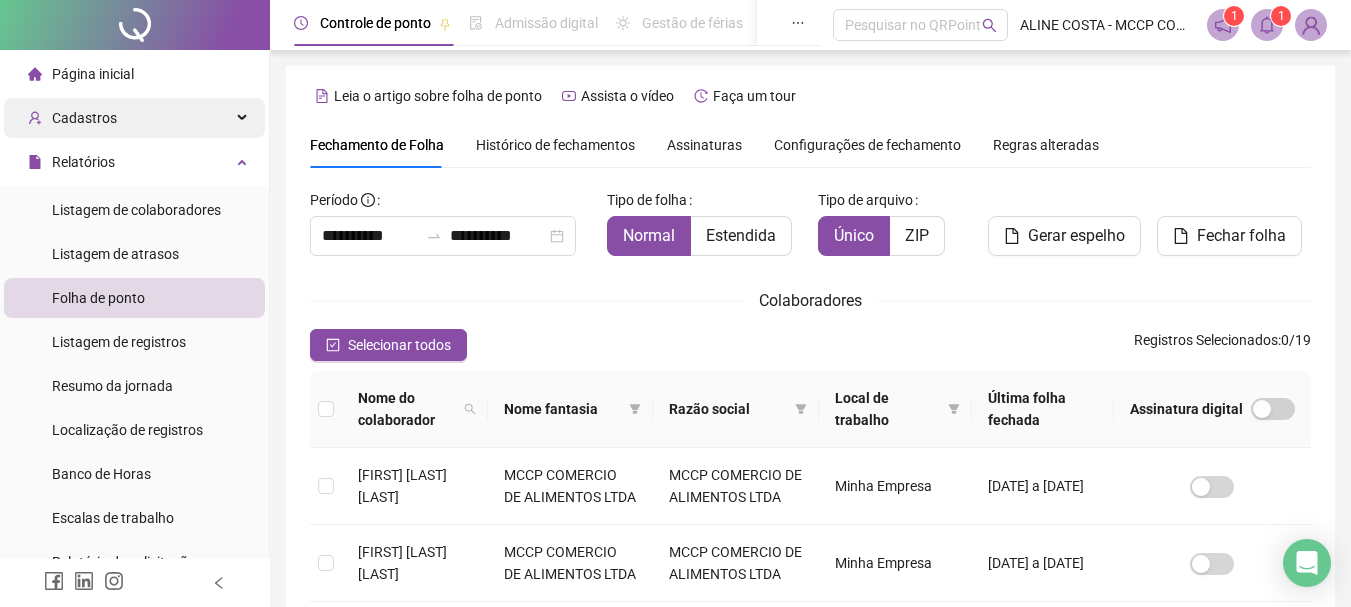 click on "Cadastros" at bounding box center [134, 118] 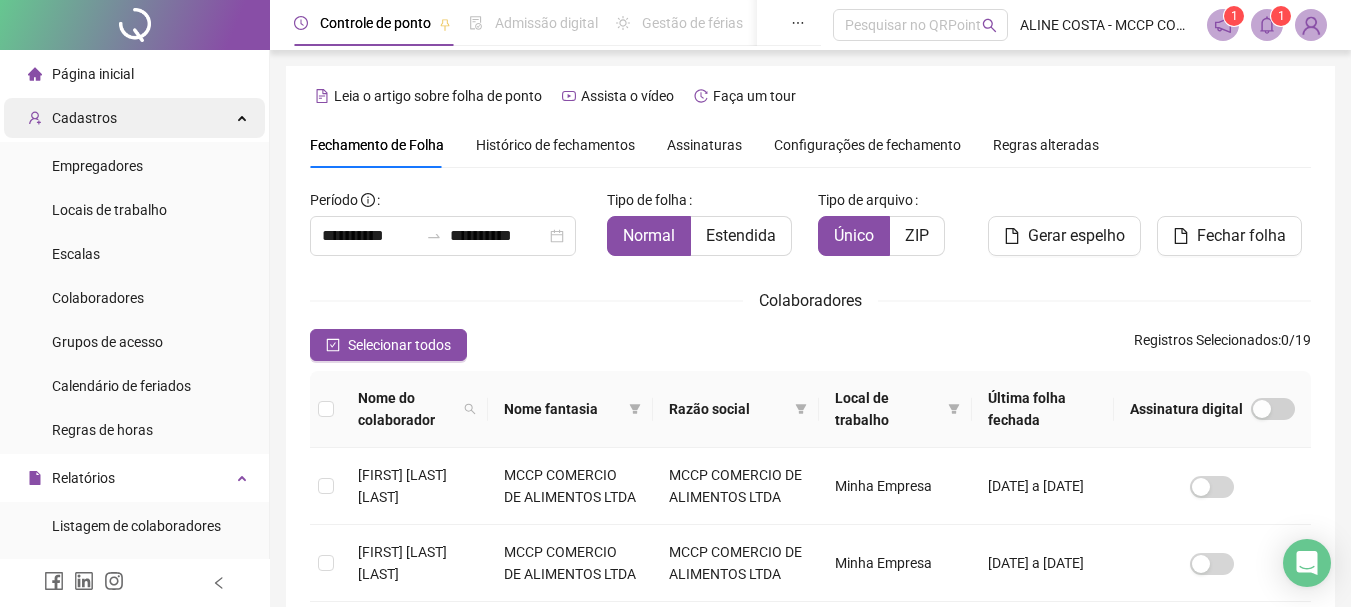 click on "Cadastros" at bounding box center (134, 118) 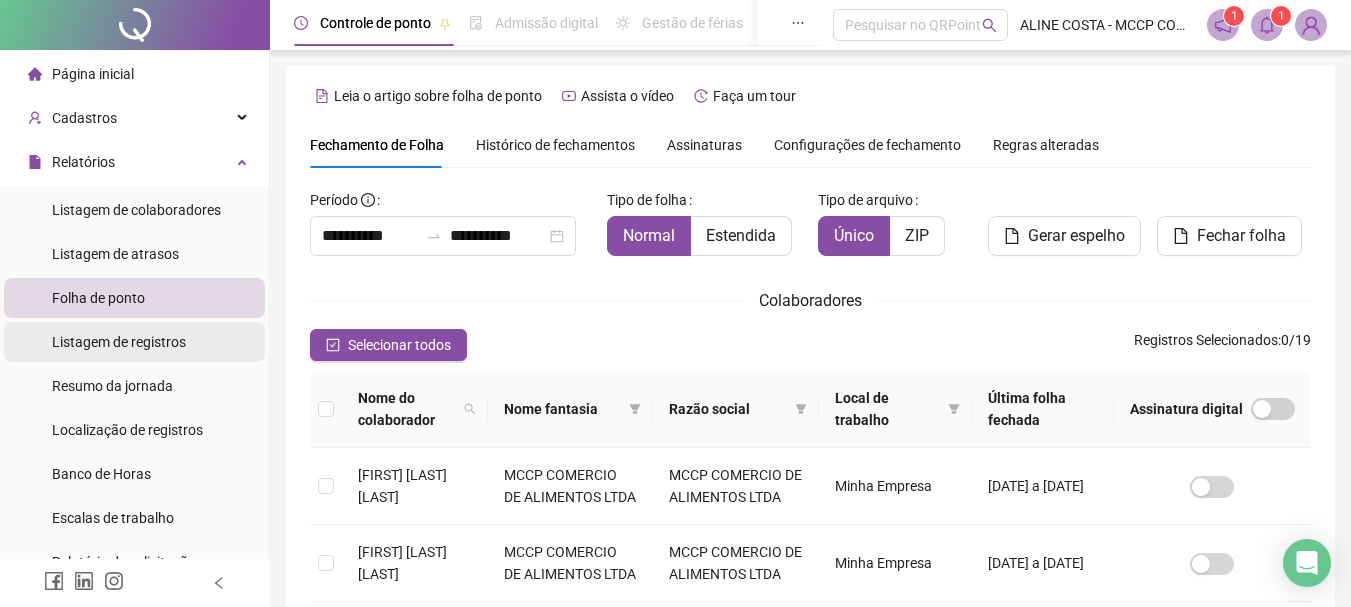 scroll, scrollTop: 200, scrollLeft: 0, axis: vertical 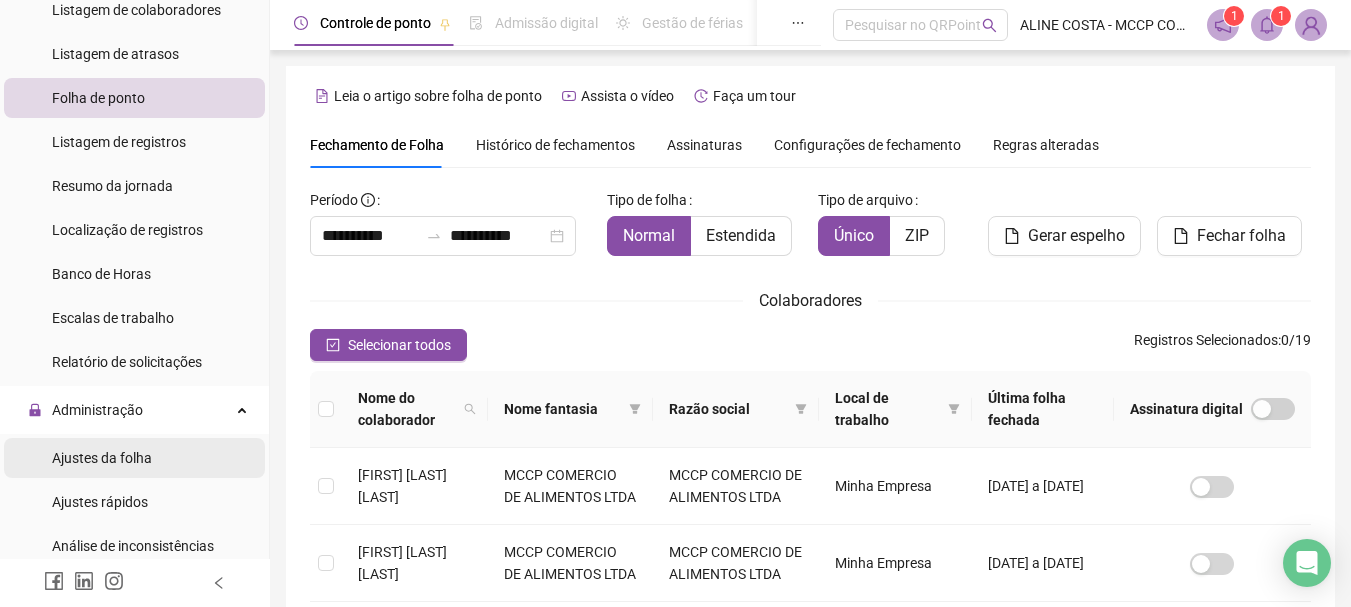 click on "Ajustes da folha" at bounding box center [102, 458] 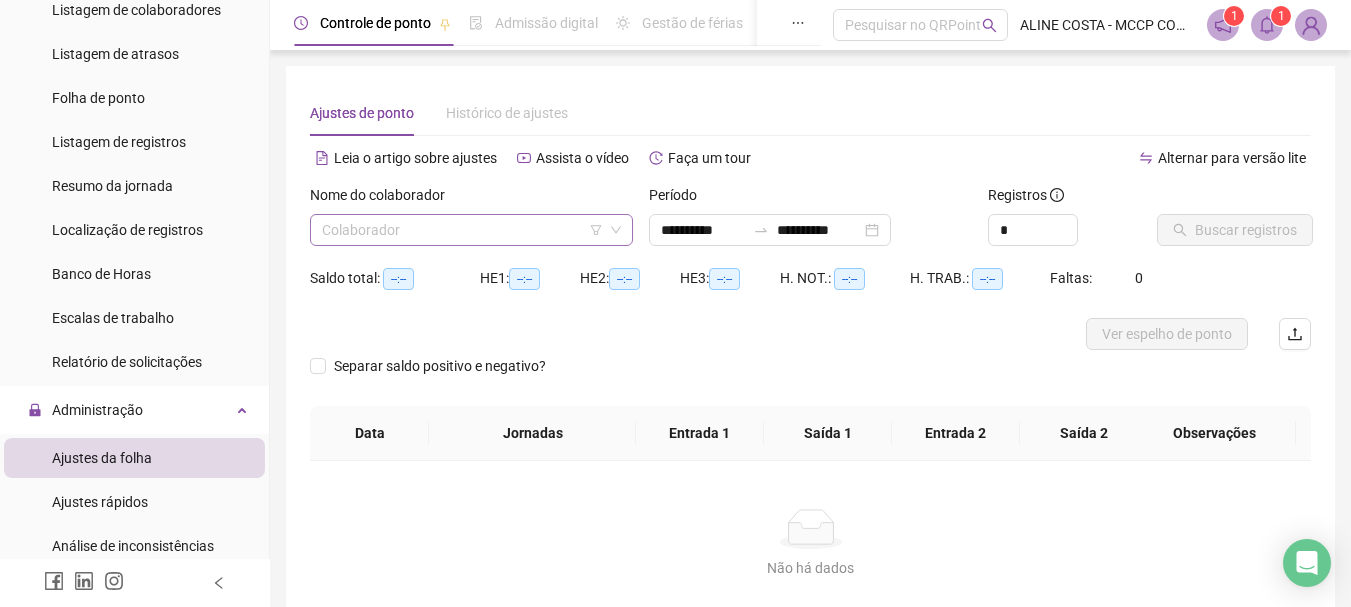 click at bounding box center [462, 230] 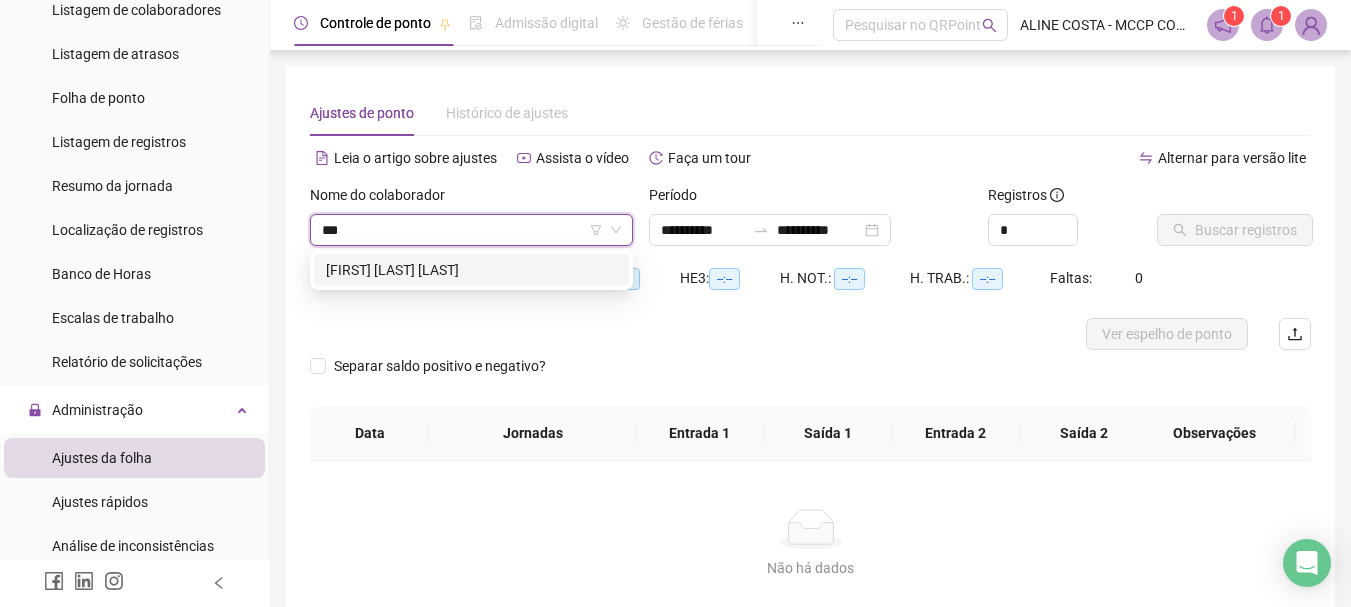 type on "****" 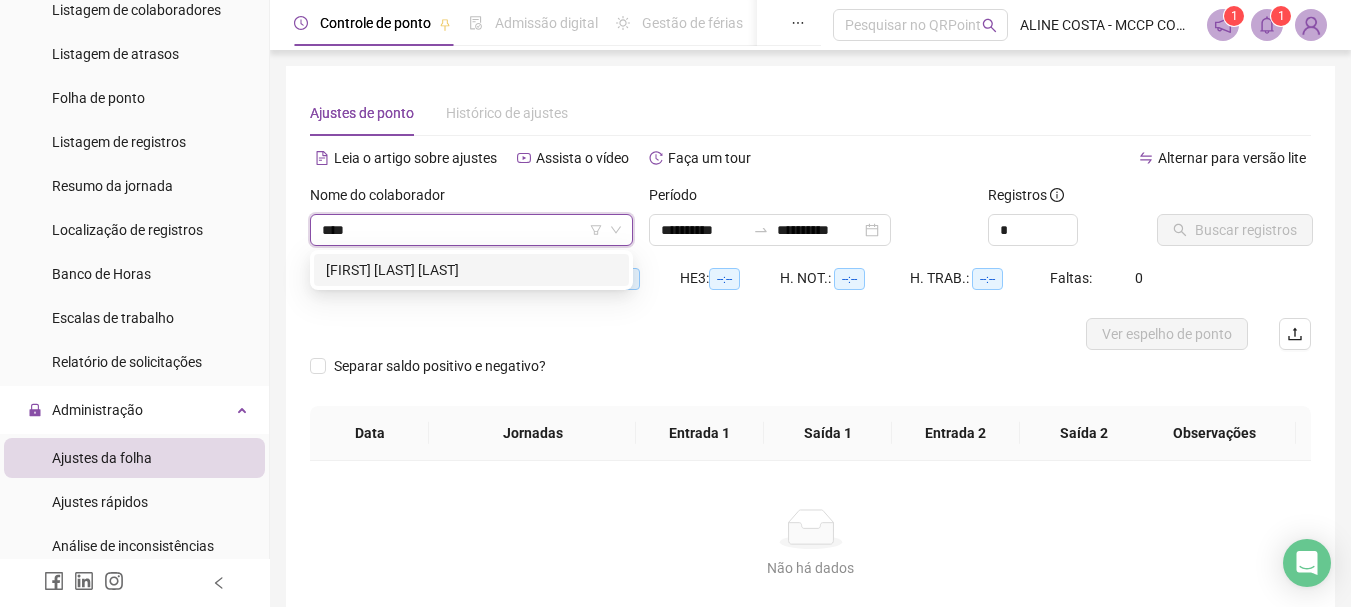 click on "[FIRST]  [LAST] [LAST]" at bounding box center [471, 270] 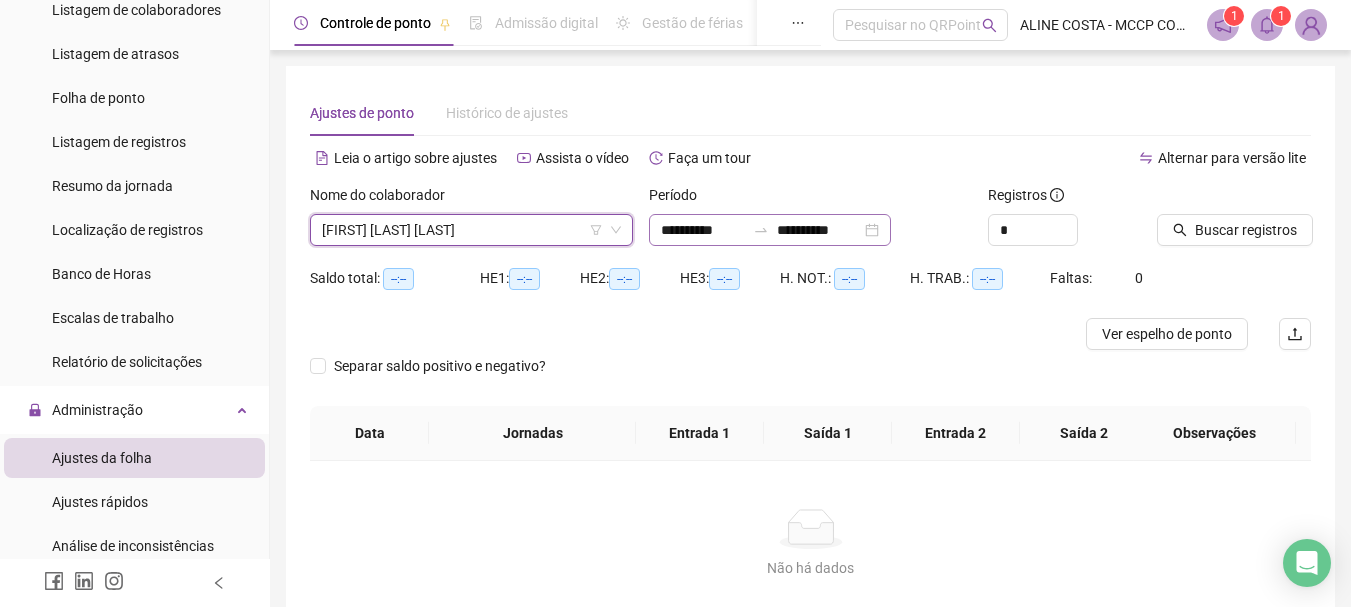 click on "**********" at bounding box center [770, 230] 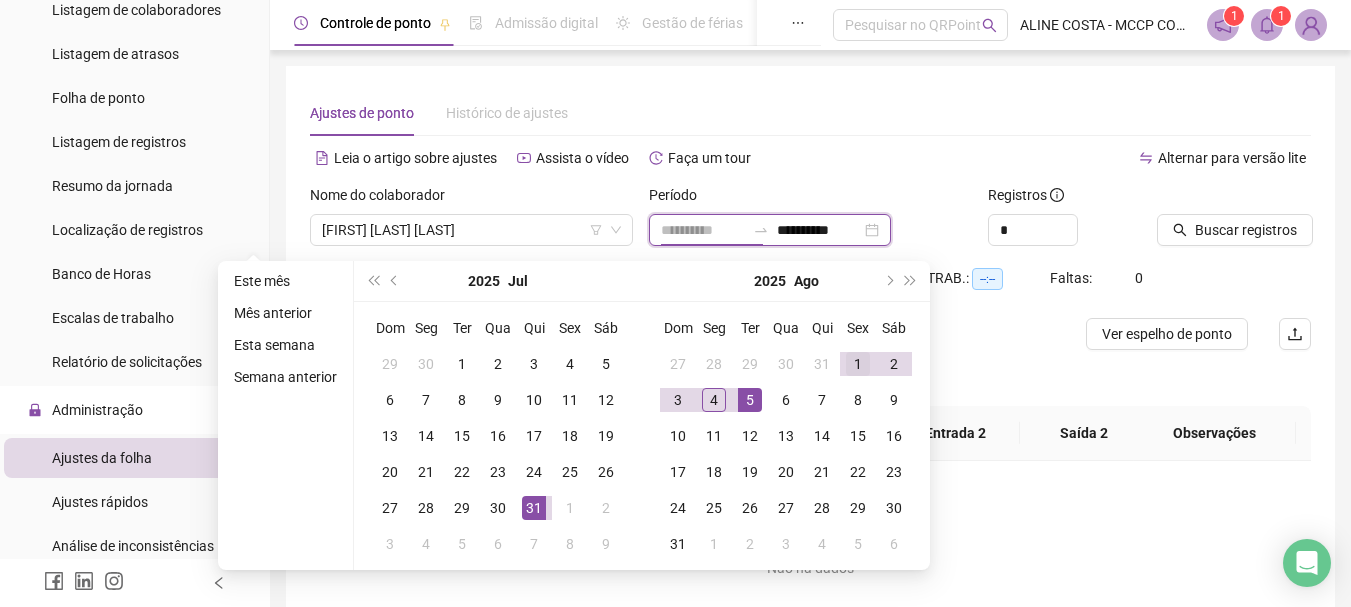 type on "**********" 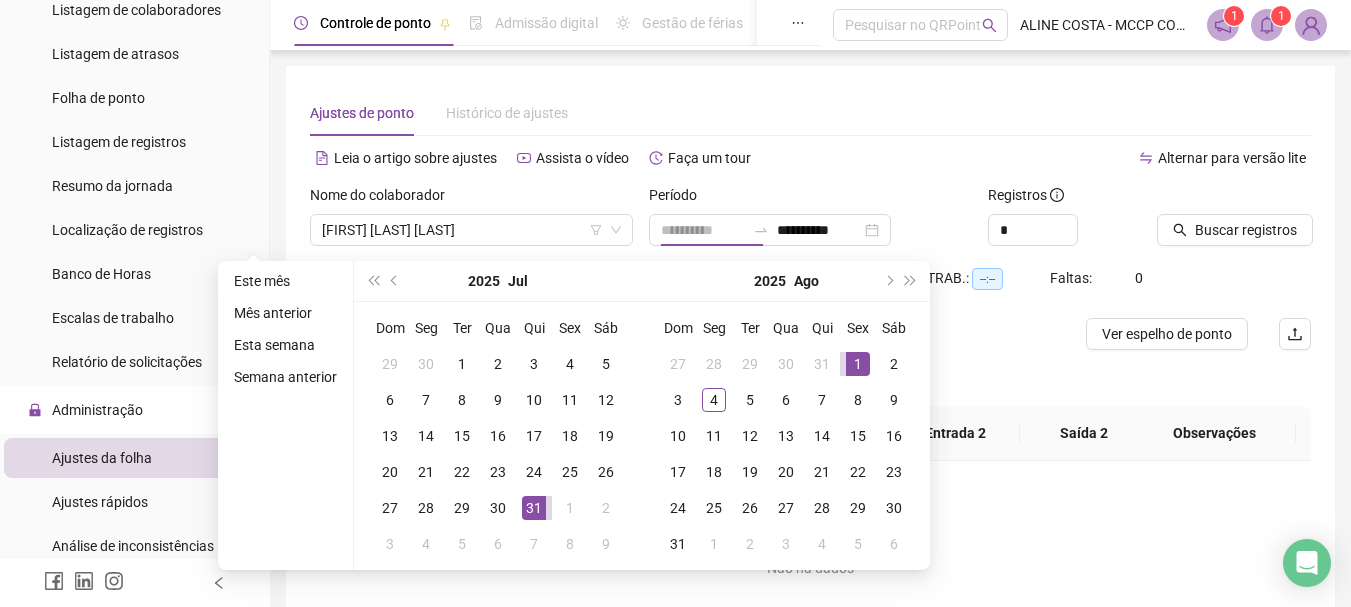 click on "1" at bounding box center (858, 364) 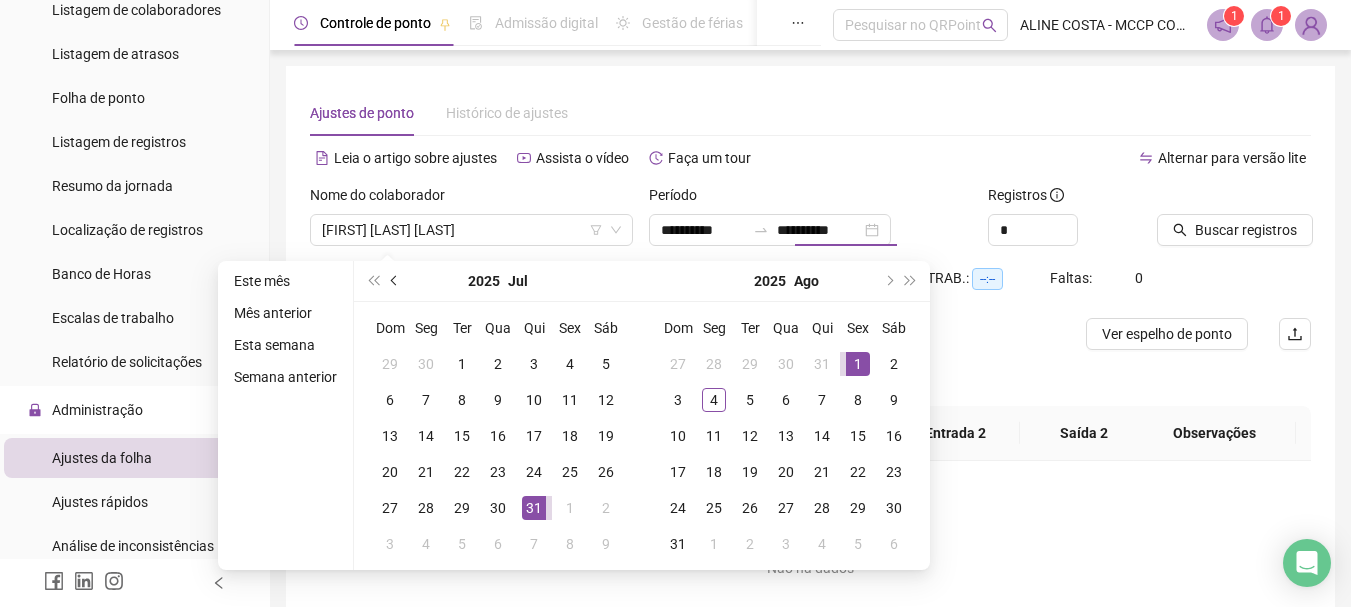 click at bounding box center (395, 281) 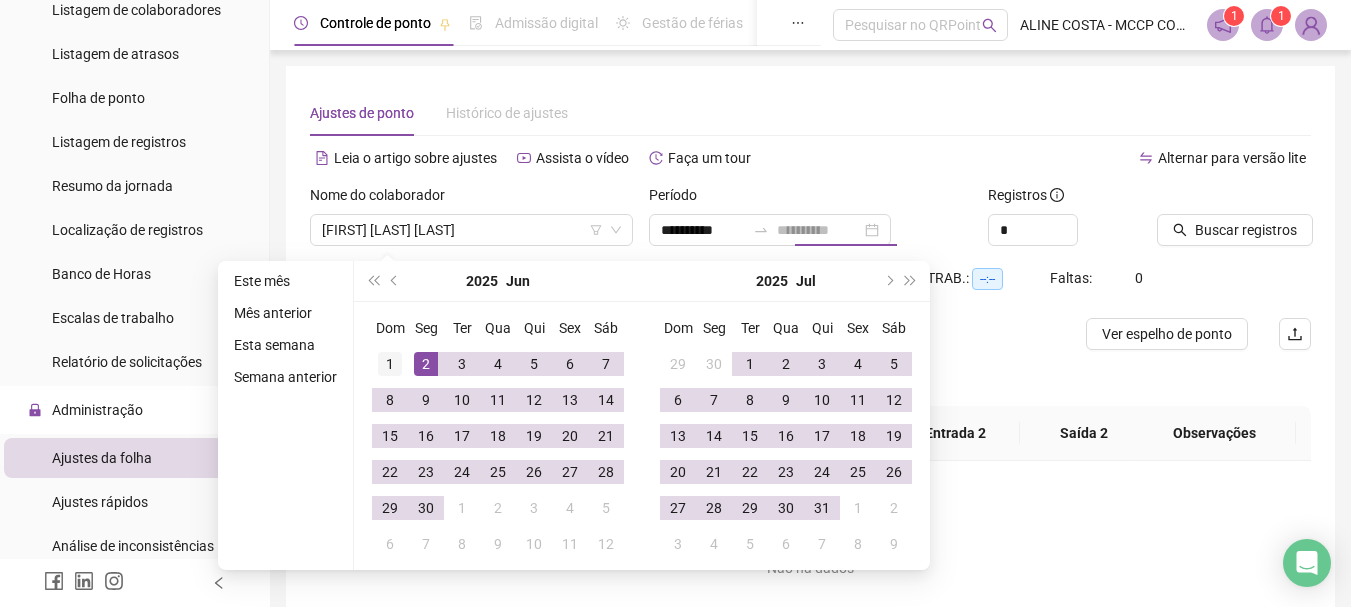 type on "**********" 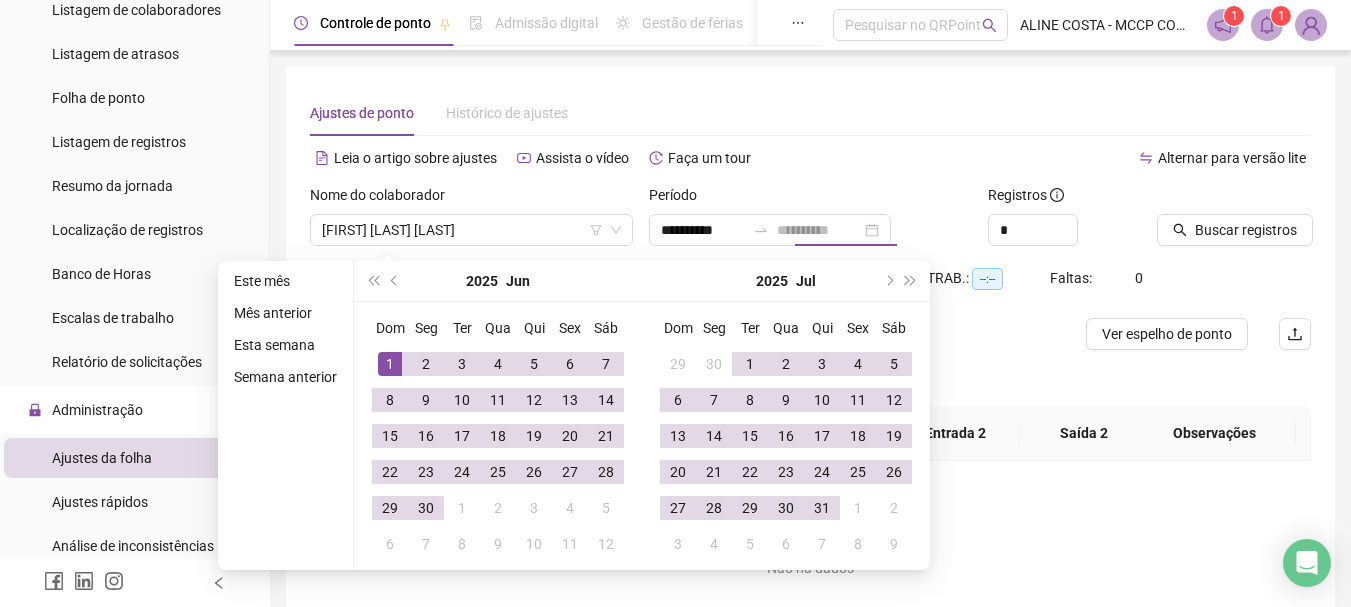 click on "1" at bounding box center (390, 364) 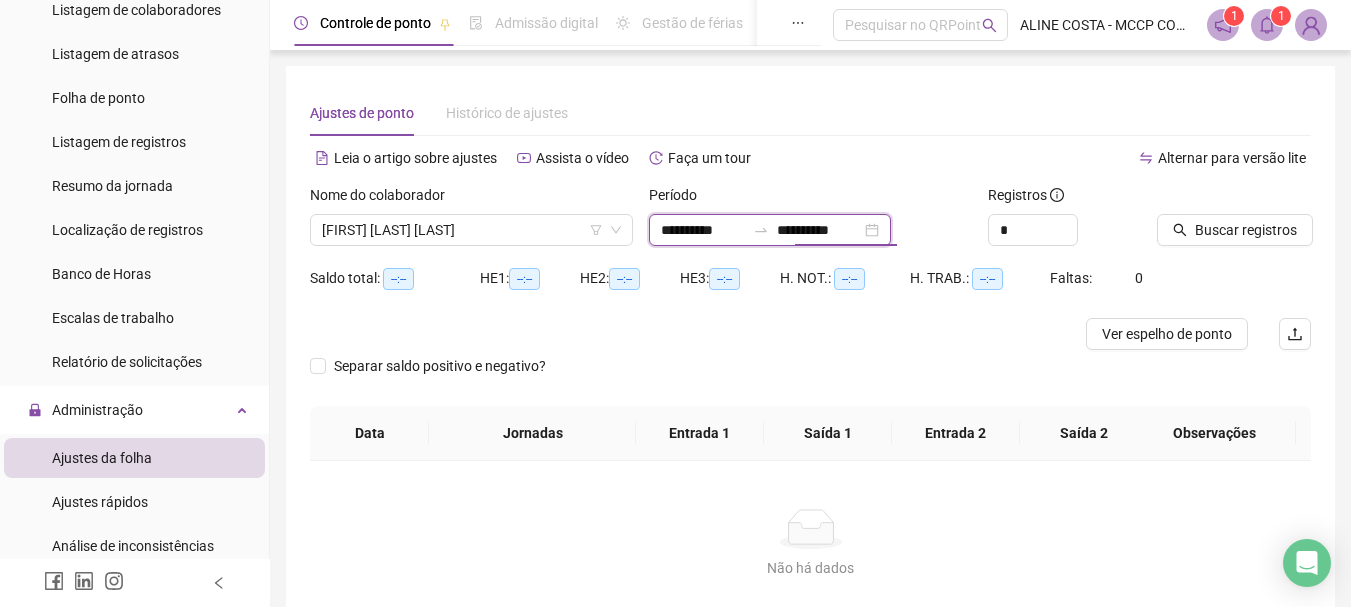 click on "**********" at bounding box center (819, 230) 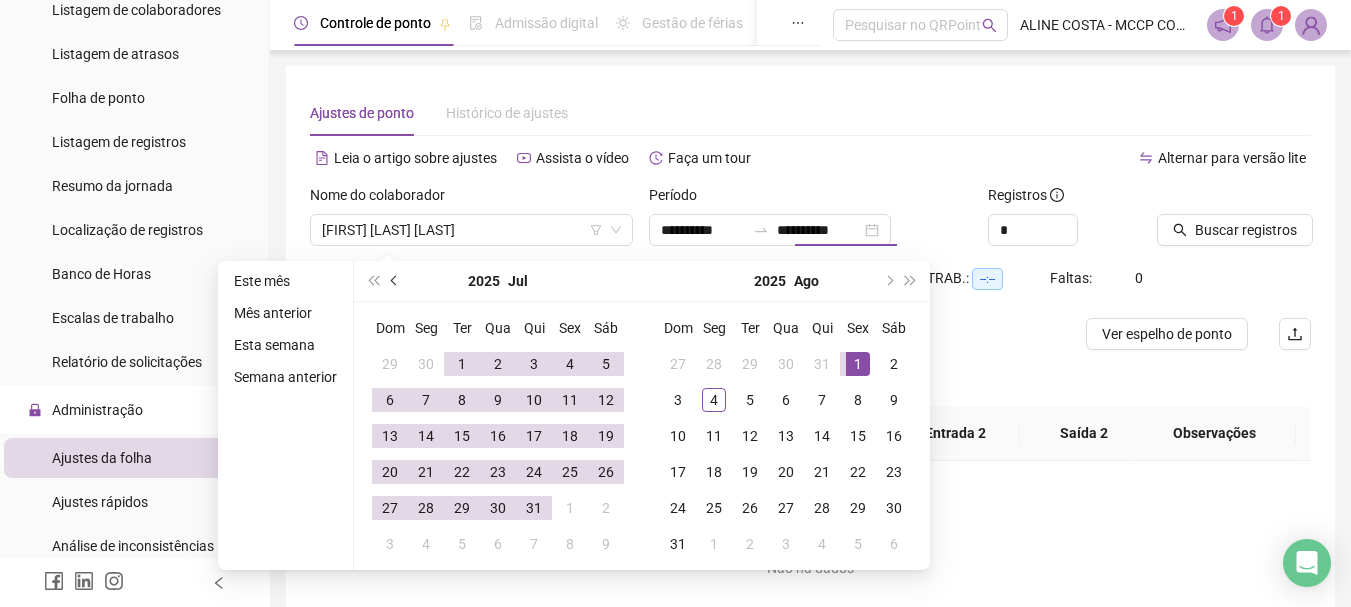click at bounding box center (396, 281) 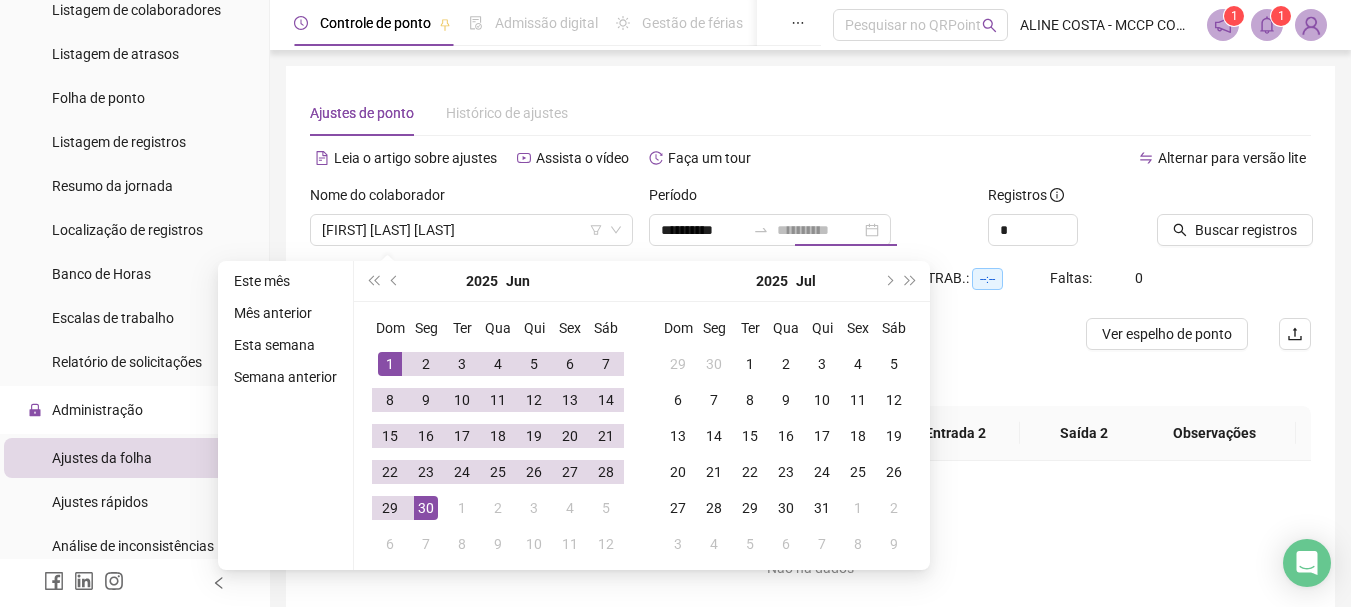type on "**********" 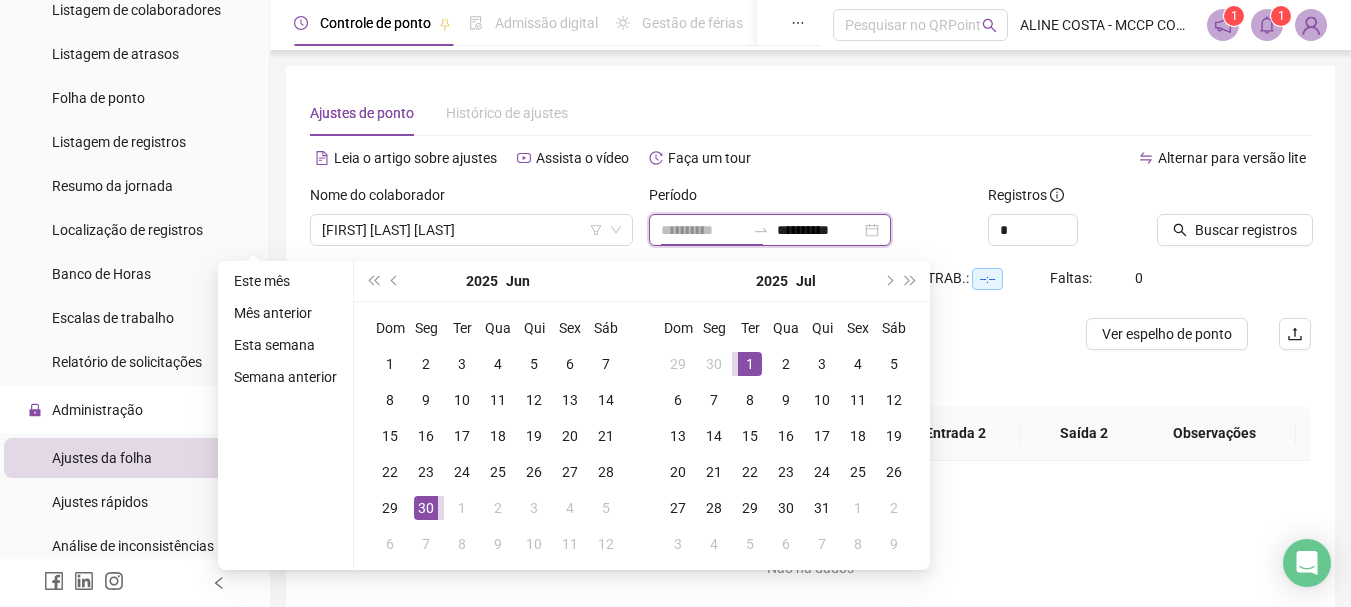 type on "**********" 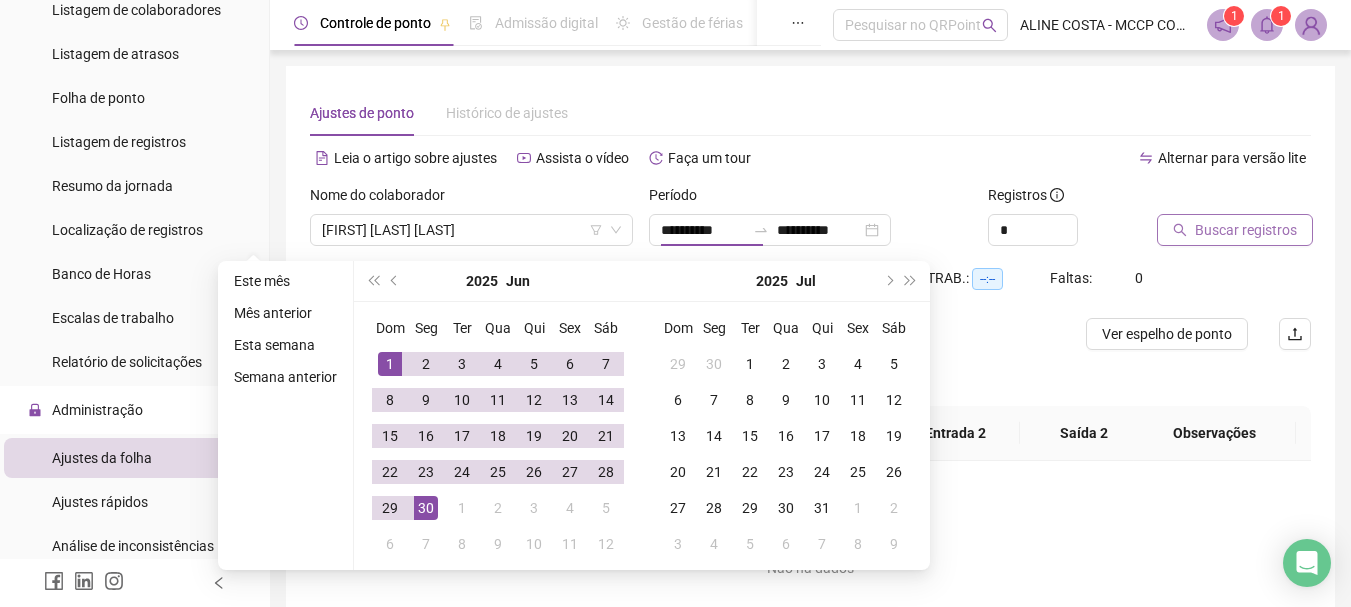 click on "Buscar registros" at bounding box center [1246, 230] 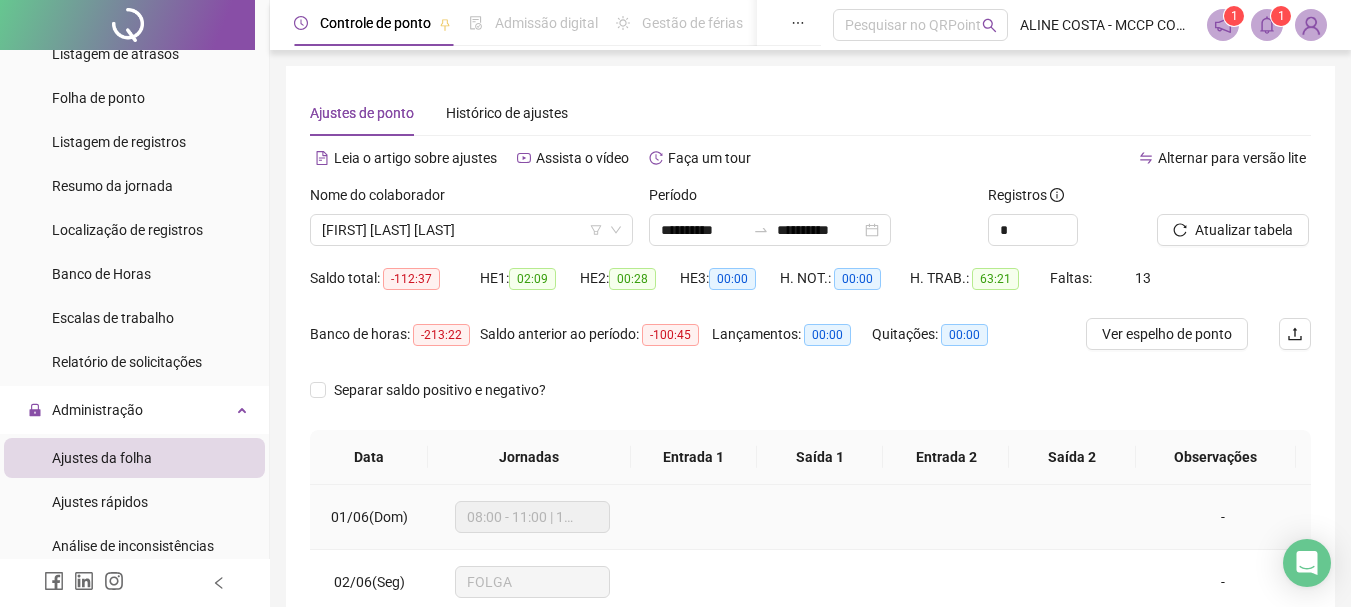 scroll, scrollTop: 200, scrollLeft: 0, axis: vertical 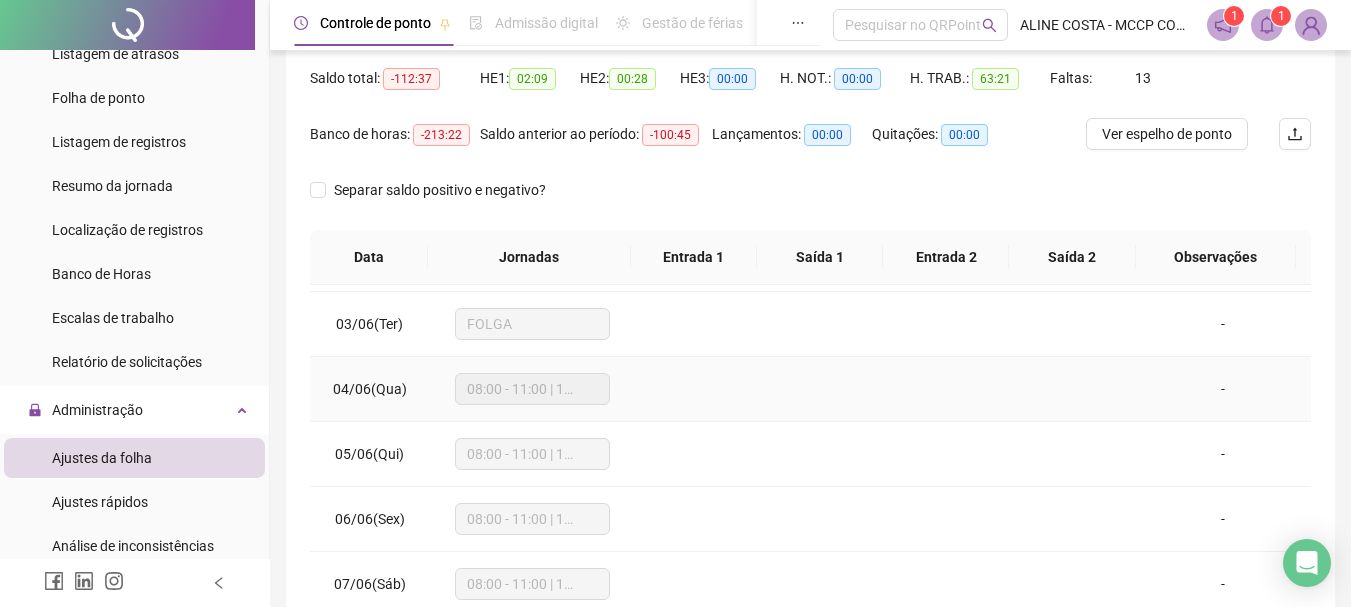 drag, startPoint x: 549, startPoint y: 397, endPoint x: 534, endPoint y: 371, distance: 30.016663 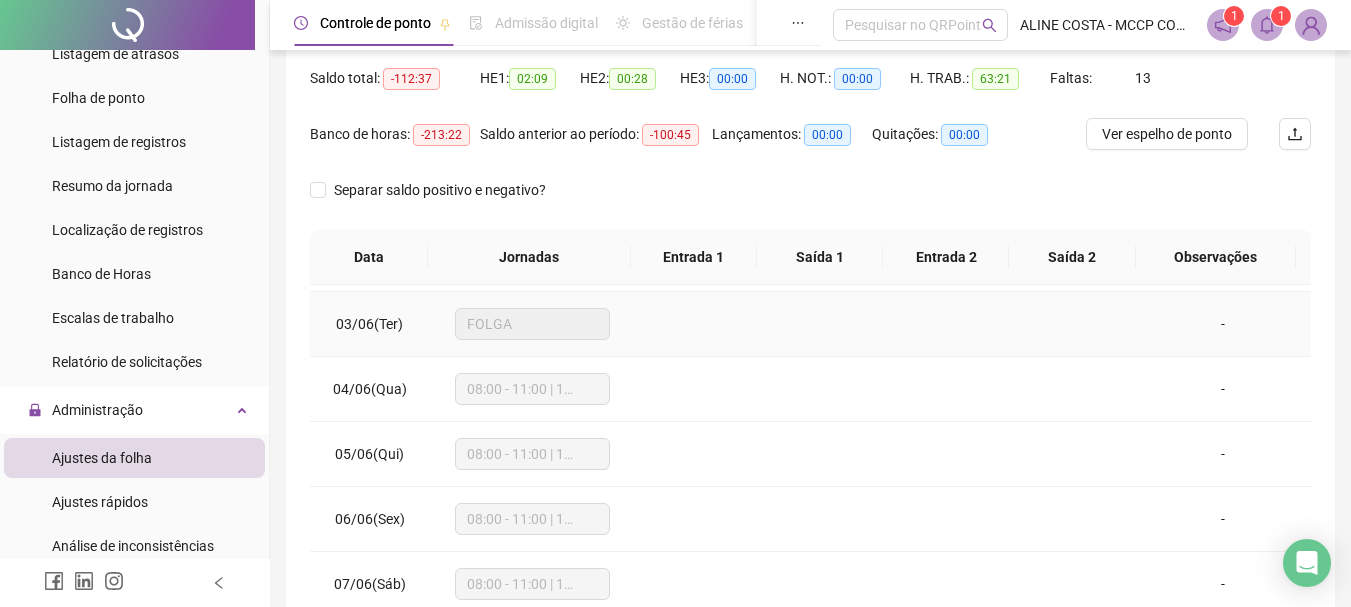 click on "FOLGA" at bounding box center [532, 324] 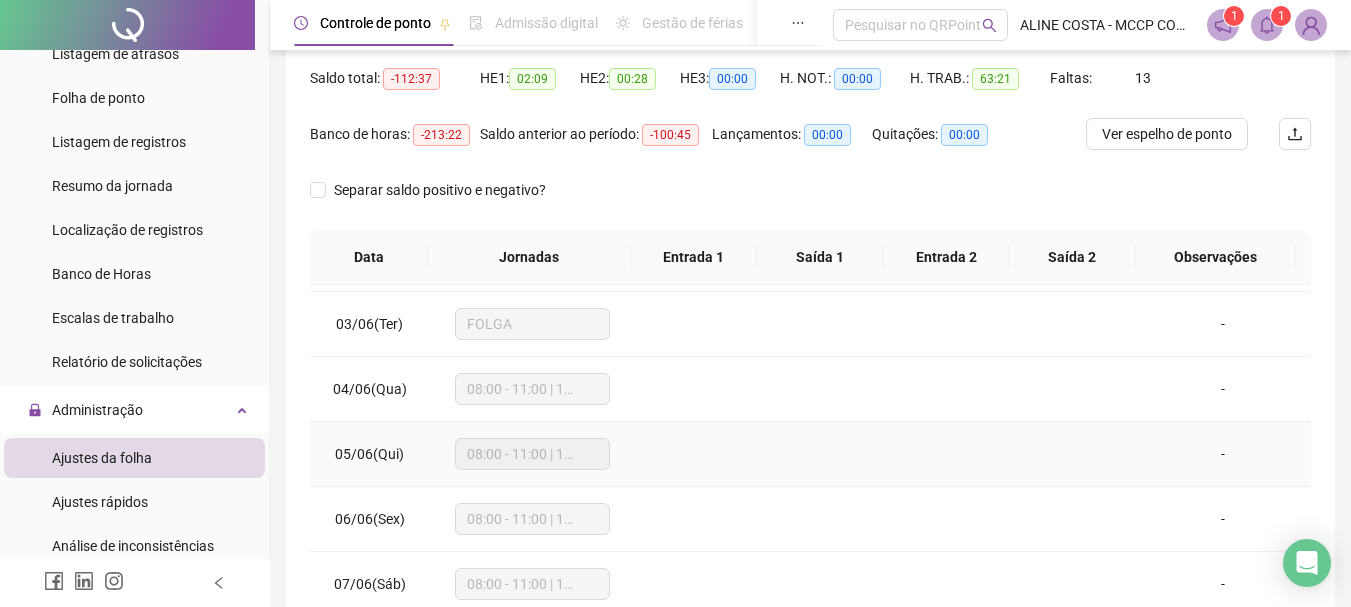 scroll, scrollTop: 0, scrollLeft: 0, axis: both 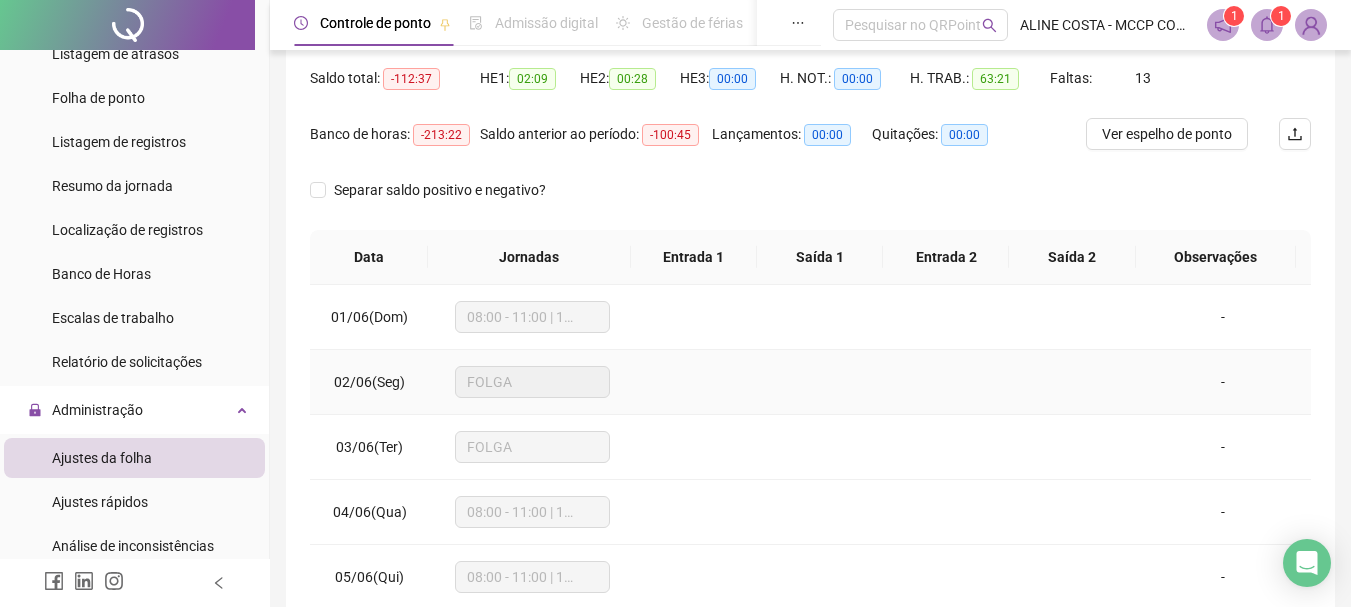 click on "08:00 - 11:00 | 12:00 - 16:20" at bounding box center [532, 317] 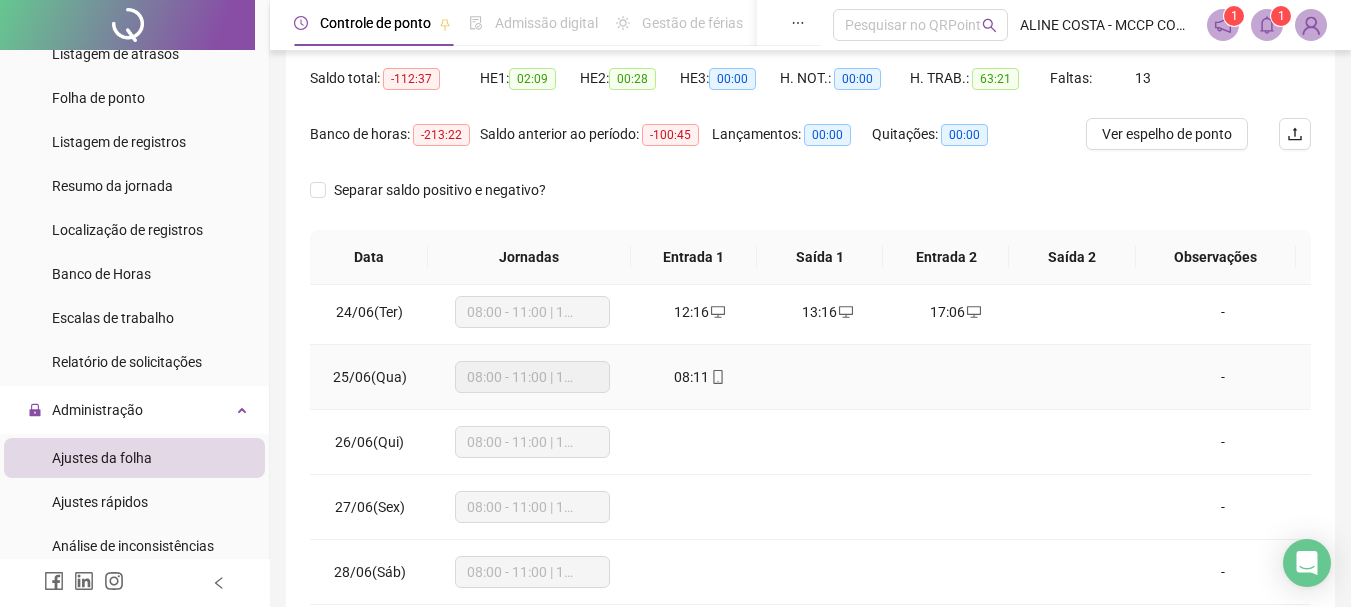 scroll, scrollTop: 1523, scrollLeft: 0, axis: vertical 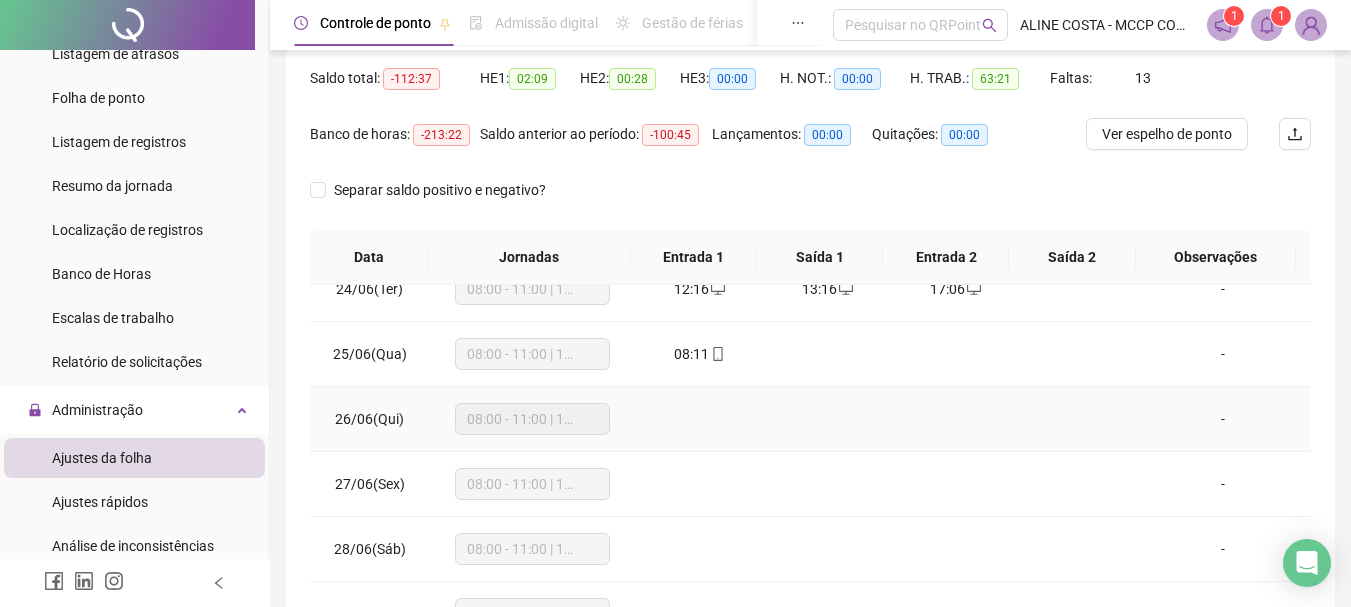 click on "08:00 - 11:00 | 12:00 - 16:20" at bounding box center (532, 419) 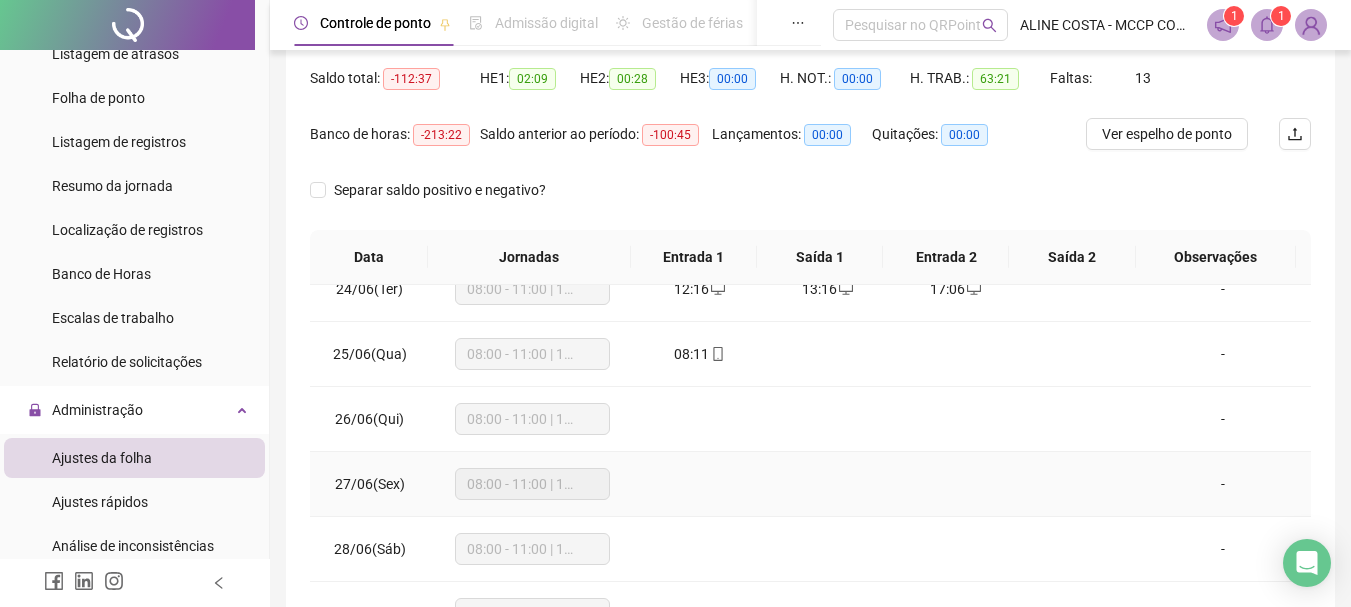 scroll, scrollTop: 415, scrollLeft: 0, axis: vertical 